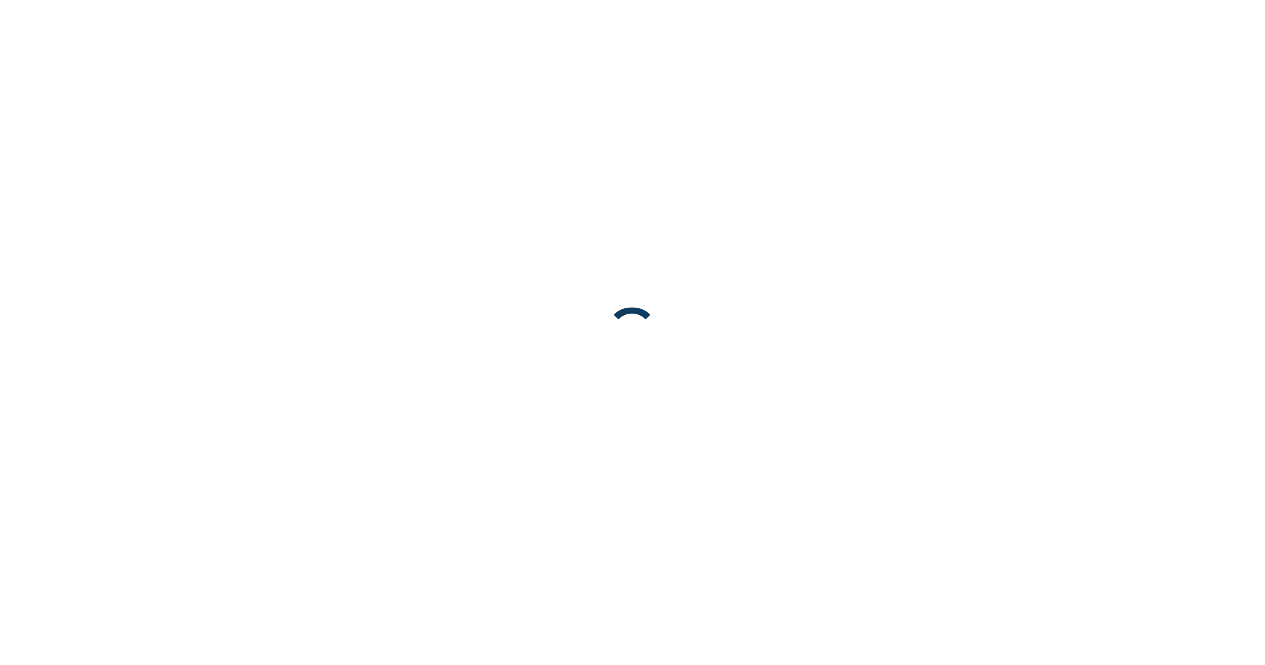 scroll, scrollTop: 0, scrollLeft: 0, axis: both 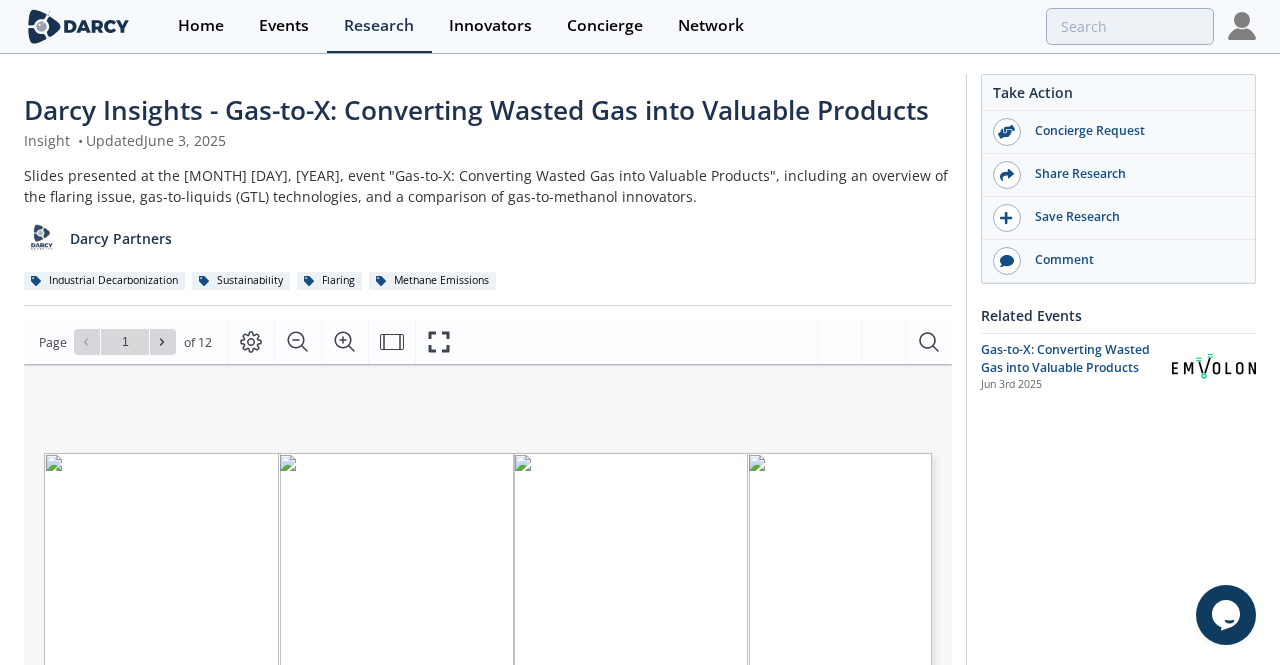 type on "2" 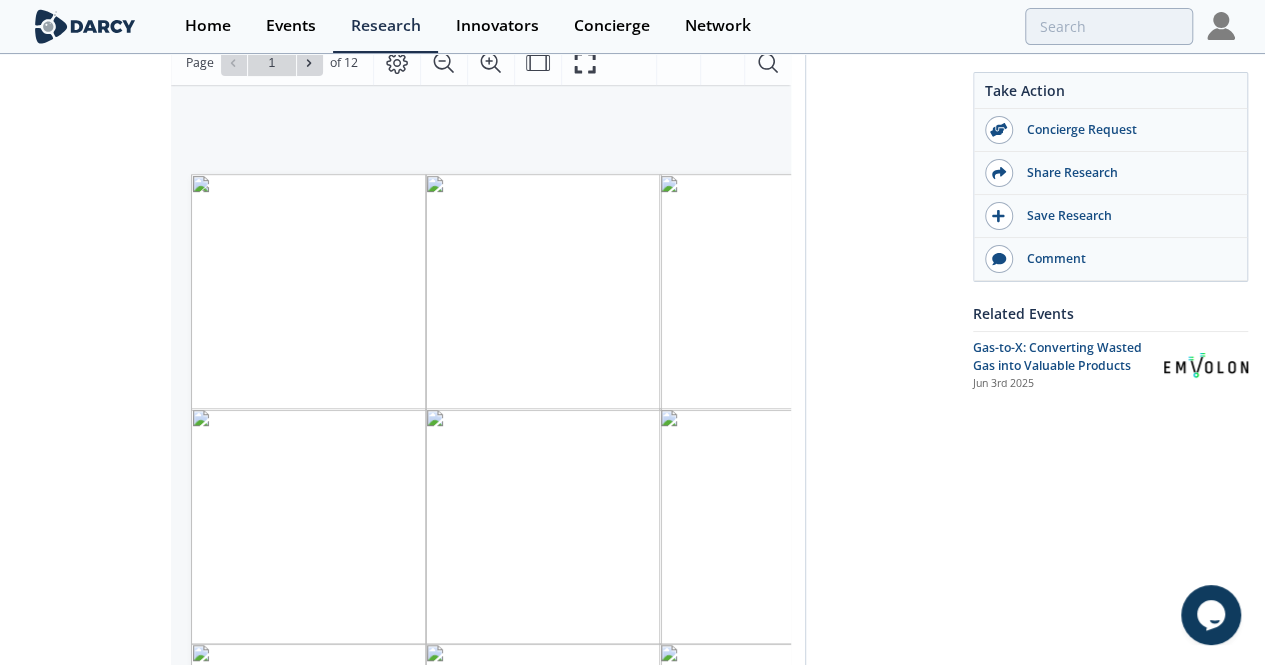 scroll, scrollTop: 500, scrollLeft: 0, axis: vertical 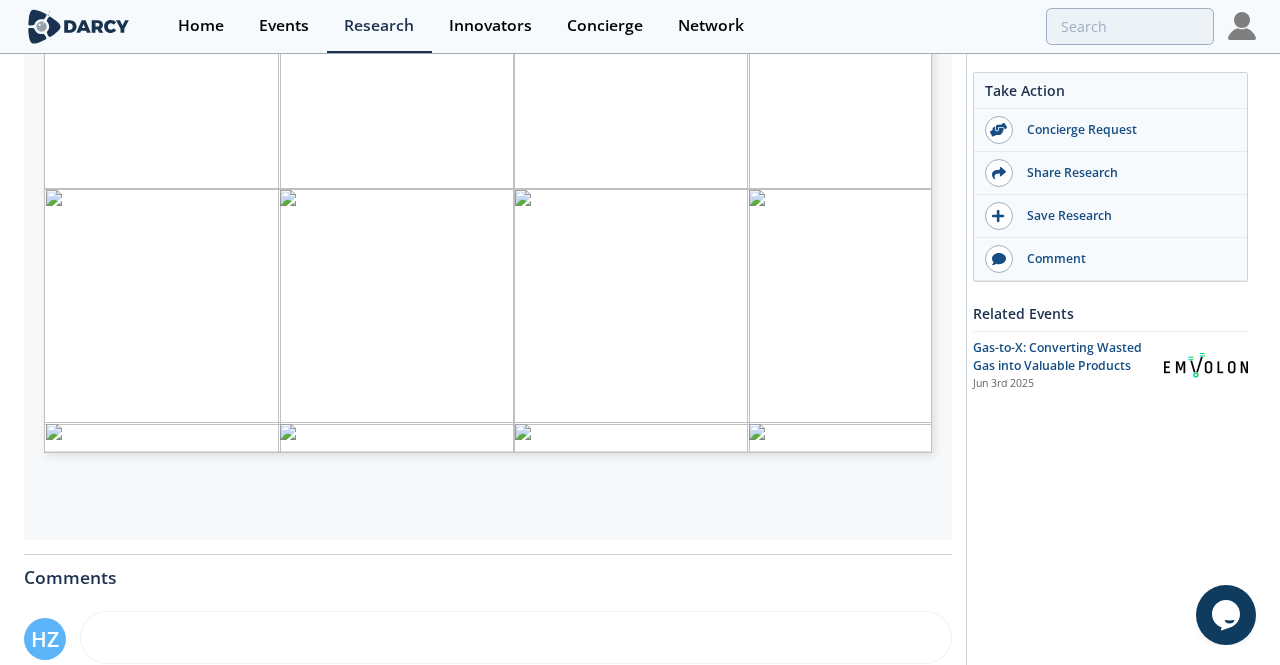 type on "3" 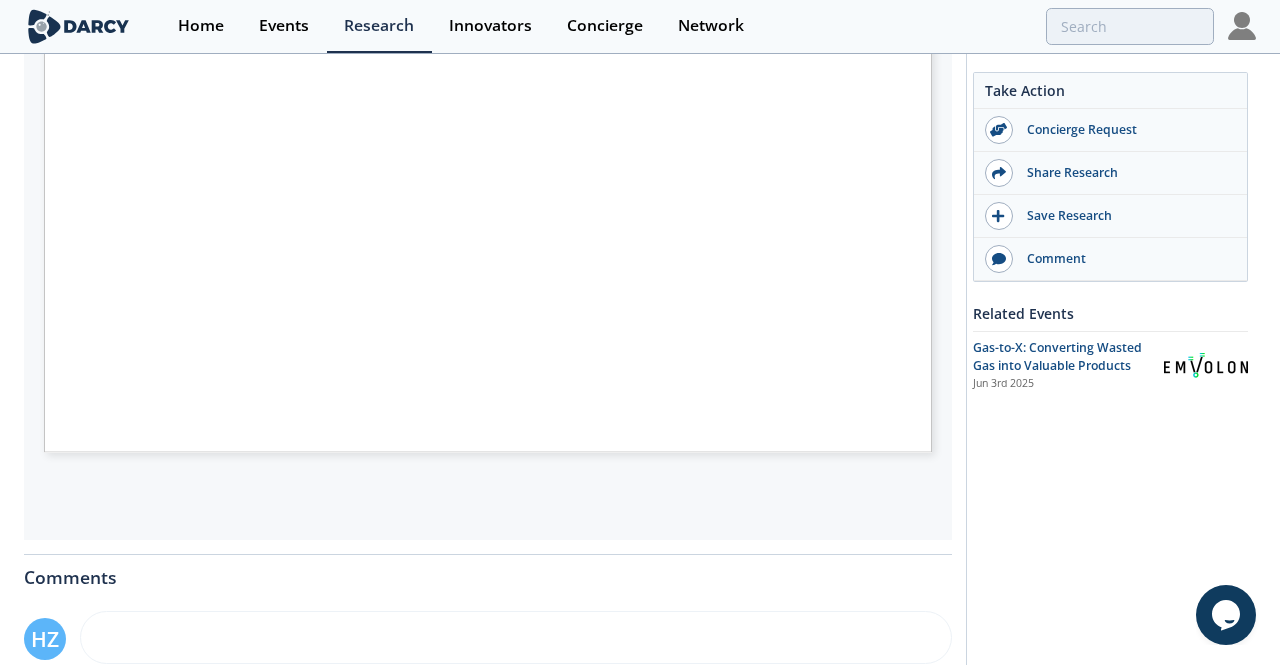 type on "4" 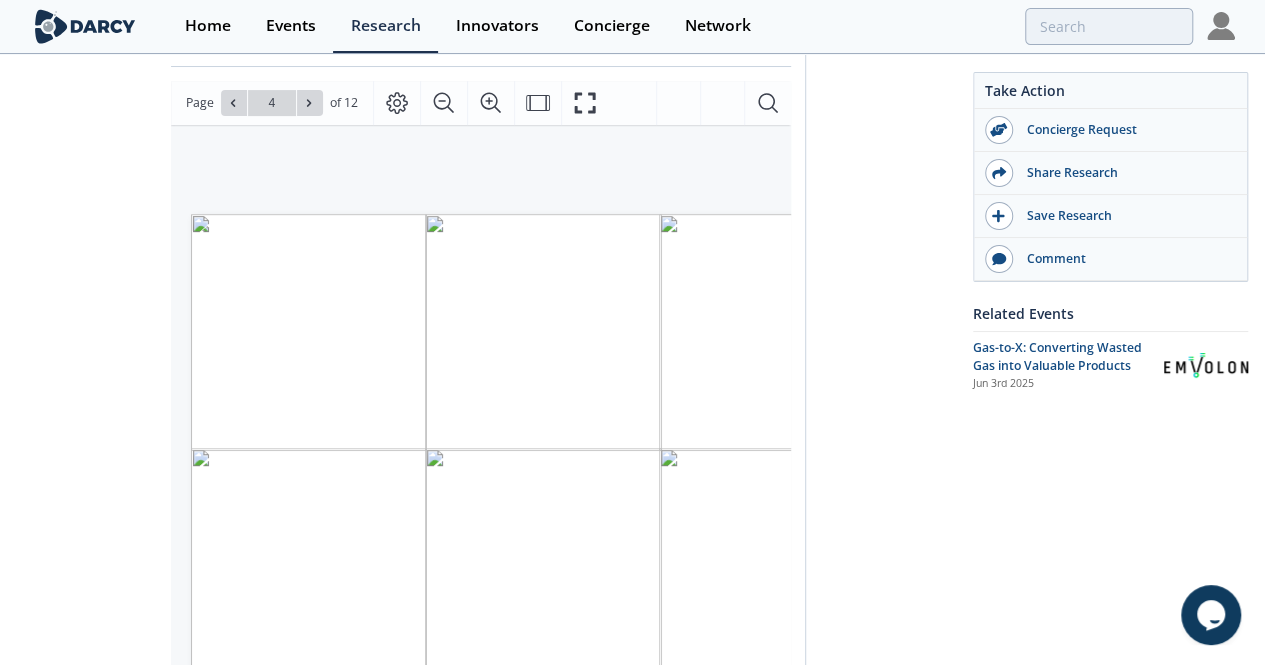 scroll, scrollTop: 400, scrollLeft: 0, axis: vertical 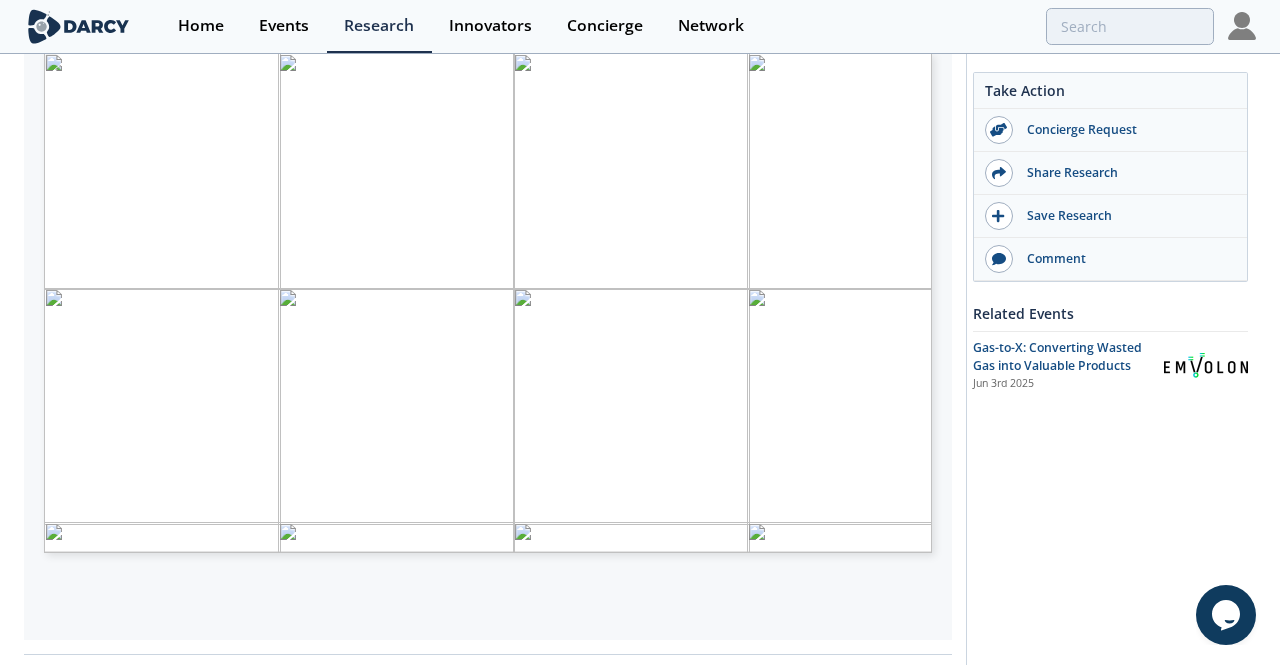 type on "5" 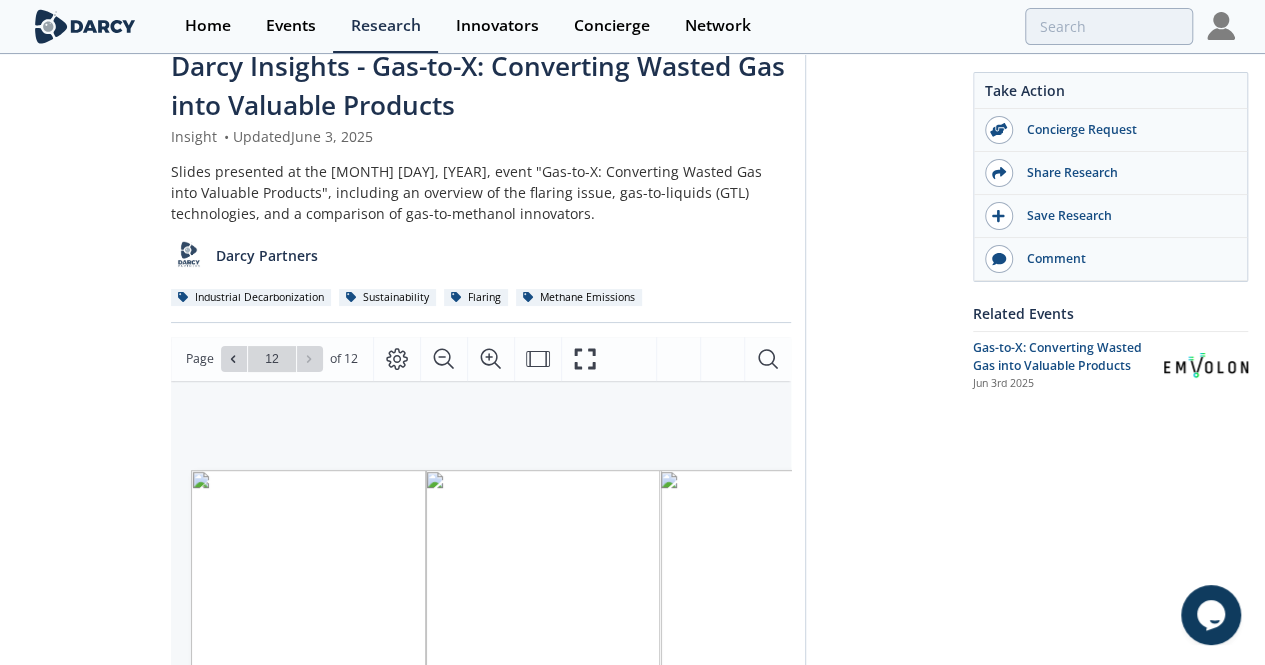scroll, scrollTop: 0, scrollLeft: 0, axis: both 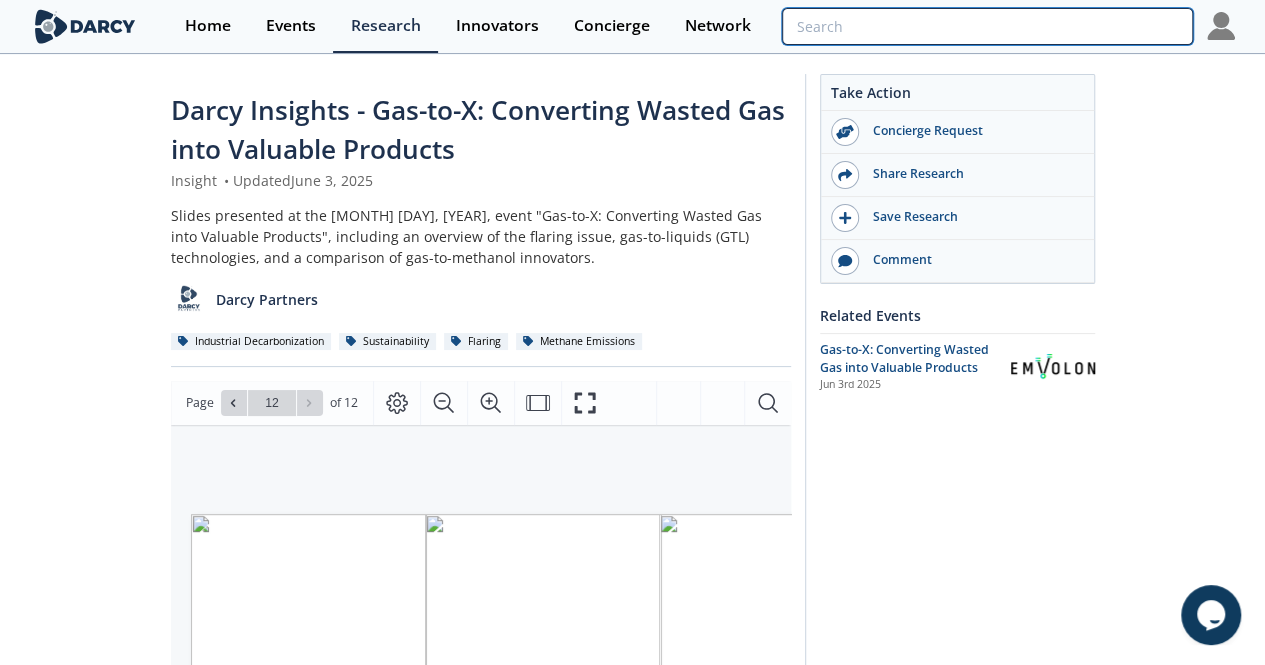 click at bounding box center [987, 26] 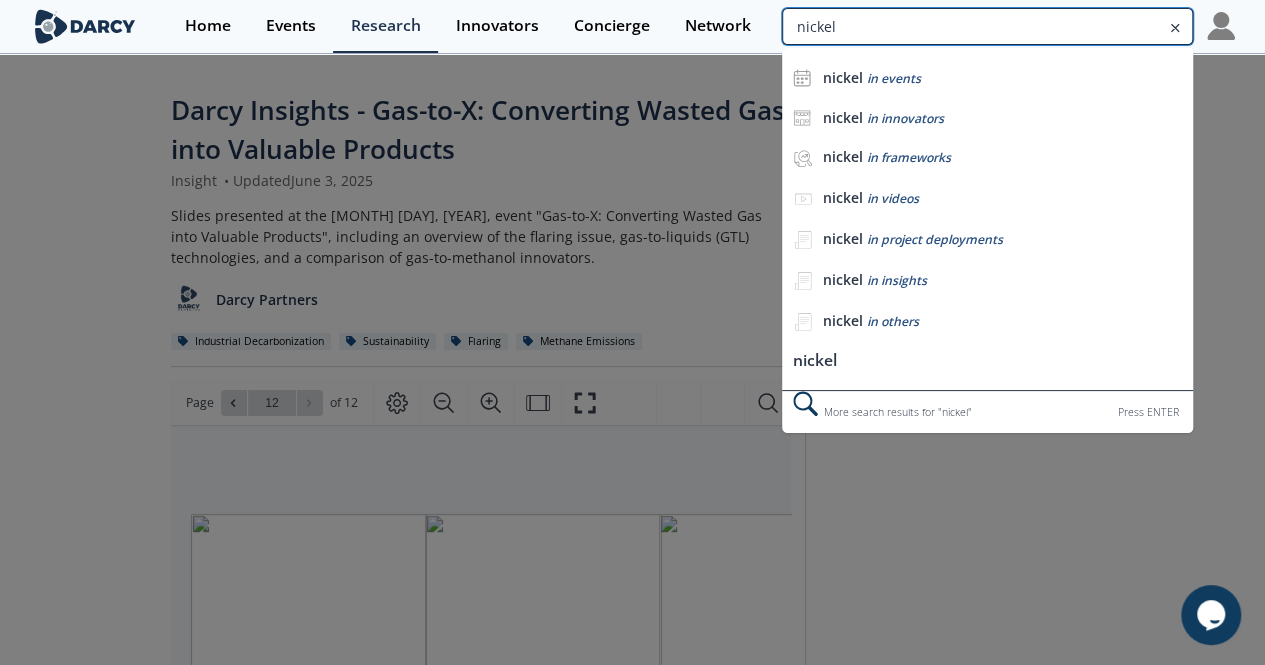 type on "nickel" 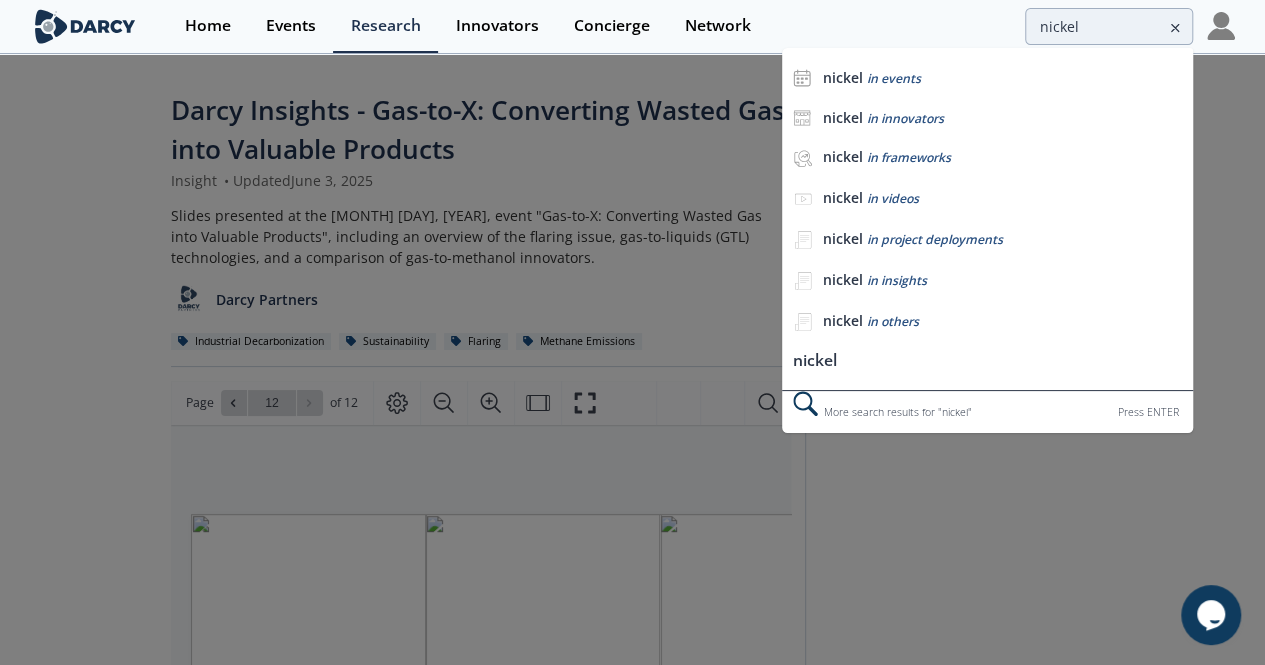 click at bounding box center (632, 332) 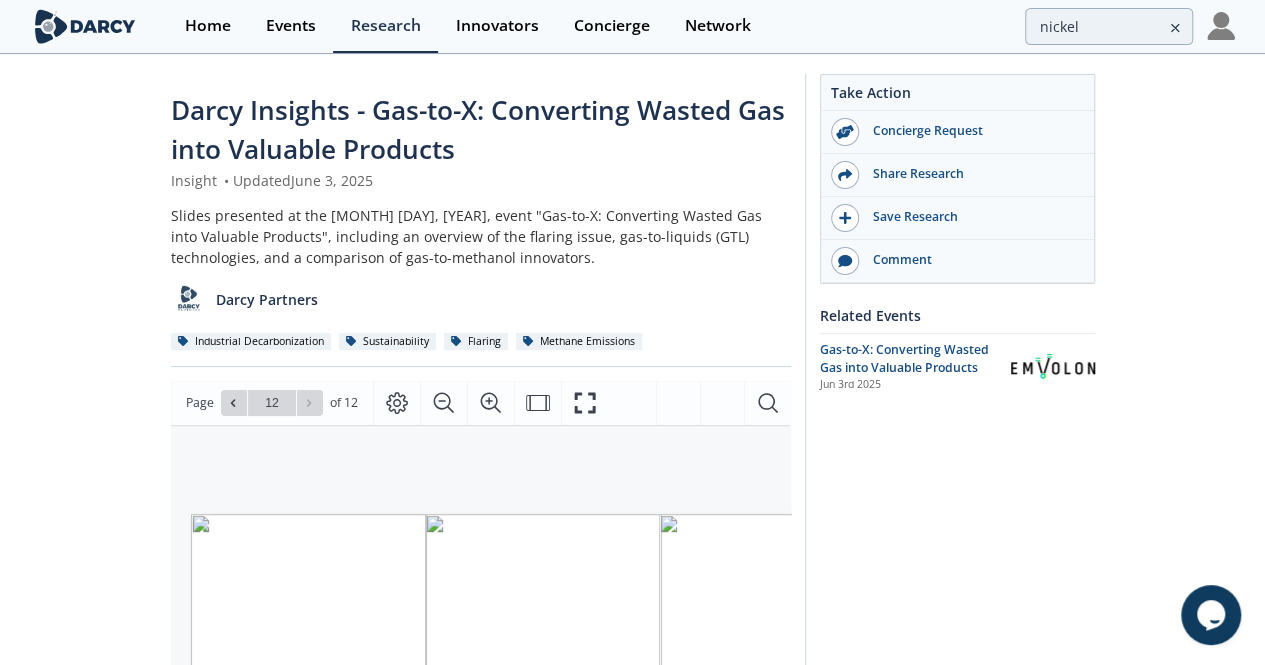 type on "11" 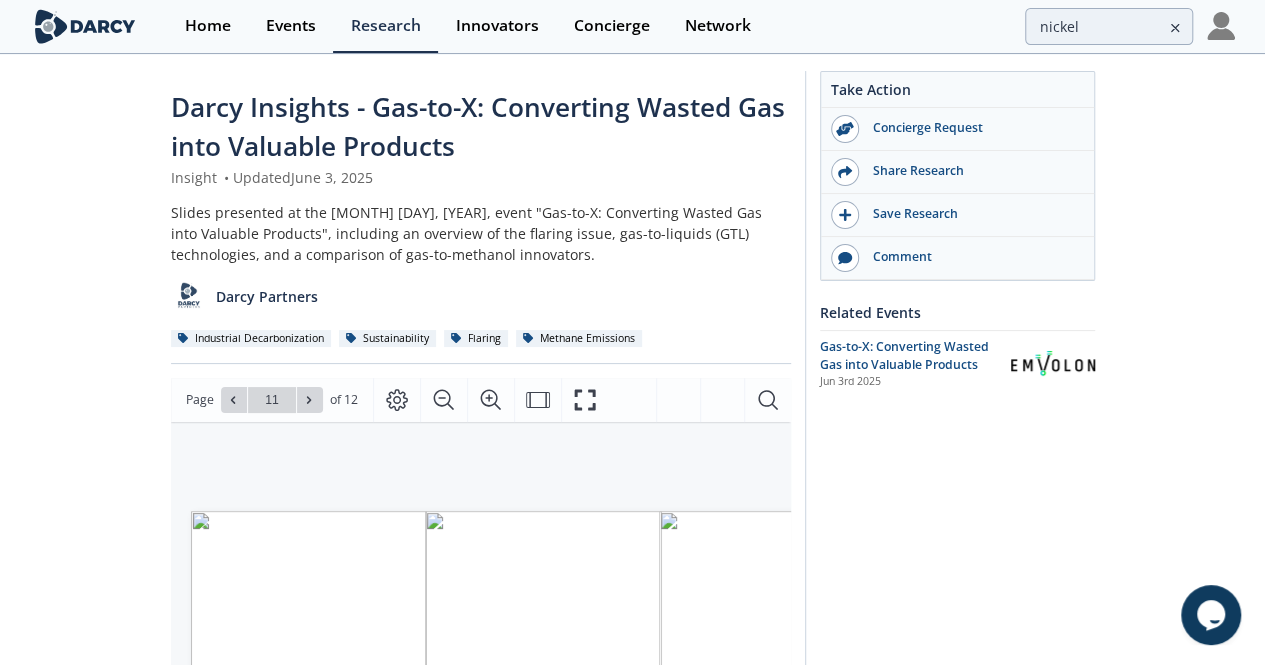 scroll, scrollTop: 0, scrollLeft: 0, axis: both 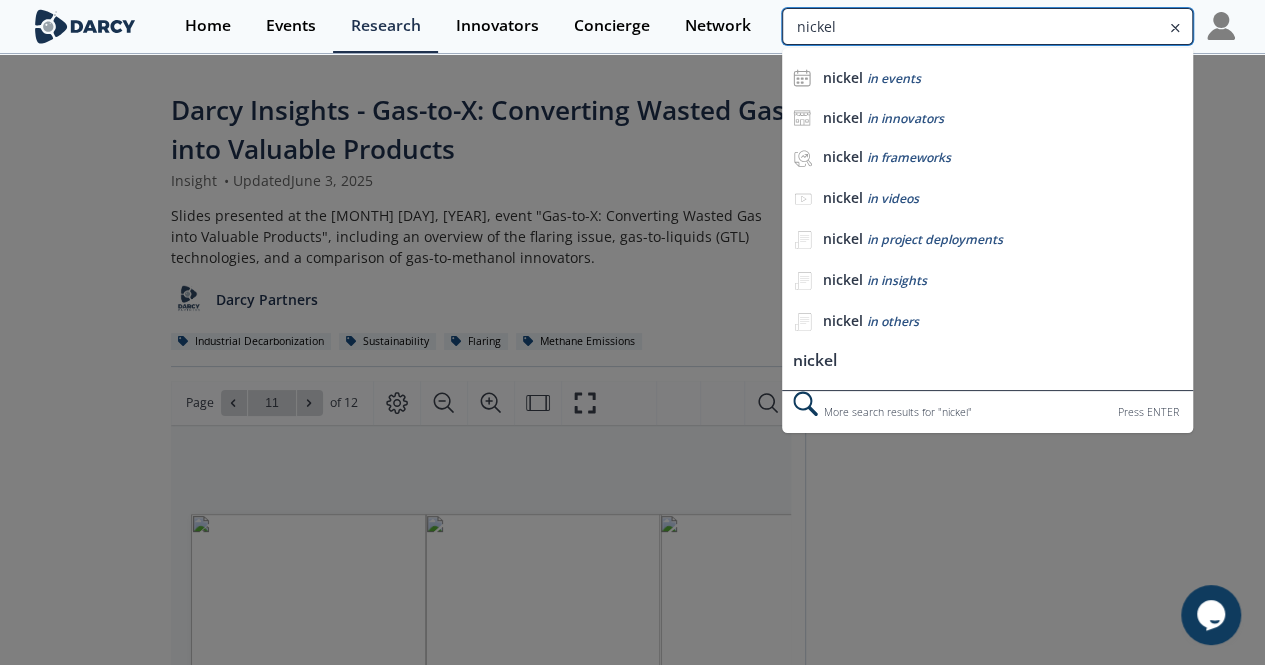drag, startPoint x: 1113, startPoint y: 28, endPoint x: 946, endPoint y: 24, distance: 167.0479 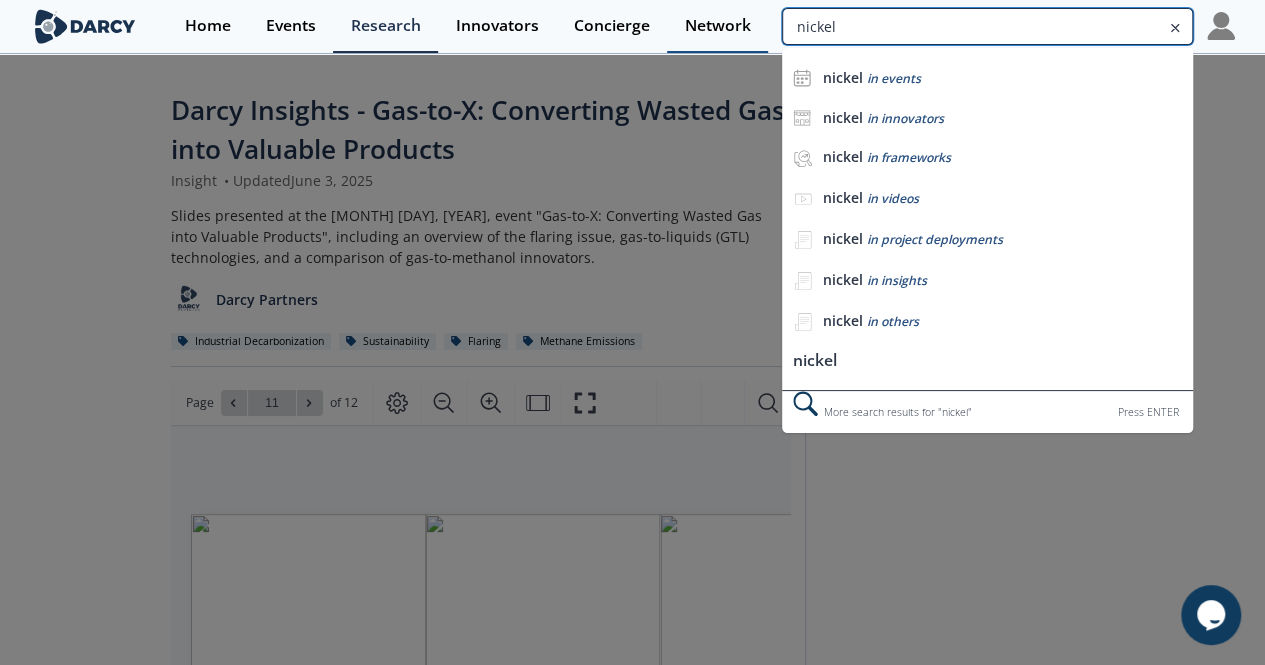 drag, startPoint x: 850, startPoint y: 27, endPoint x: 713, endPoint y: 25, distance: 137.0146 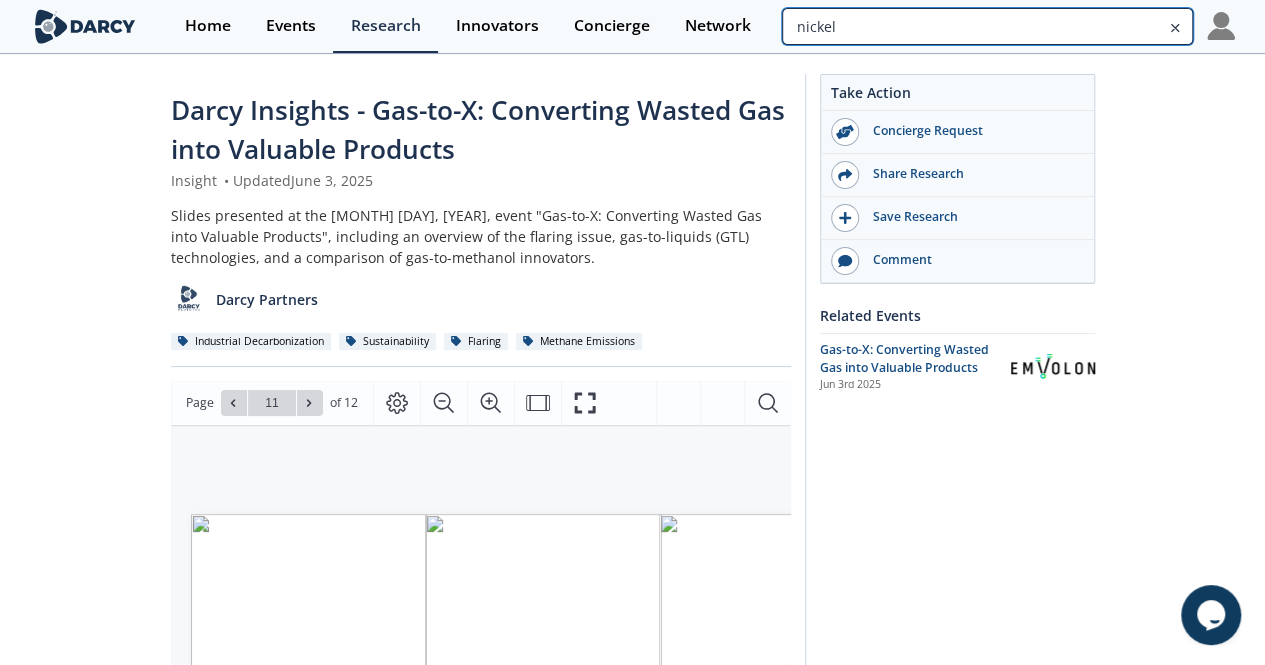 paste on "-zinc" 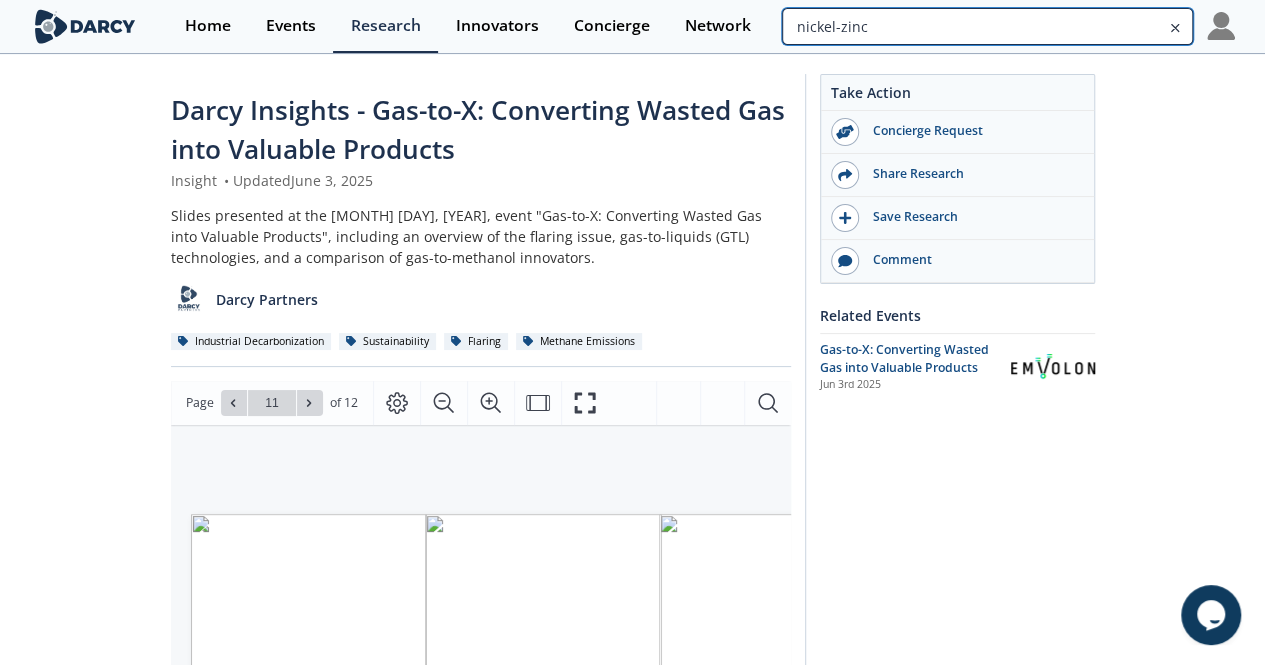 type on "nickel-zinc" 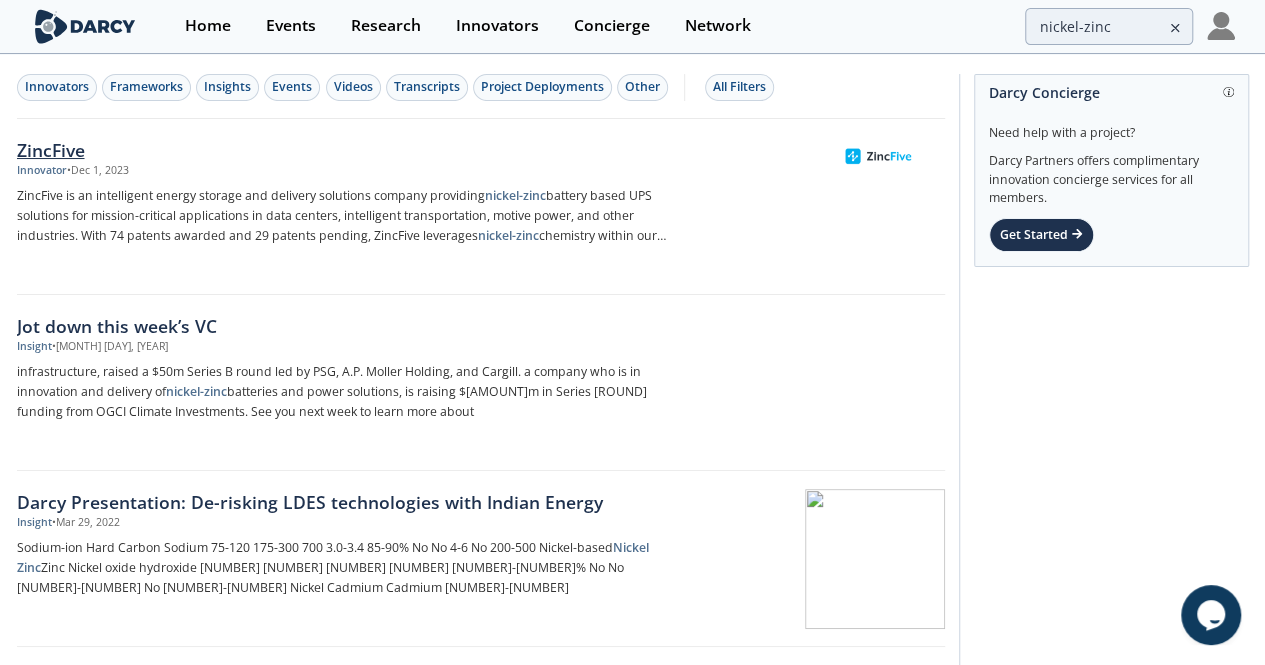 click on "ZincFive" at bounding box center [348, 150] 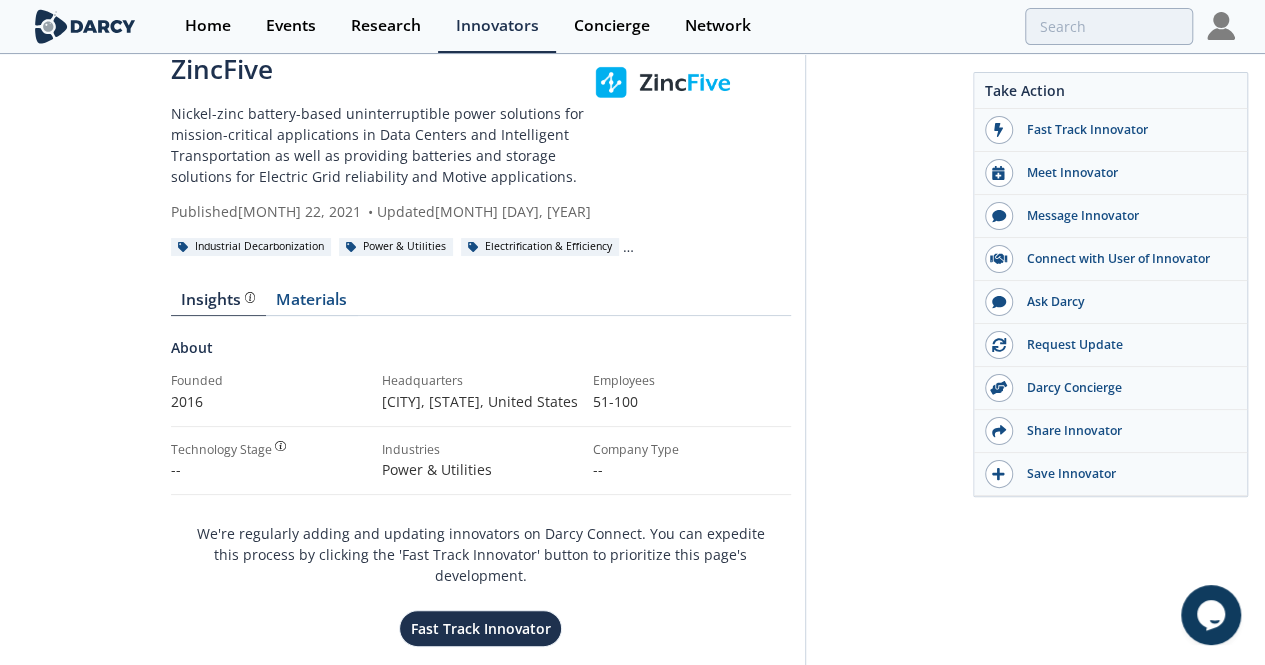 scroll, scrollTop: 100, scrollLeft: 0, axis: vertical 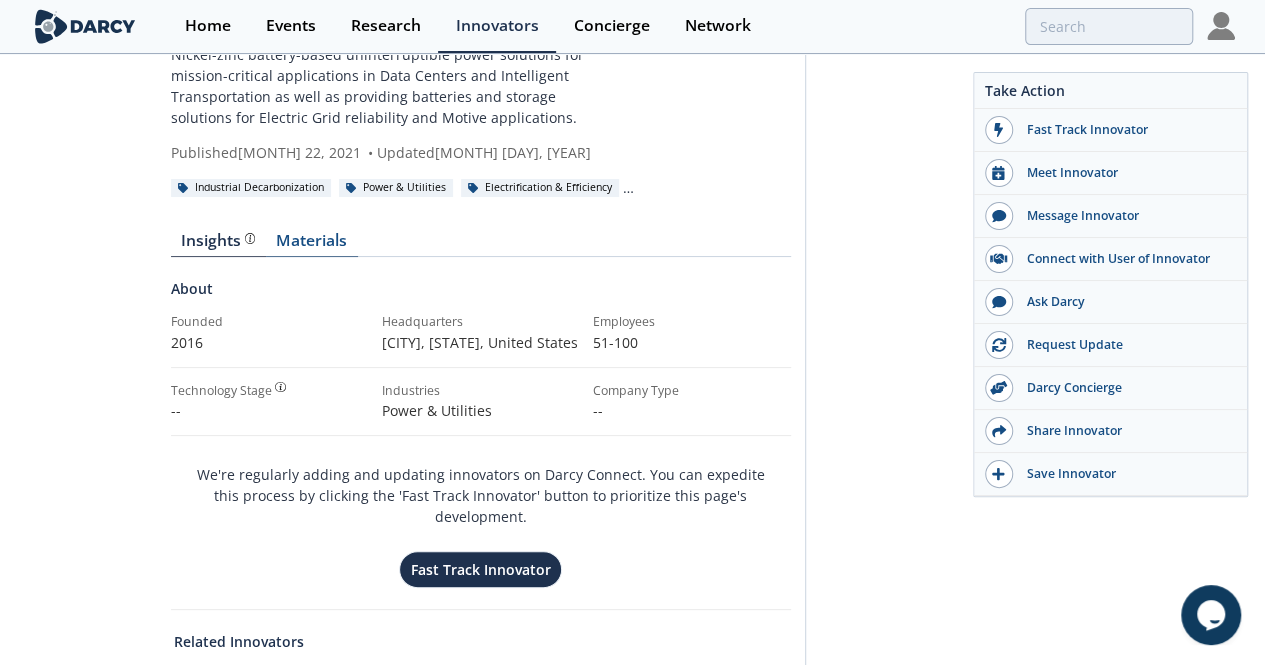 click on "Materials" at bounding box center (312, 245) 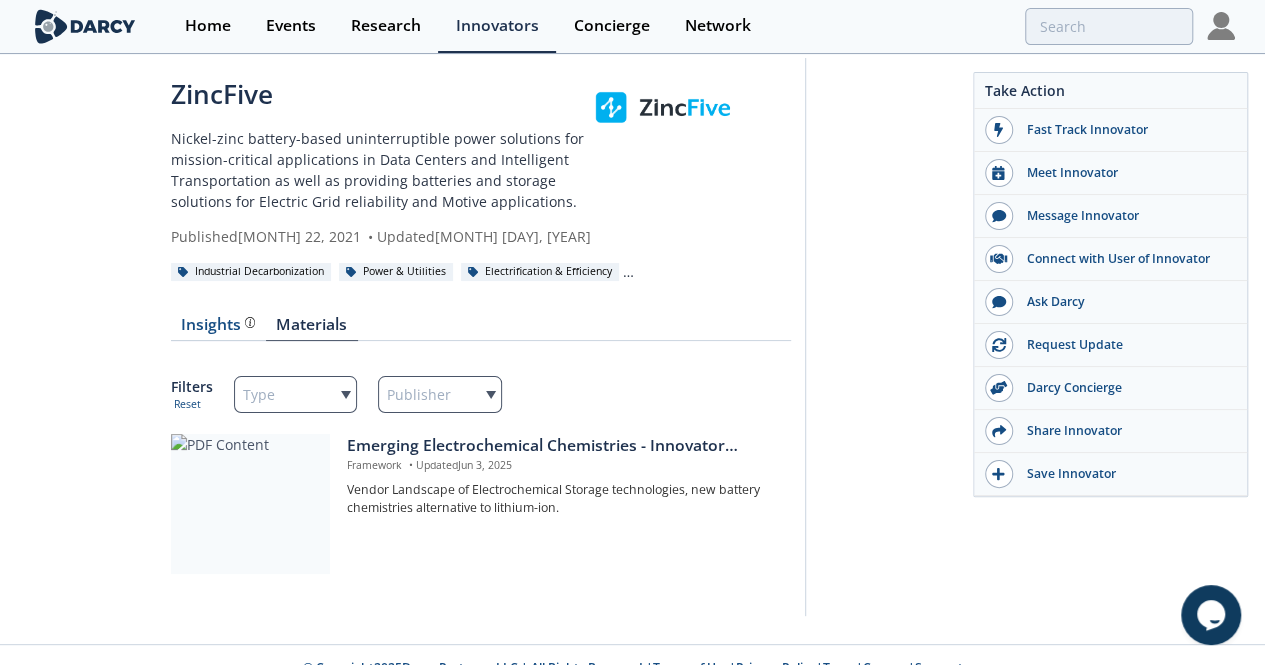 scroll, scrollTop: 20, scrollLeft: 0, axis: vertical 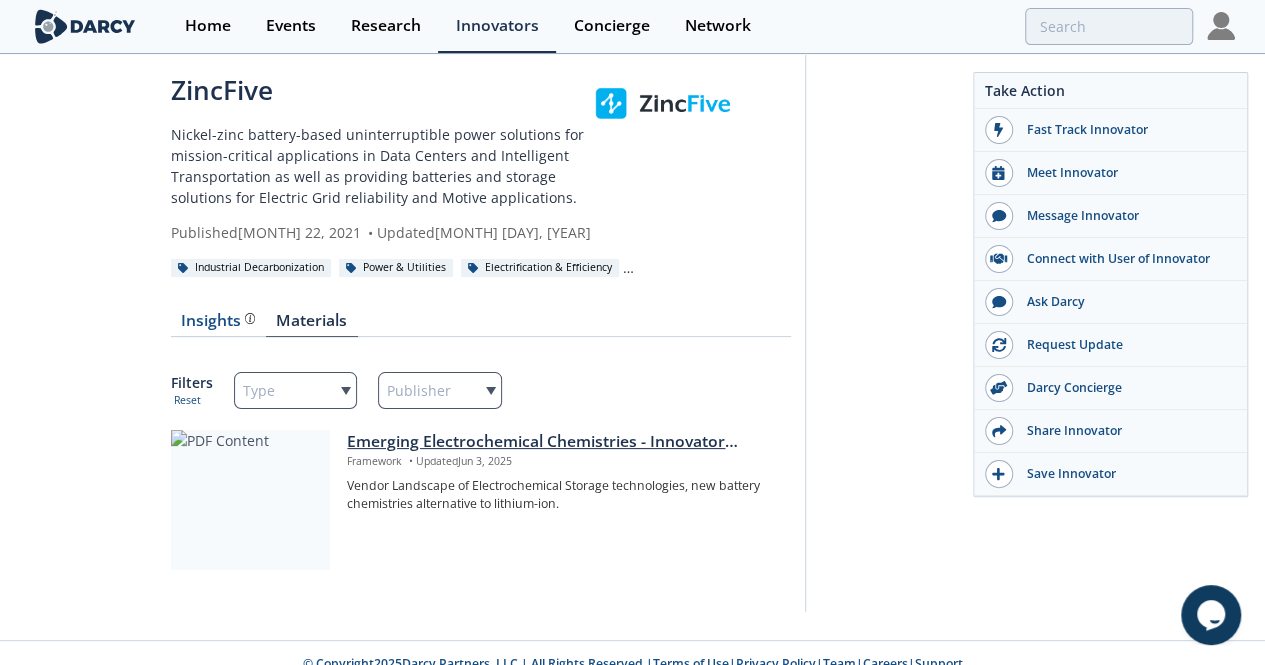 click on "Emerging Electrochemical Chemistries - Innovator Landscape" at bounding box center [561, 442] 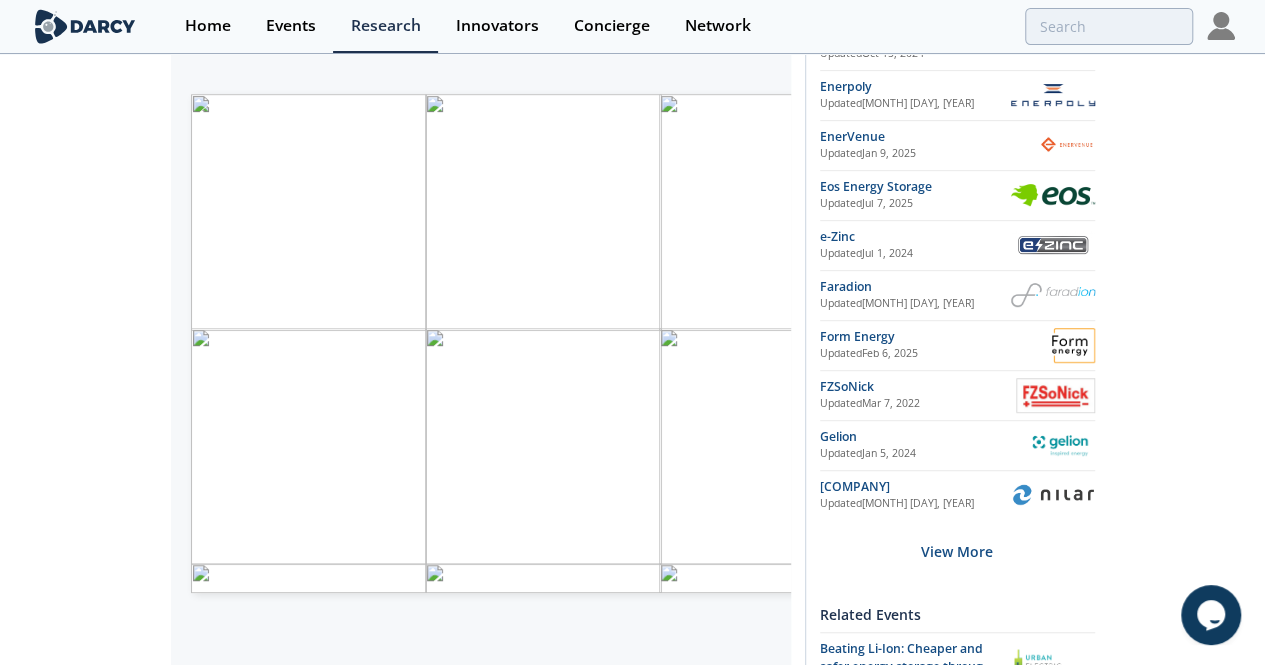 scroll, scrollTop: 400, scrollLeft: 0, axis: vertical 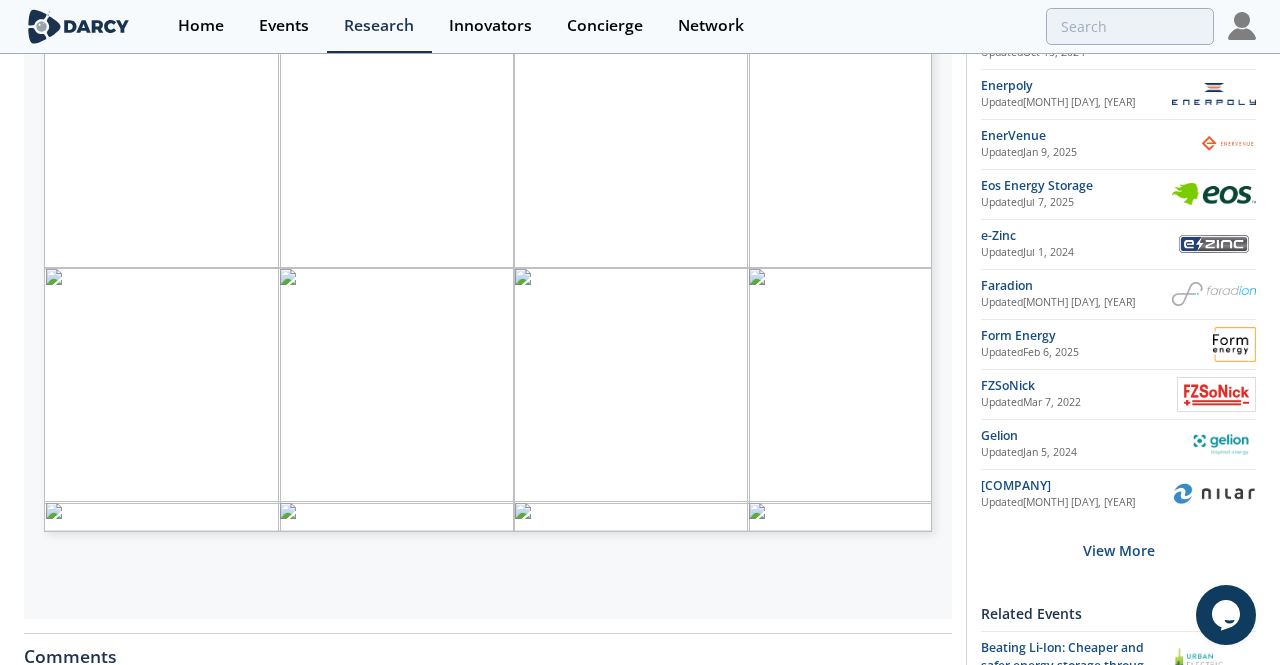 click at bounding box center [788, 623] 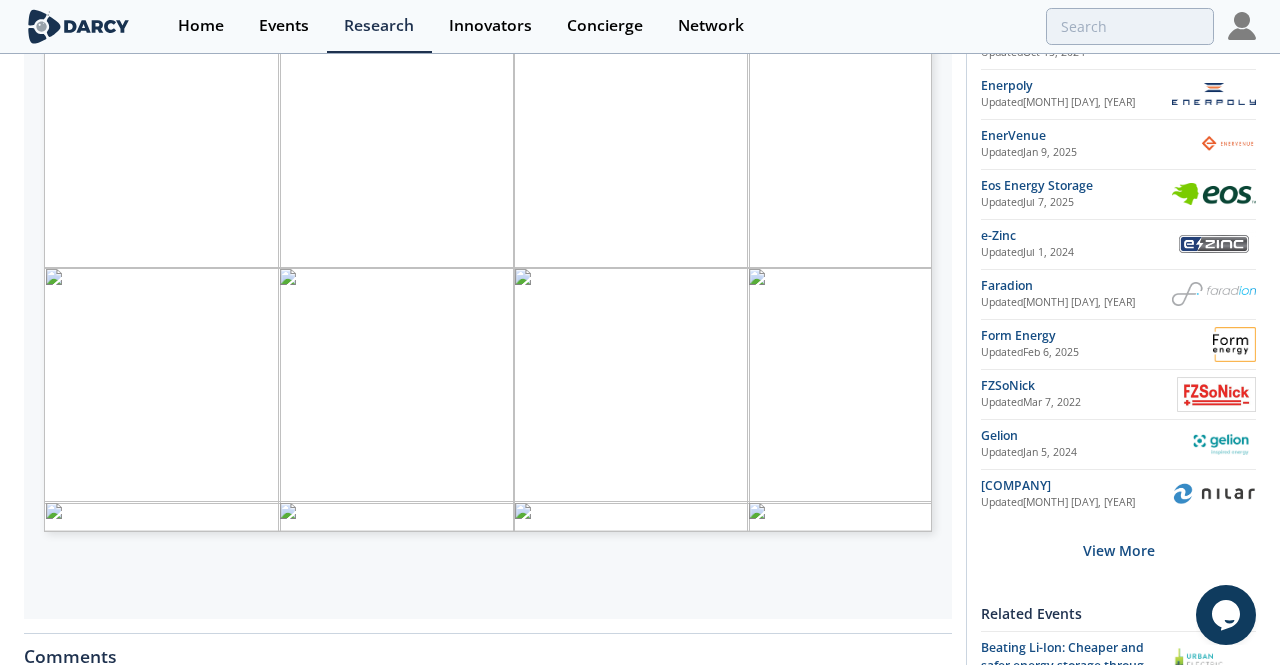 click at bounding box center [647, 820] 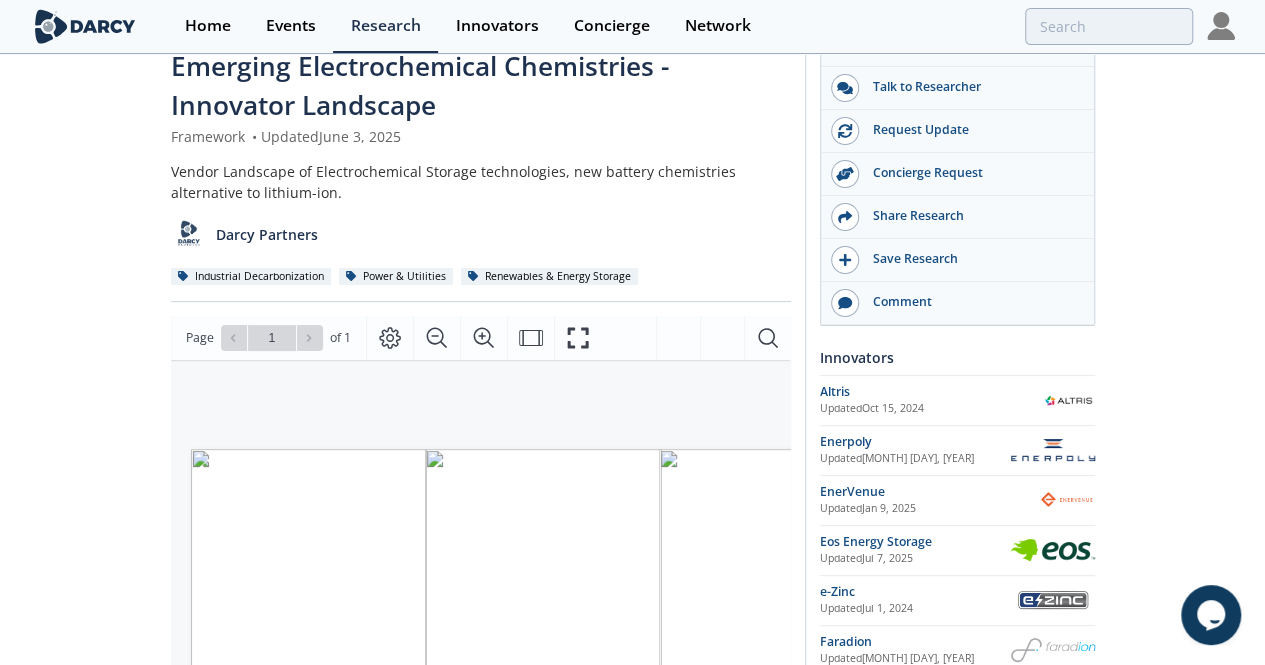 scroll, scrollTop: 0, scrollLeft: 0, axis: both 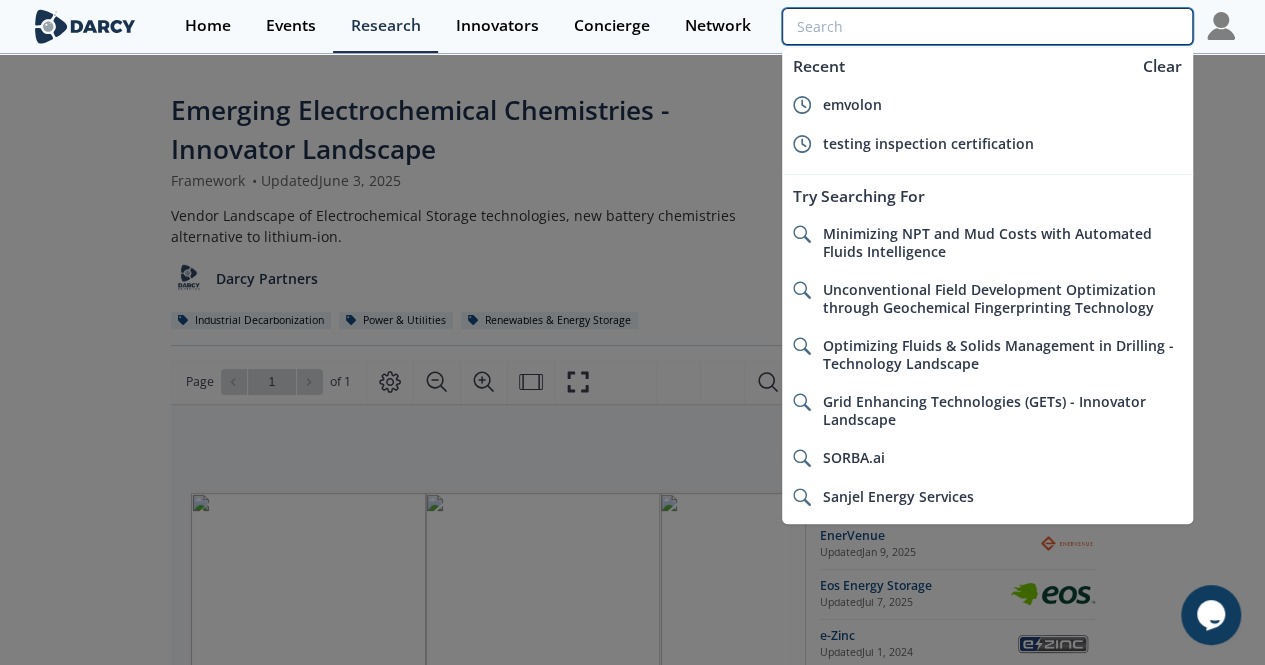 click at bounding box center (987, 26) 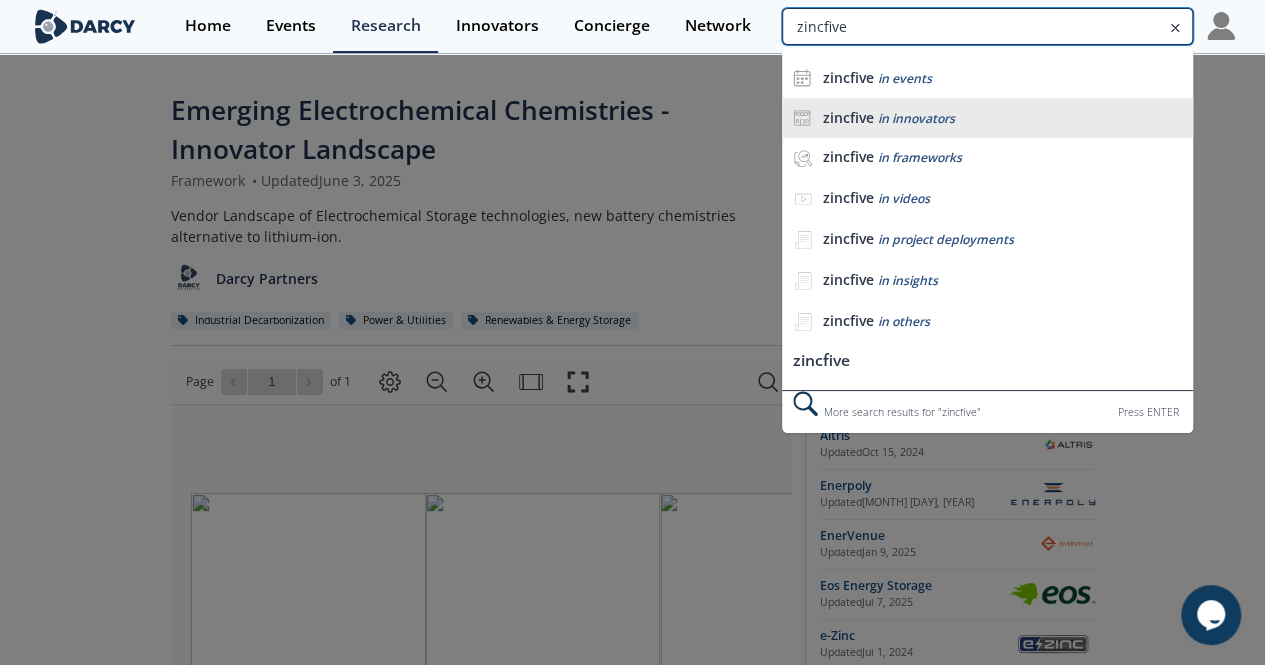type on "zincfive" 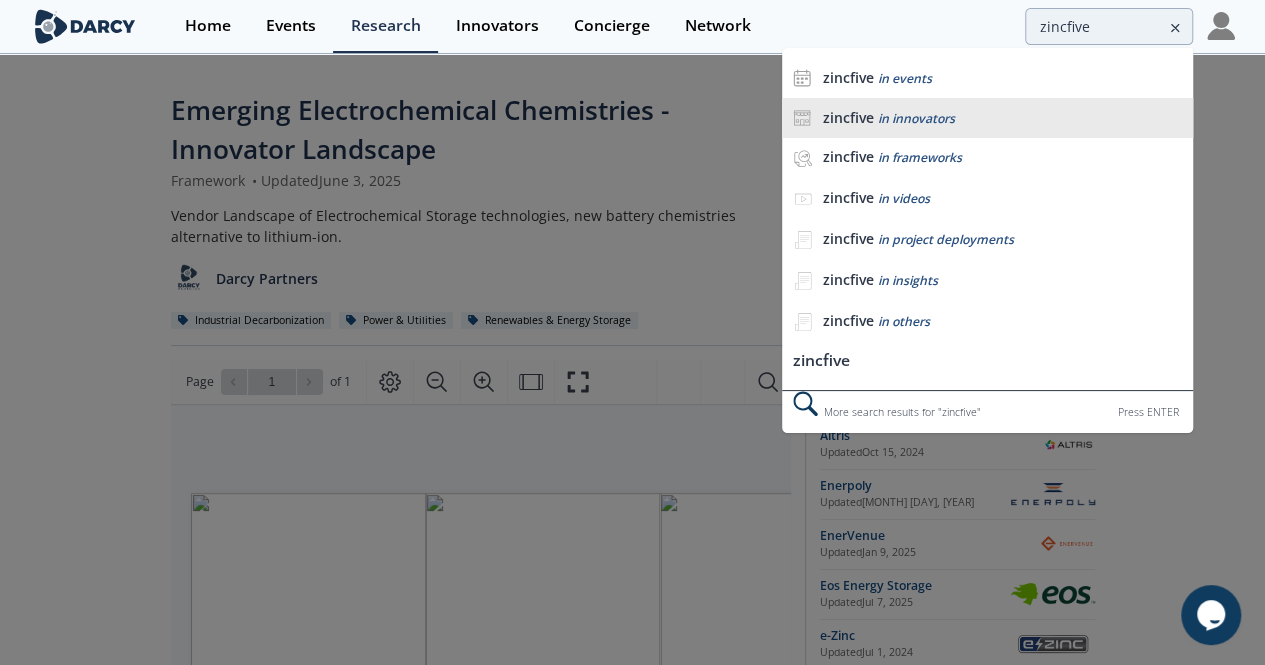 click on "zincfive
in innovators" at bounding box center [1002, 118] 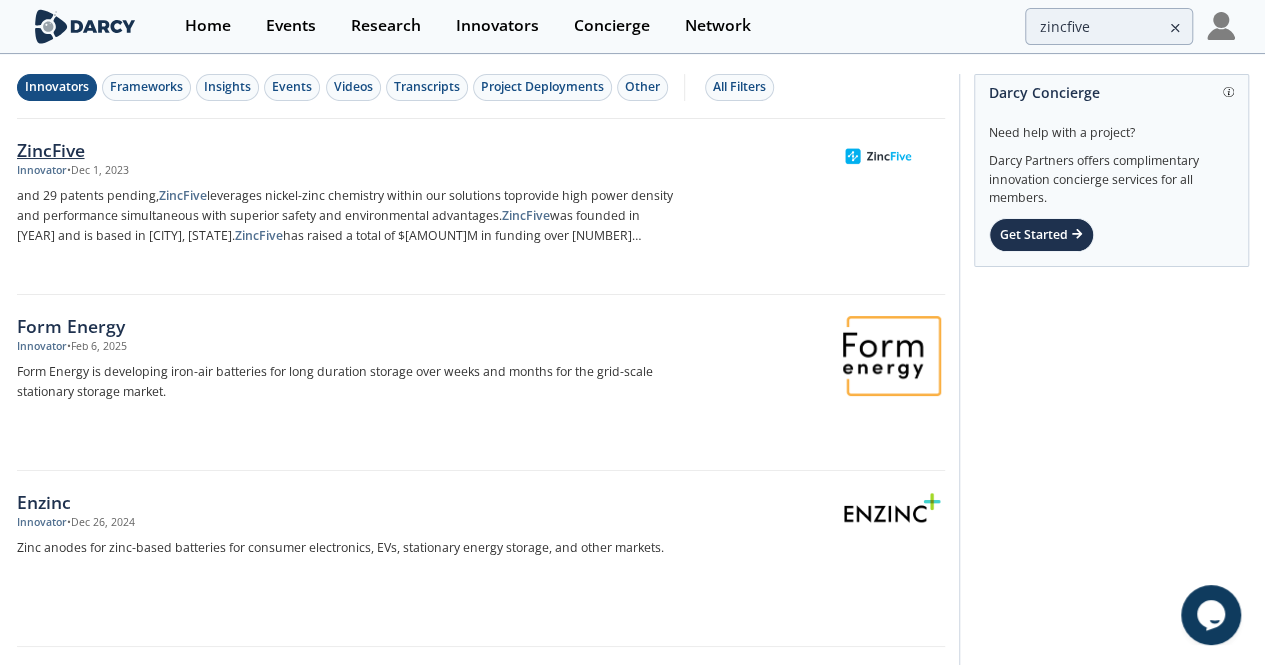 click on "ZincFive" at bounding box center (348, 150) 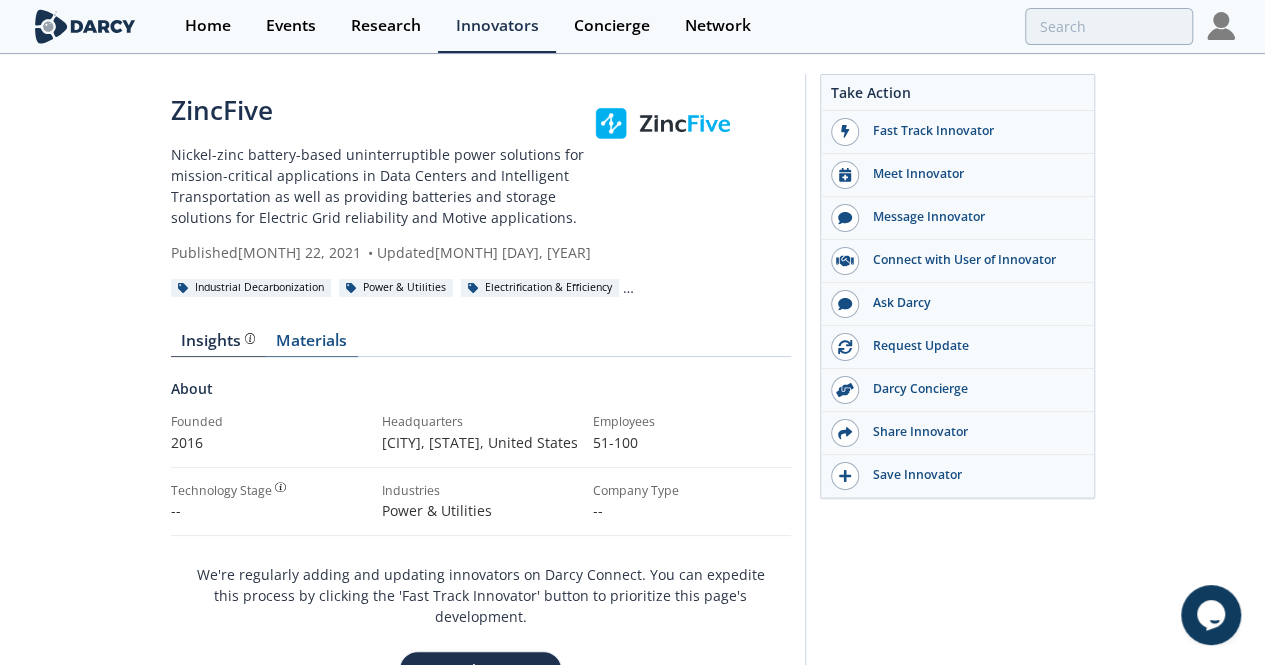 click on "Materials" at bounding box center [312, 345] 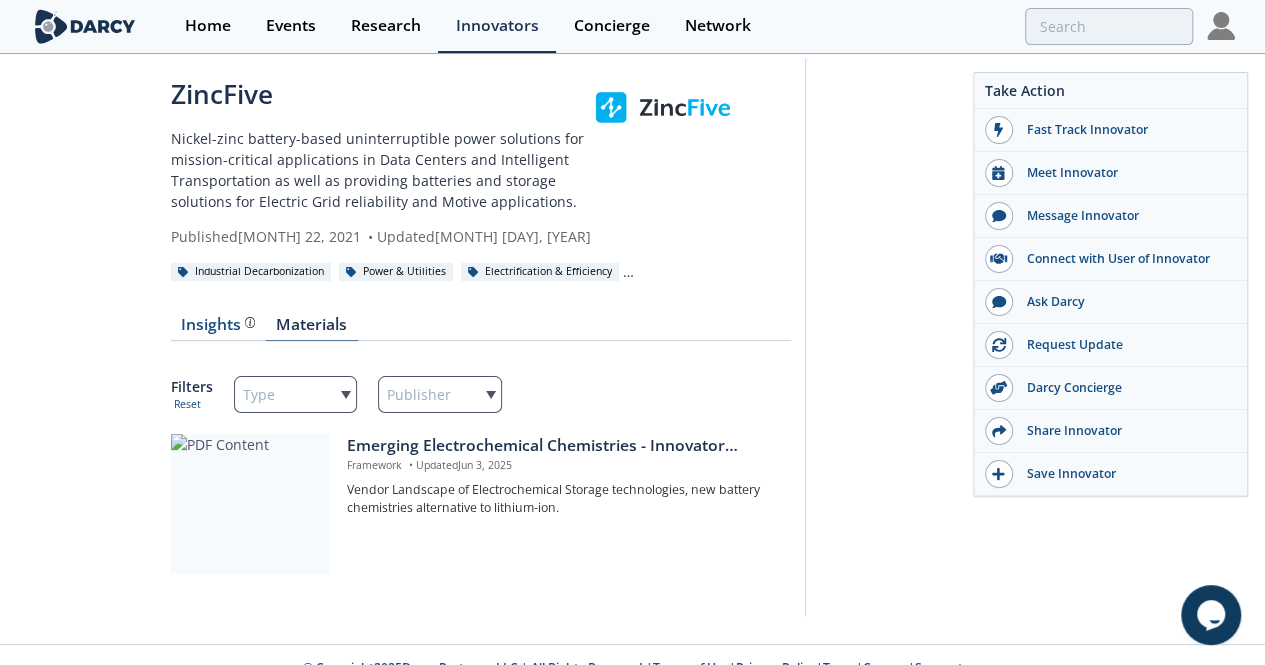 scroll, scrollTop: 20, scrollLeft: 0, axis: vertical 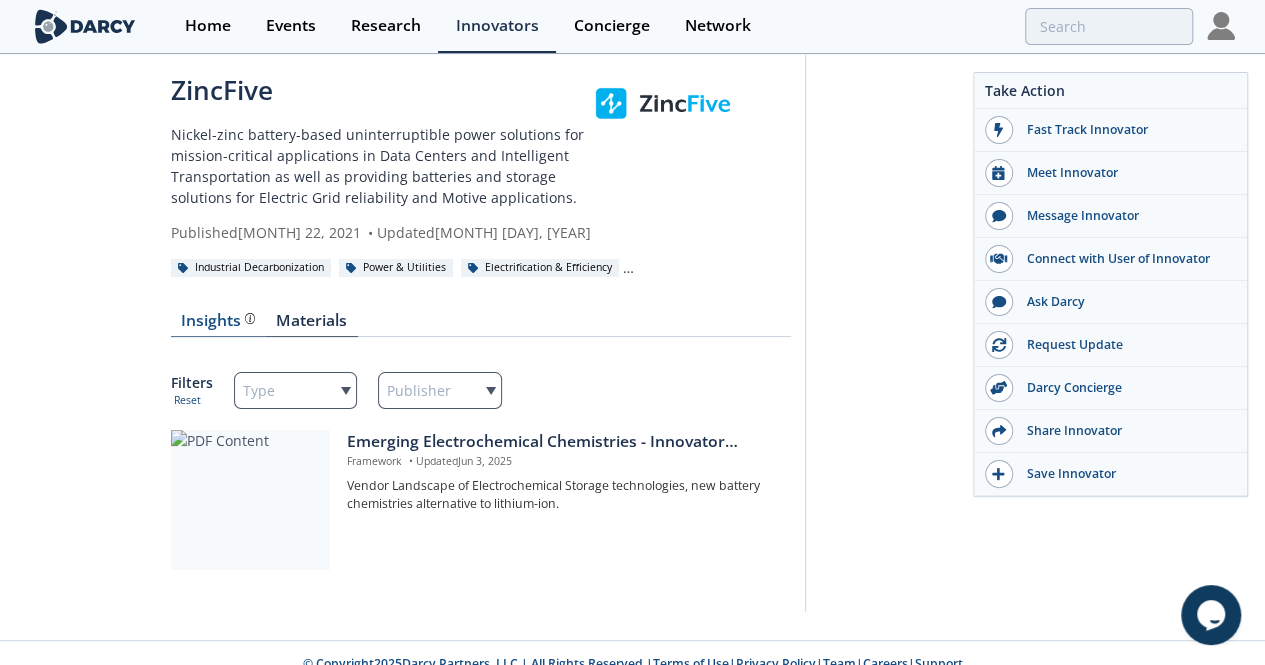 click on "Insights" at bounding box center (218, 321) 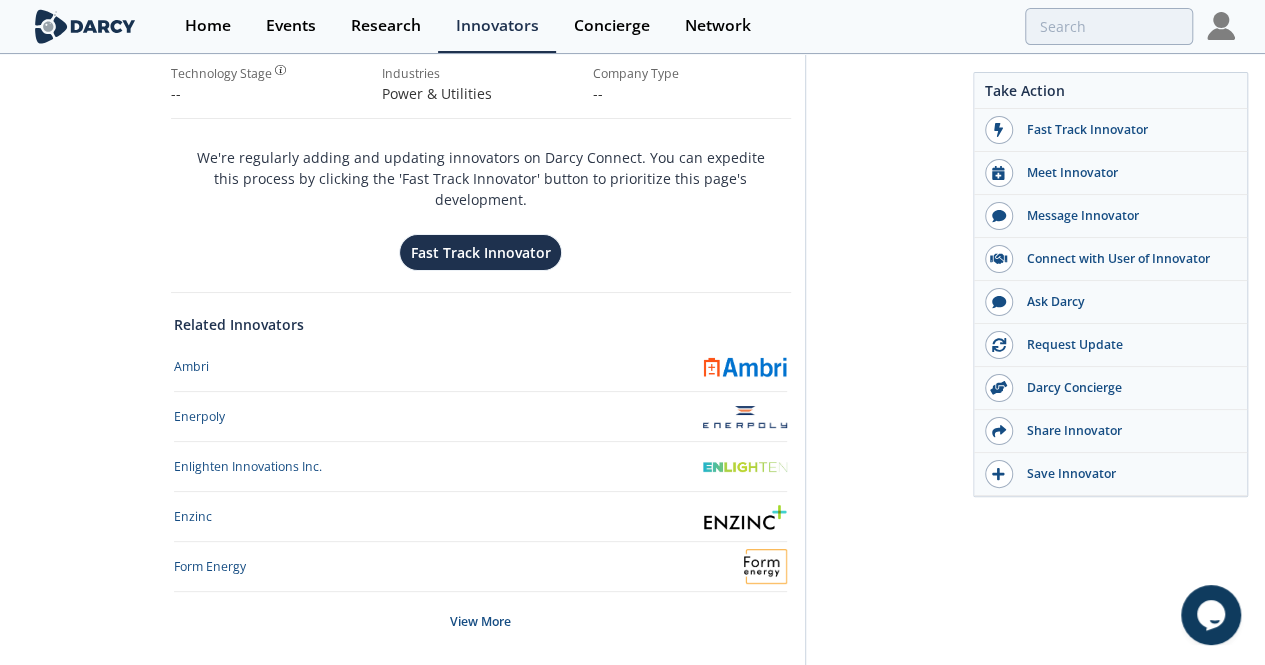 scroll, scrollTop: 386, scrollLeft: 0, axis: vertical 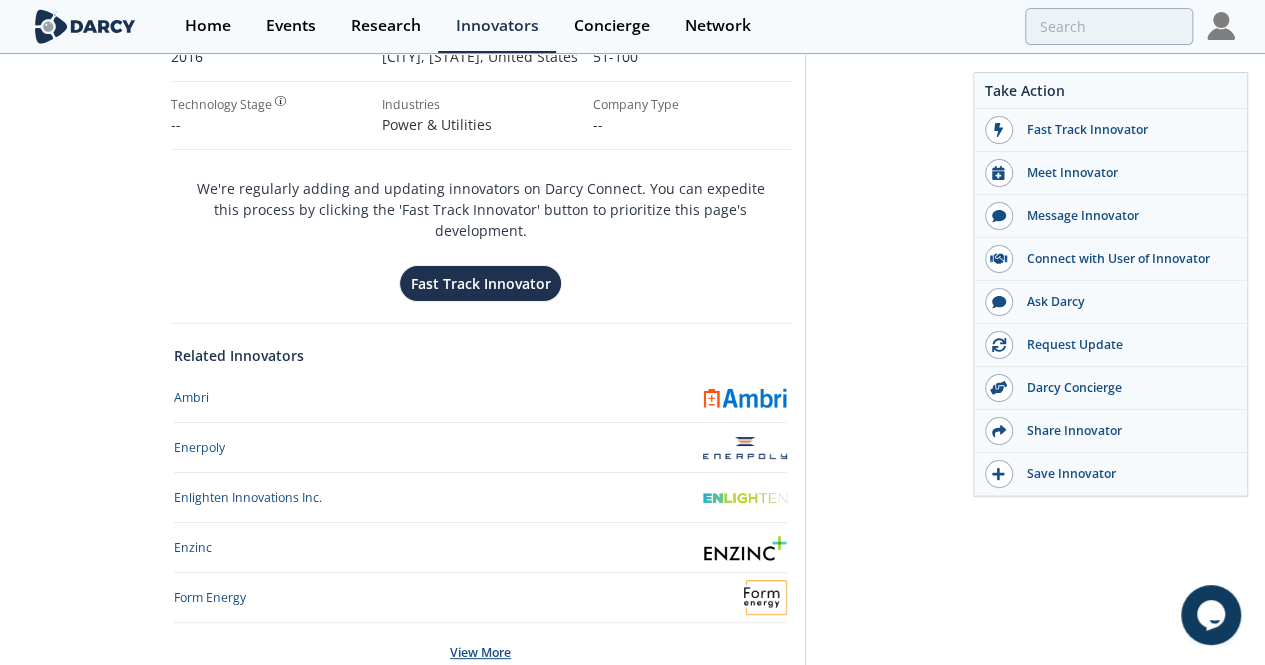 click on "View More" at bounding box center [480, 653] 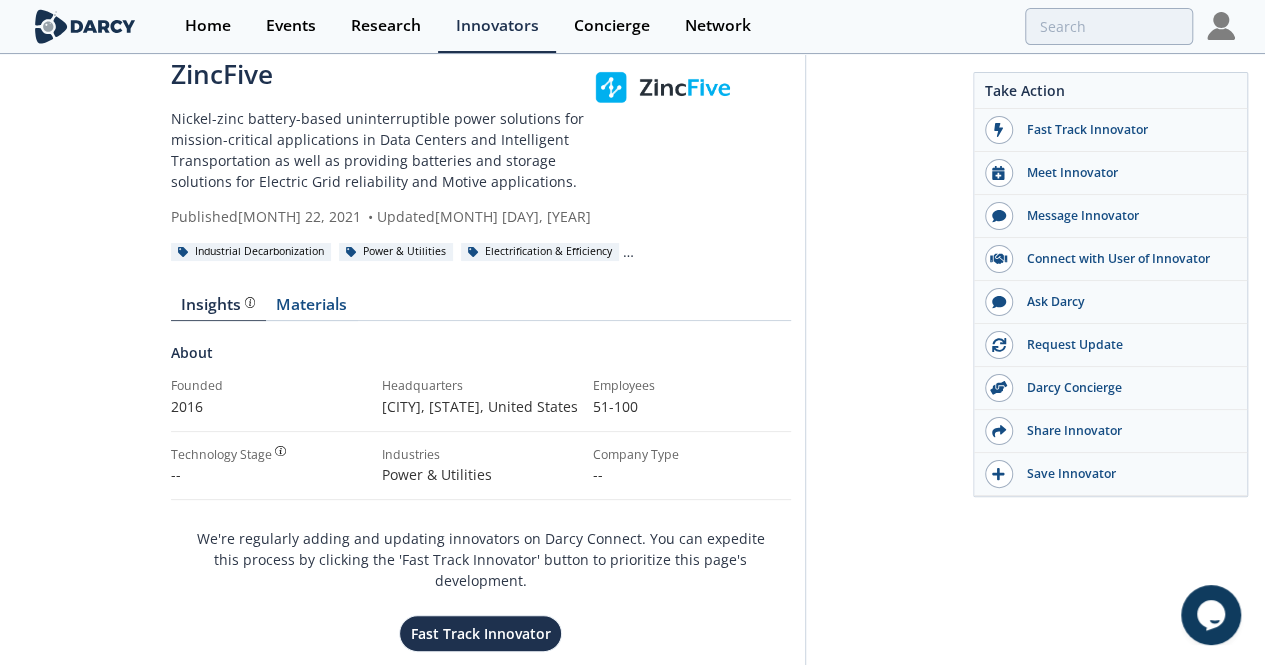 scroll, scrollTop: 0, scrollLeft: 0, axis: both 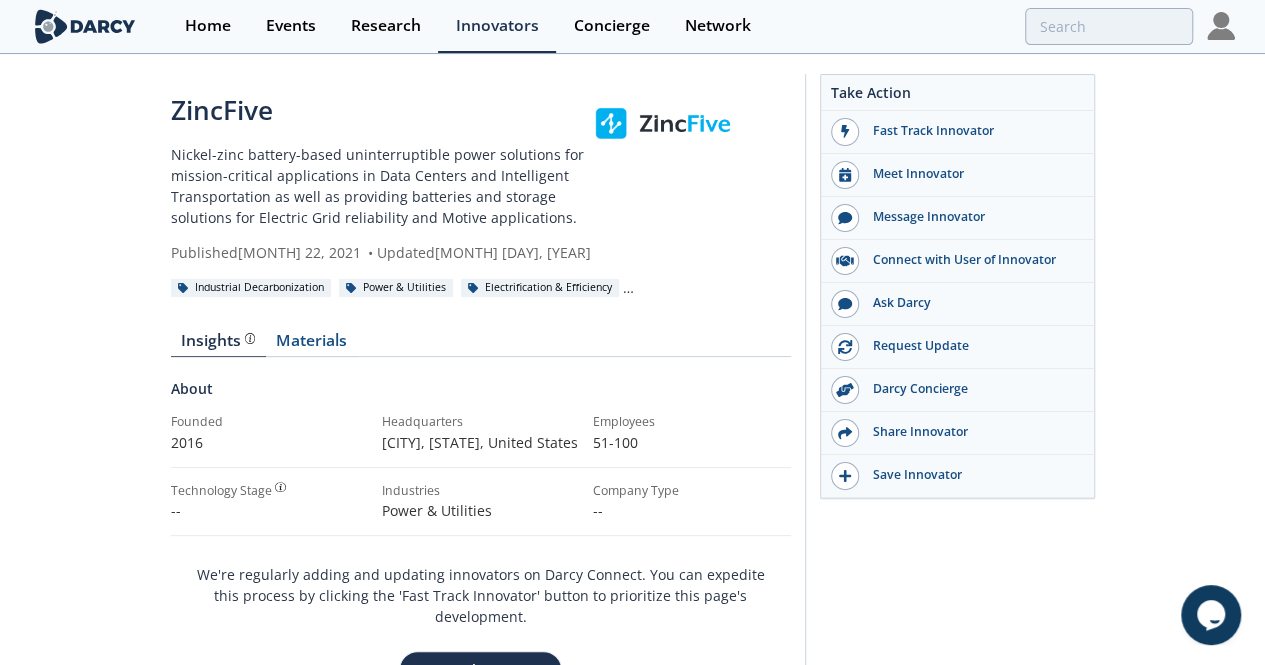 click on "Insights
Materials
About
Founded
[YEAR]
Headquarters
[CITY], [STATE],
[COUNTRY]
Employees
51-100
Technology Stage
--
Industries" at bounding box center [481, 759] 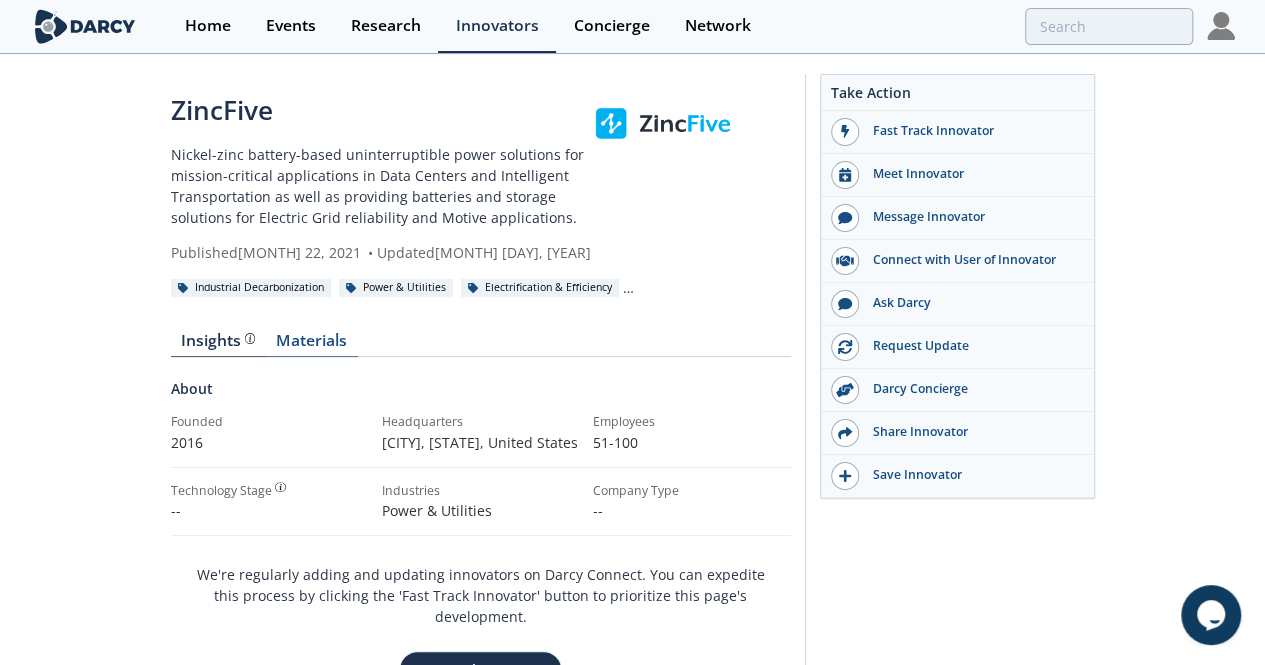 click on "Materials" at bounding box center [312, 345] 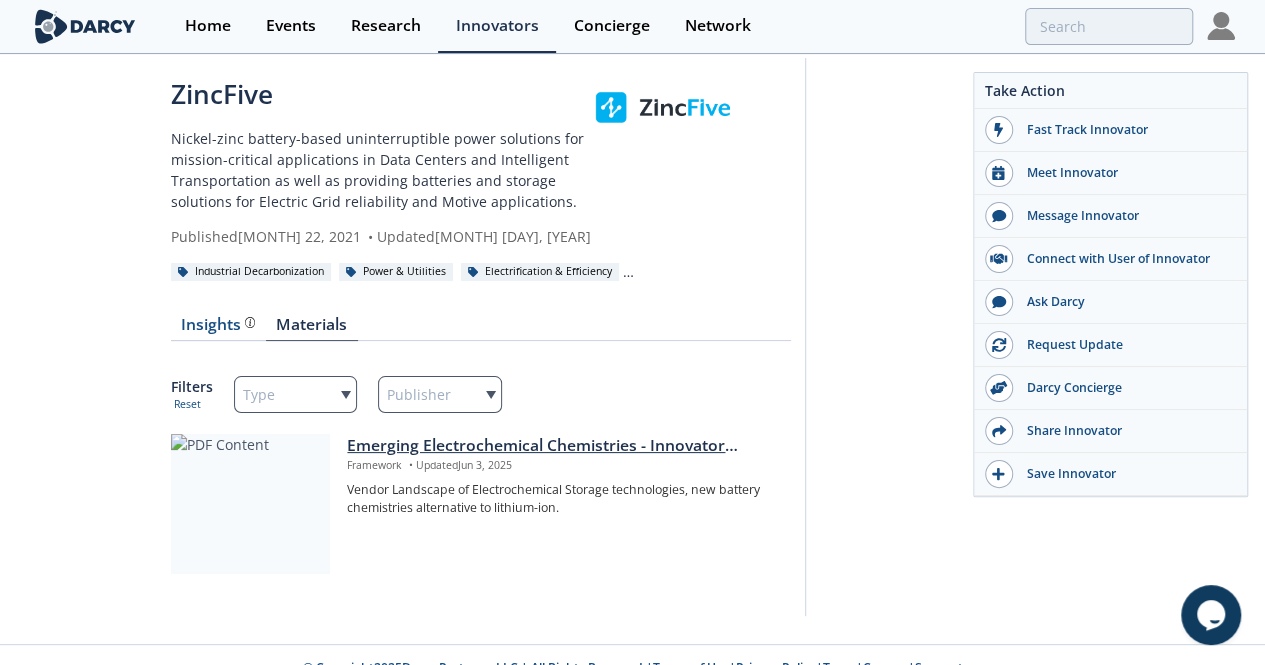 scroll, scrollTop: 20, scrollLeft: 0, axis: vertical 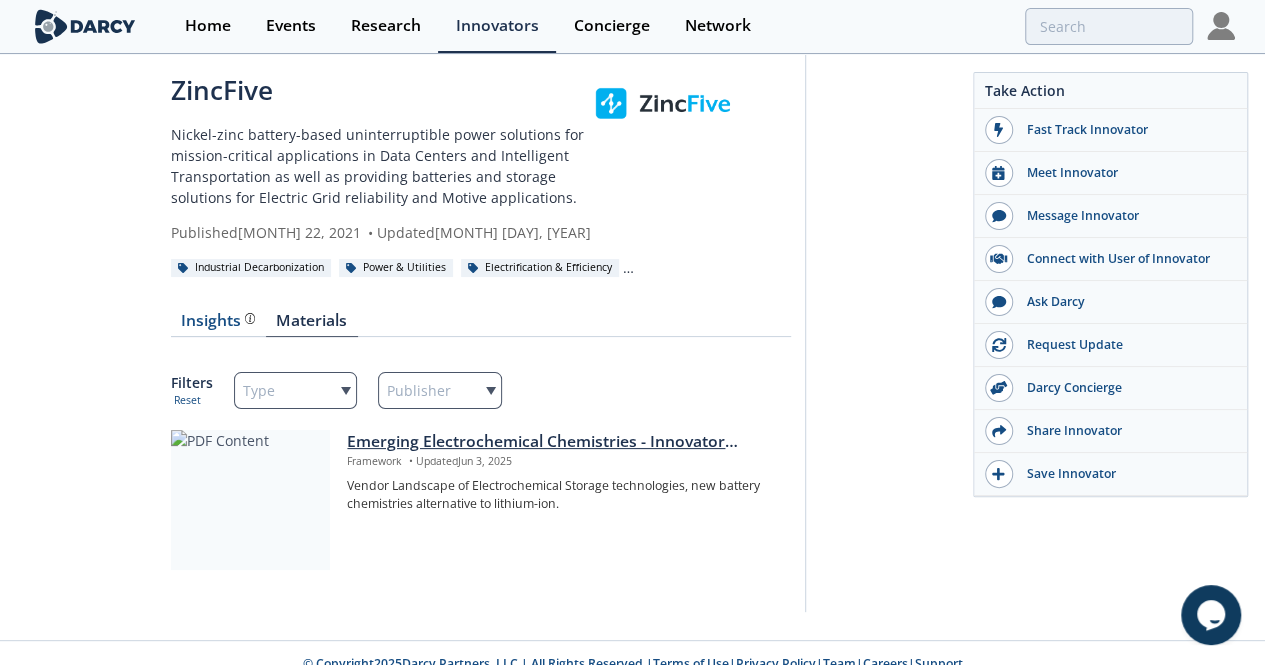 click on "Emerging Electrochemical Chemistries - Innovator Landscape" at bounding box center [561, 442] 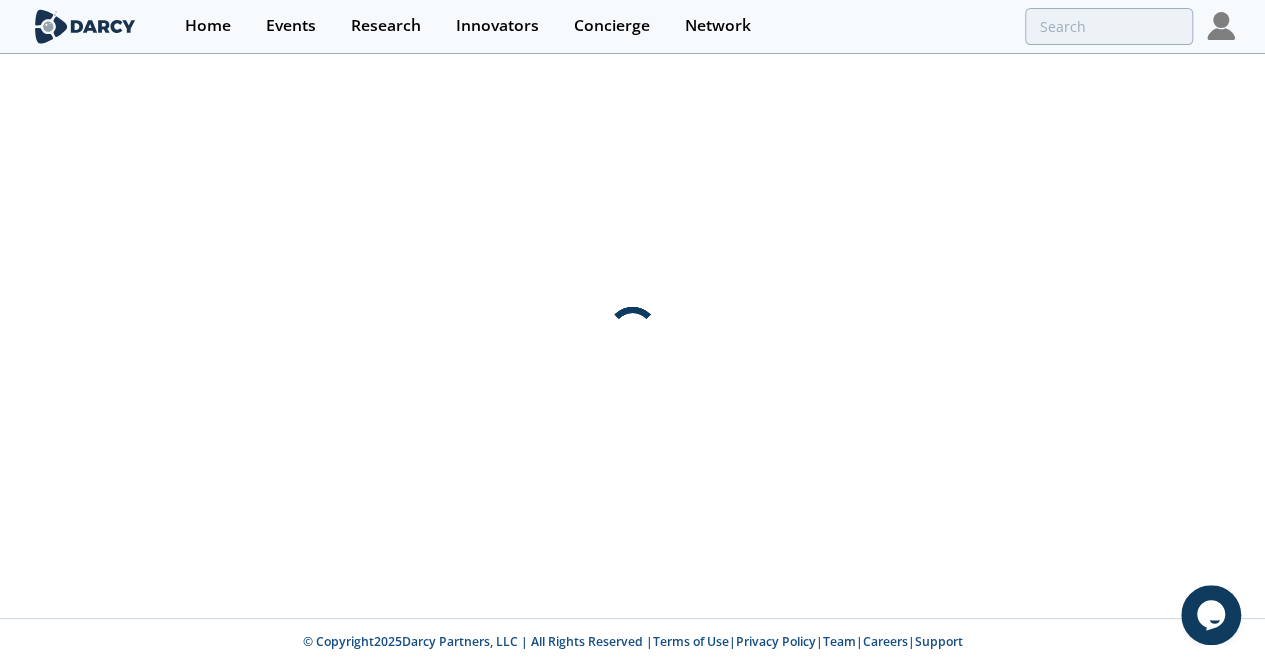 scroll, scrollTop: 0, scrollLeft: 0, axis: both 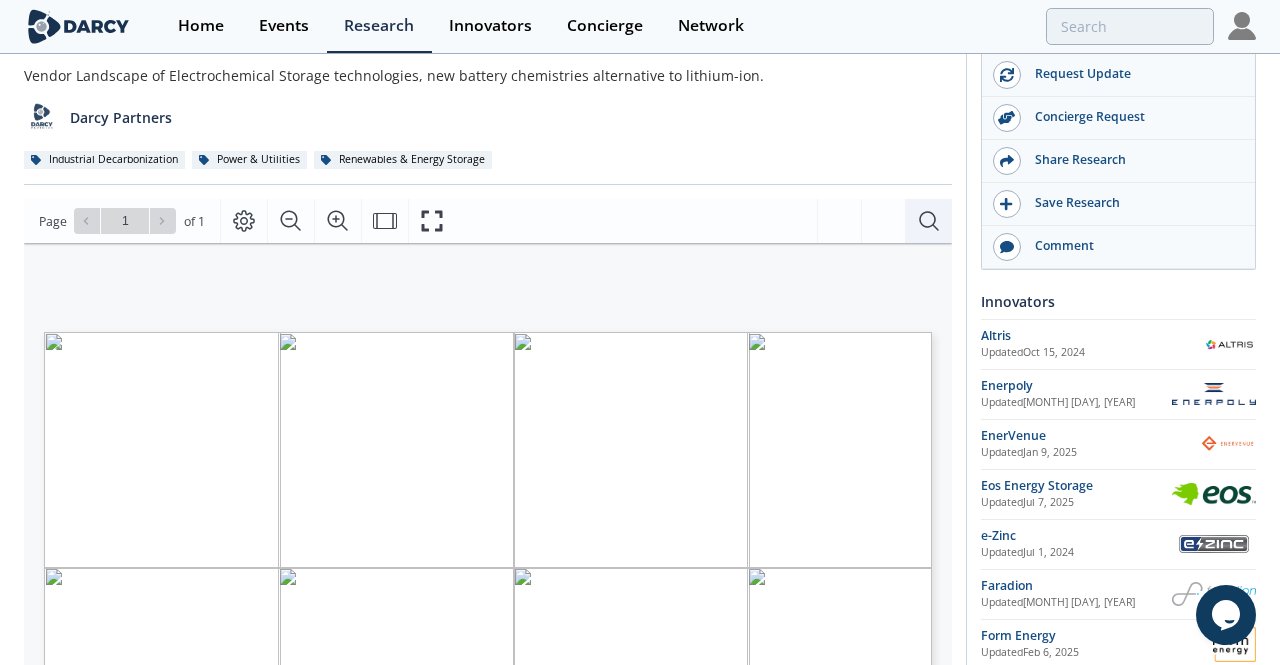 click at bounding box center (928, 221) 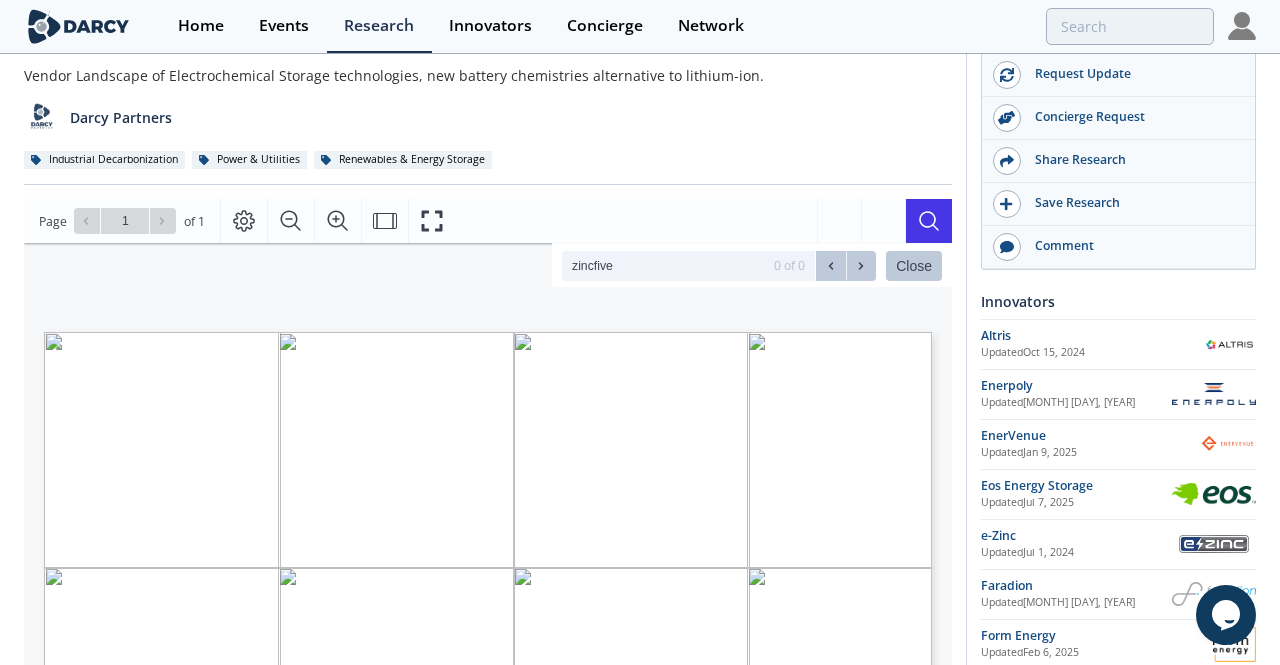 type on "zincfive" 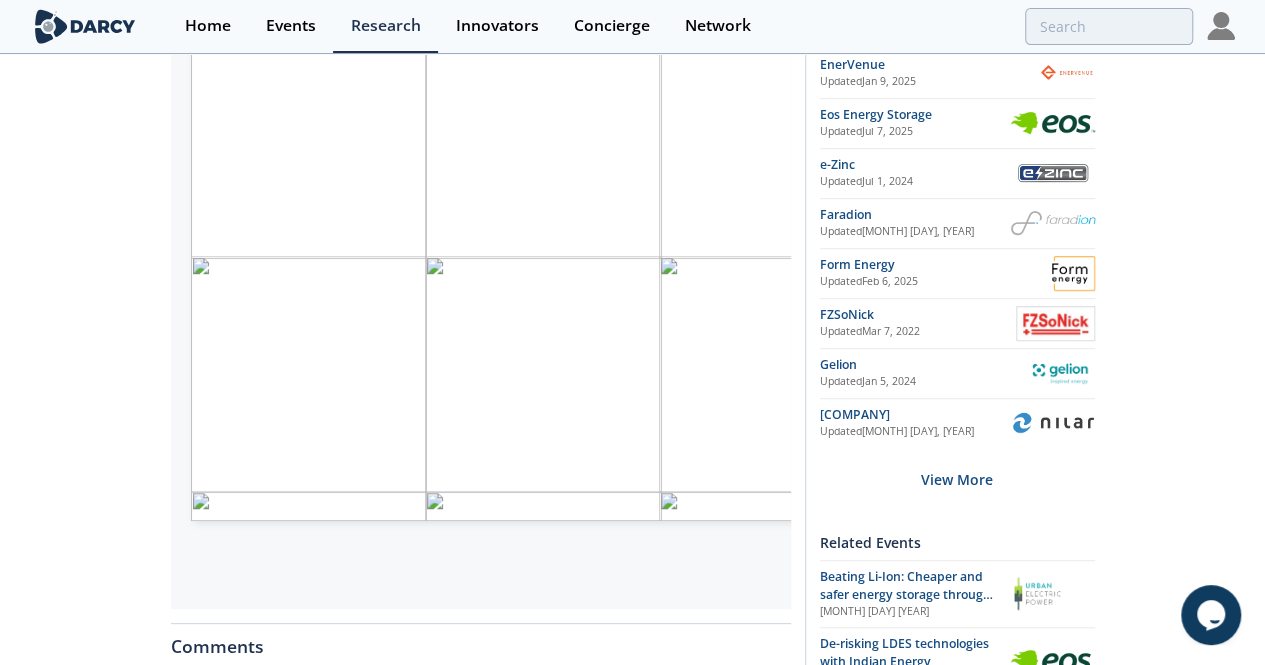 scroll, scrollTop: 500, scrollLeft: 0, axis: vertical 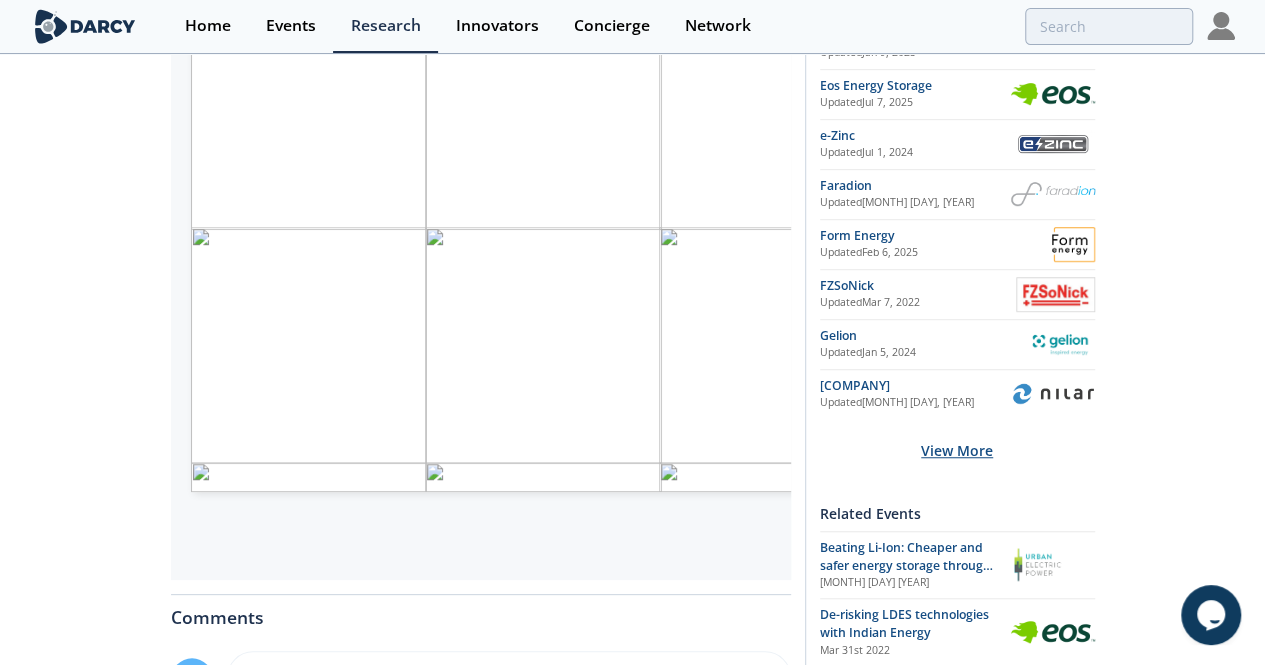 click on "View More" at bounding box center [957, 450] 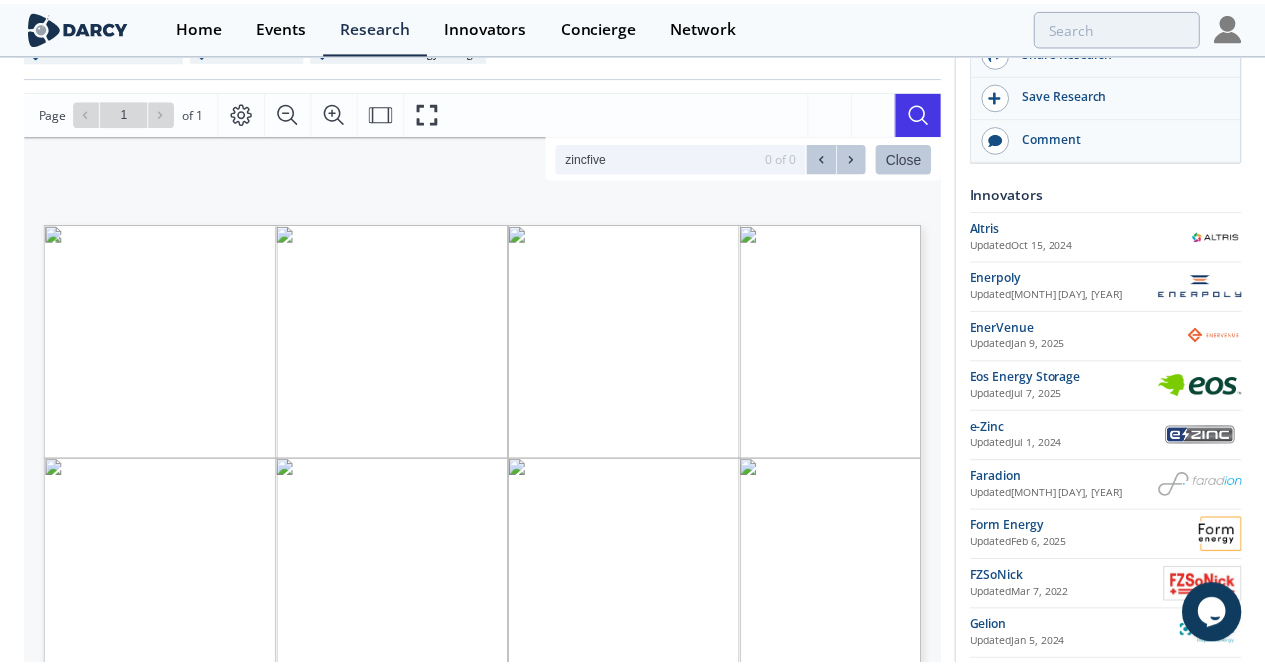 scroll, scrollTop: 200, scrollLeft: 0, axis: vertical 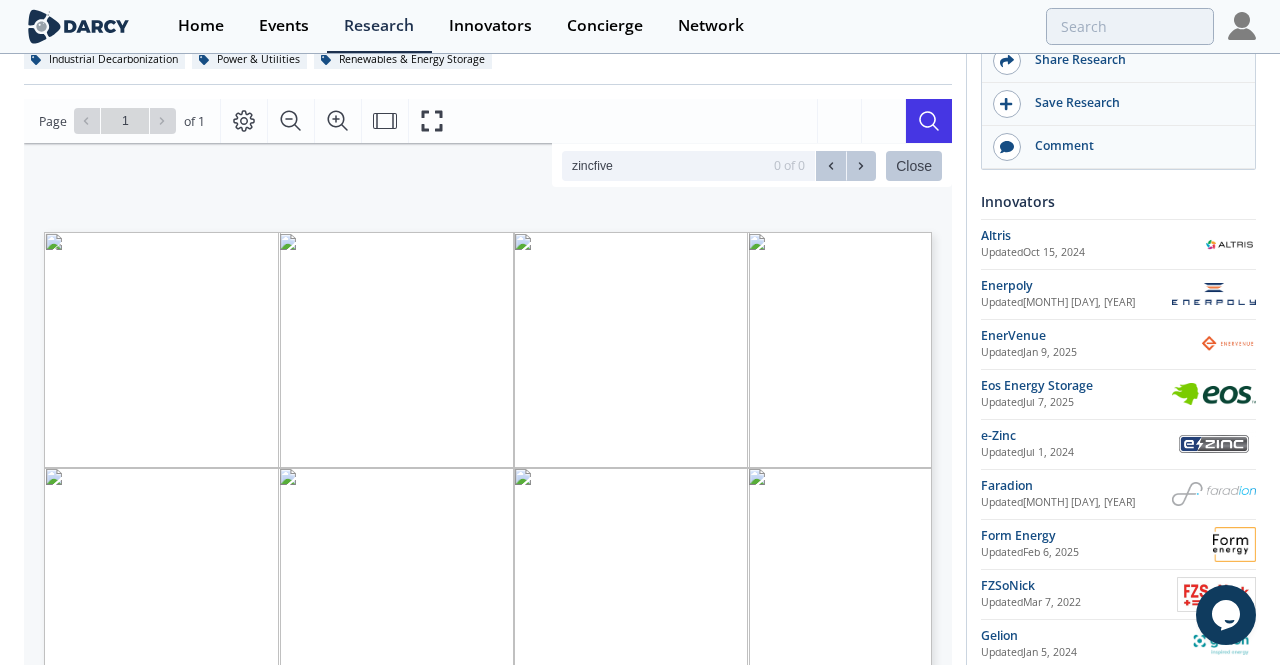click at bounding box center (846, 166) 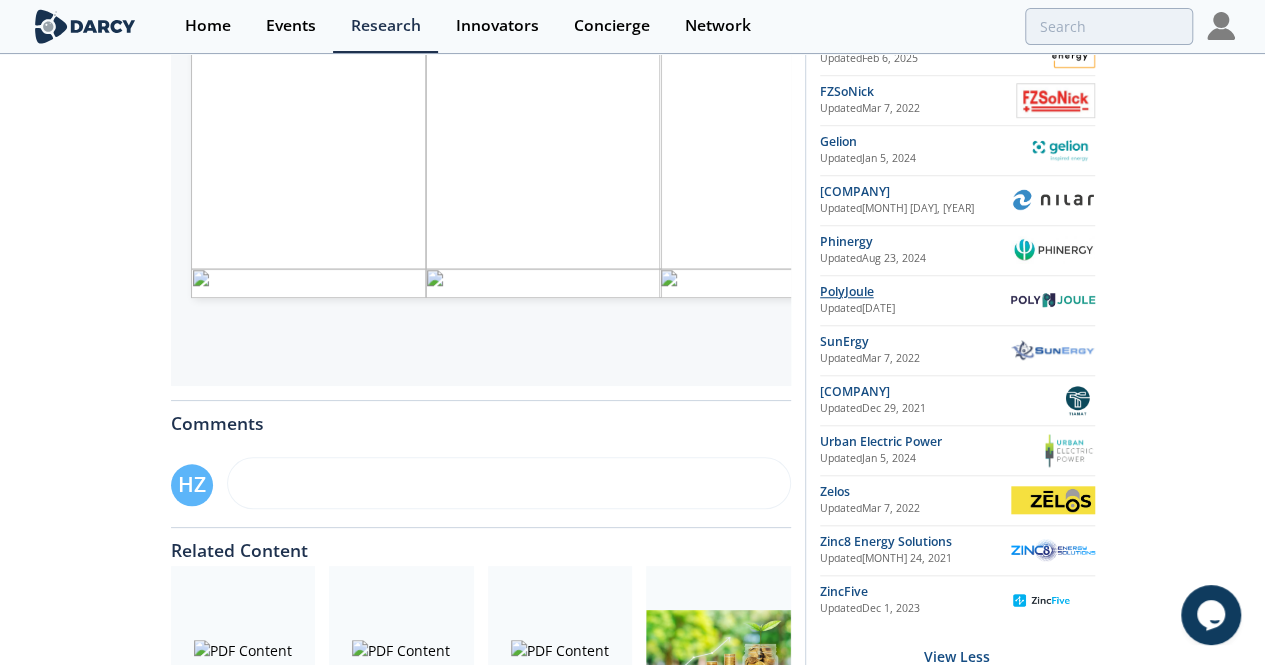 scroll, scrollTop: 900, scrollLeft: 0, axis: vertical 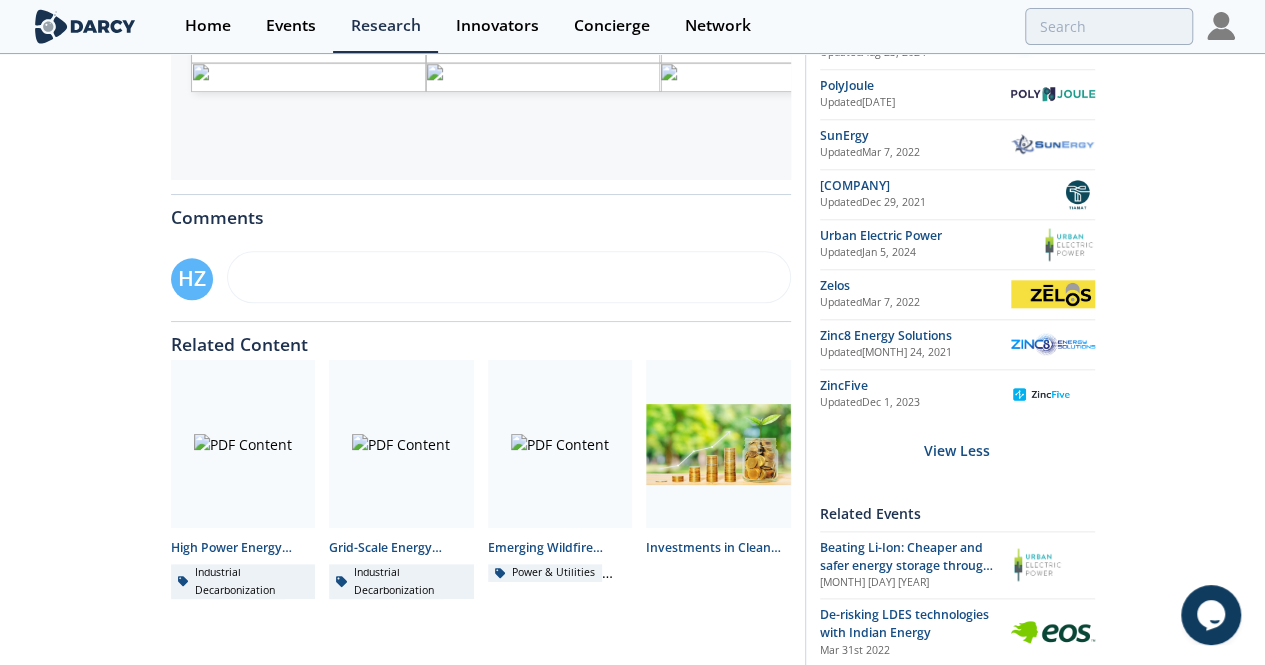 click at bounding box center [1053, 394] 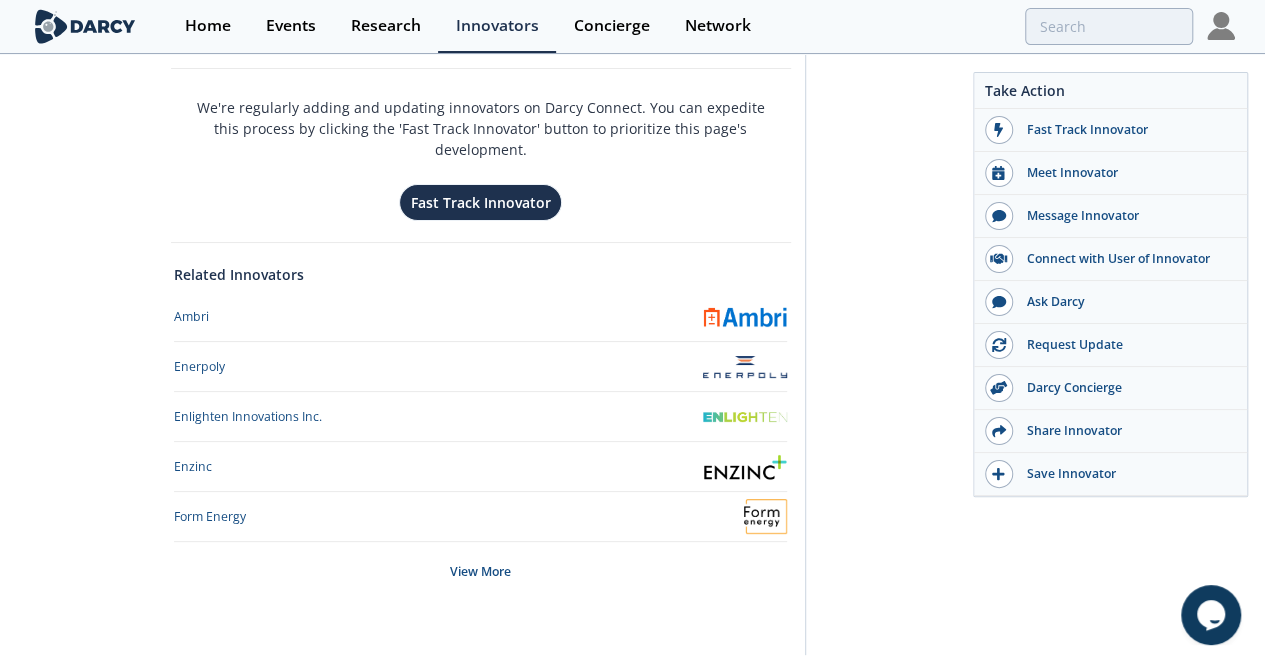 scroll, scrollTop: 486, scrollLeft: 0, axis: vertical 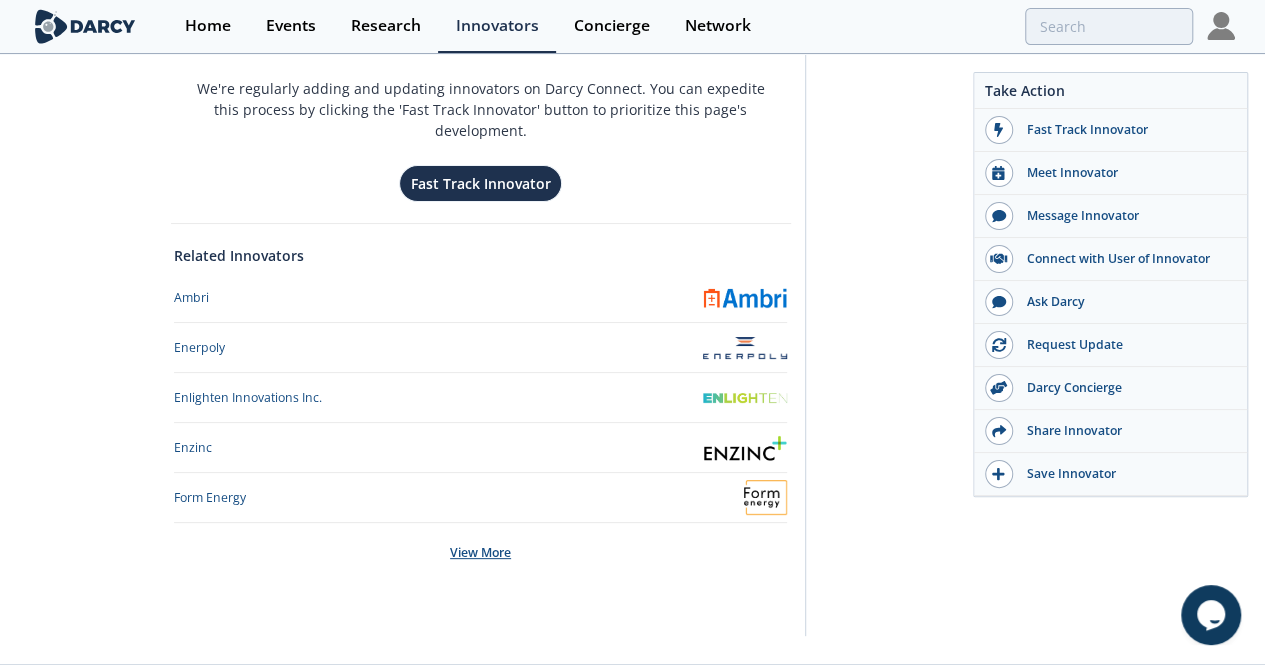 click on "View More" at bounding box center [480, 553] 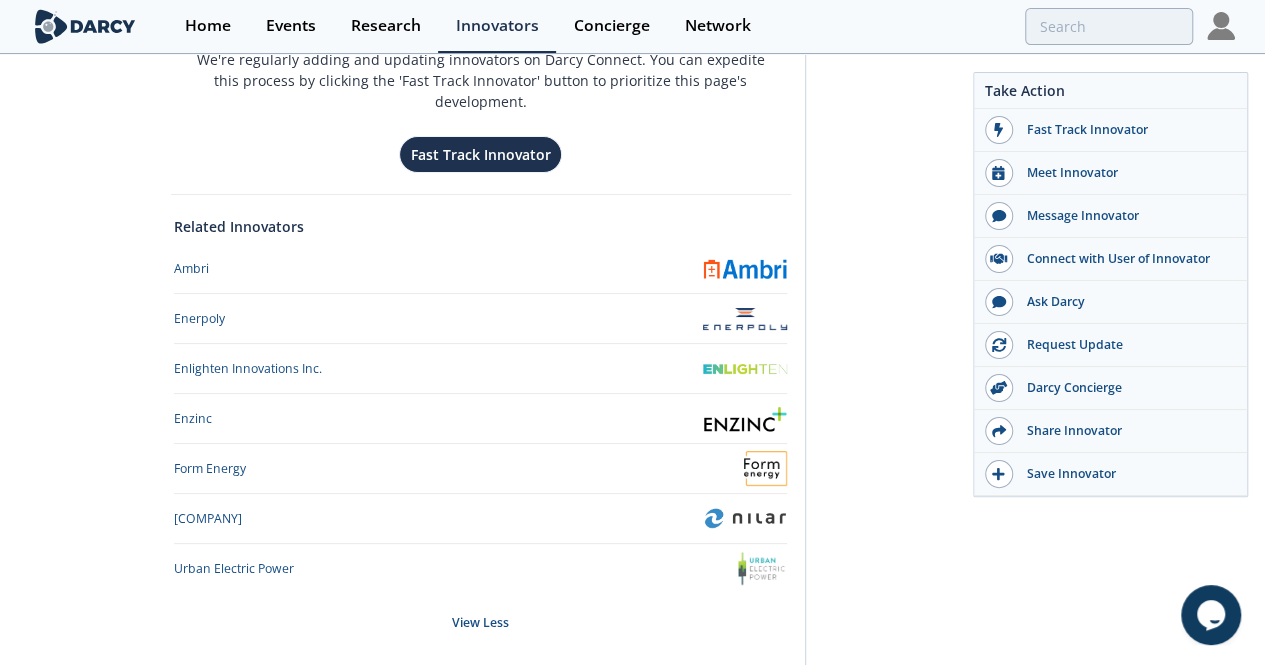 scroll, scrollTop: 484, scrollLeft: 0, axis: vertical 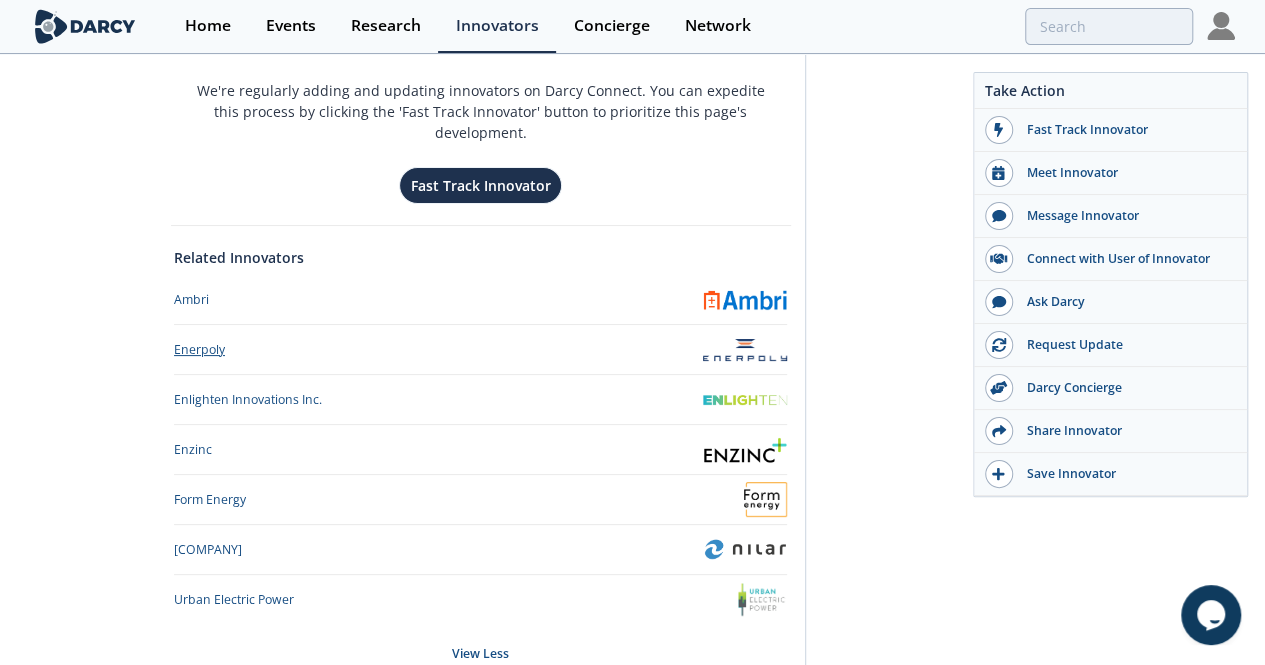 click on "Enerpoly" at bounding box center [199, 350] 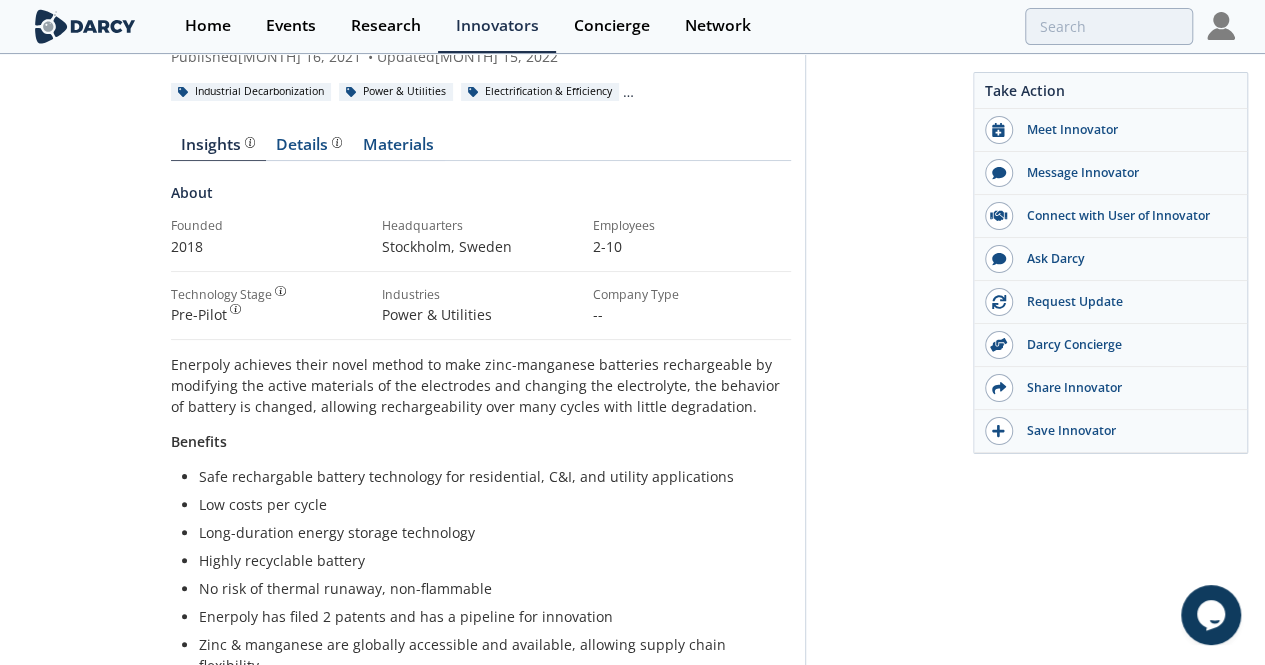 scroll, scrollTop: 200, scrollLeft: 0, axis: vertical 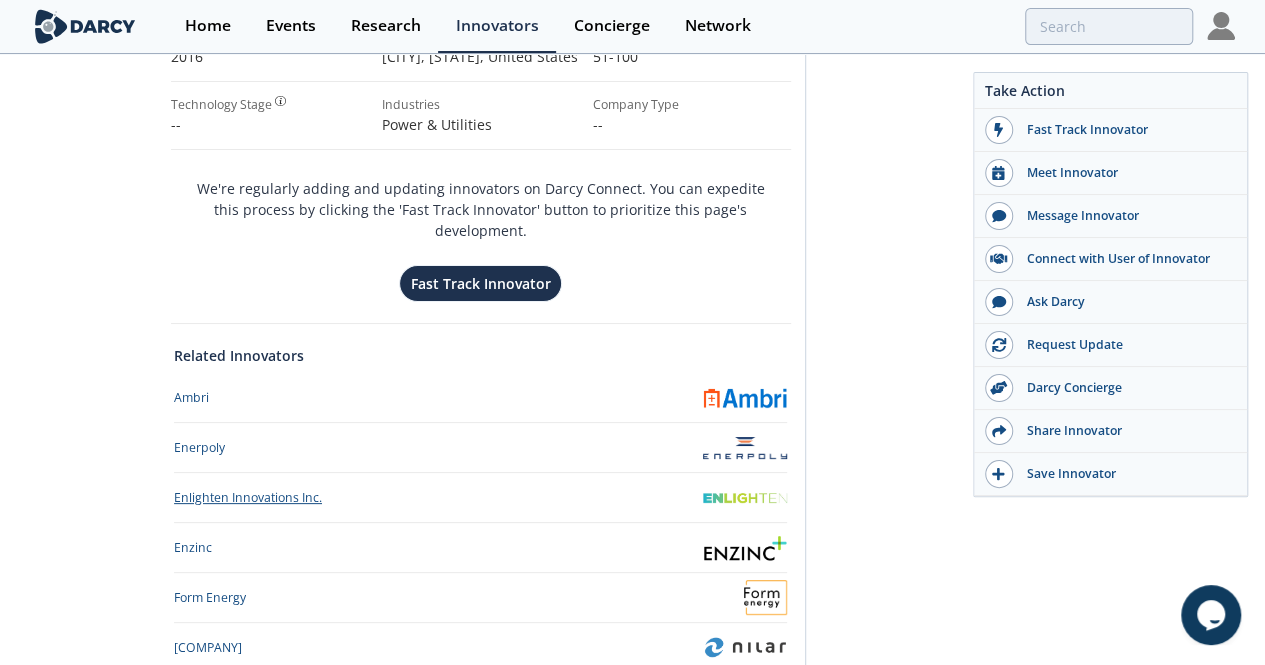 click on "Enlighten Innovations Inc." at bounding box center (248, 498) 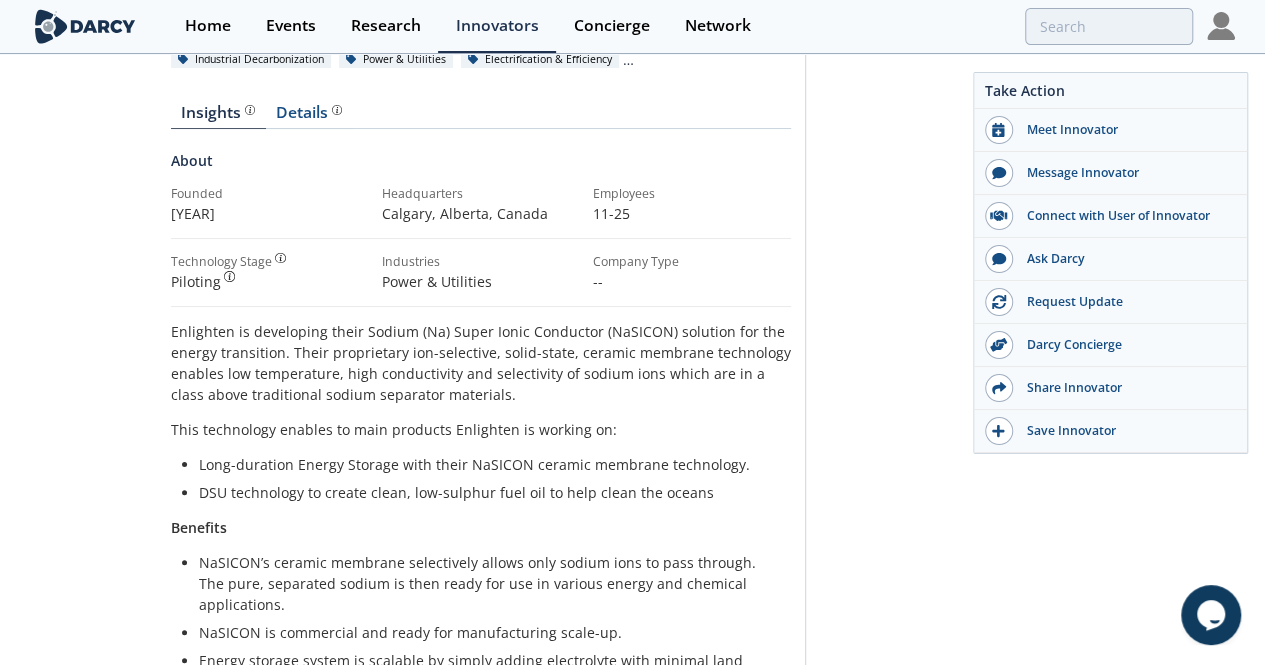 scroll, scrollTop: 300, scrollLeft: 0, axis: vertical 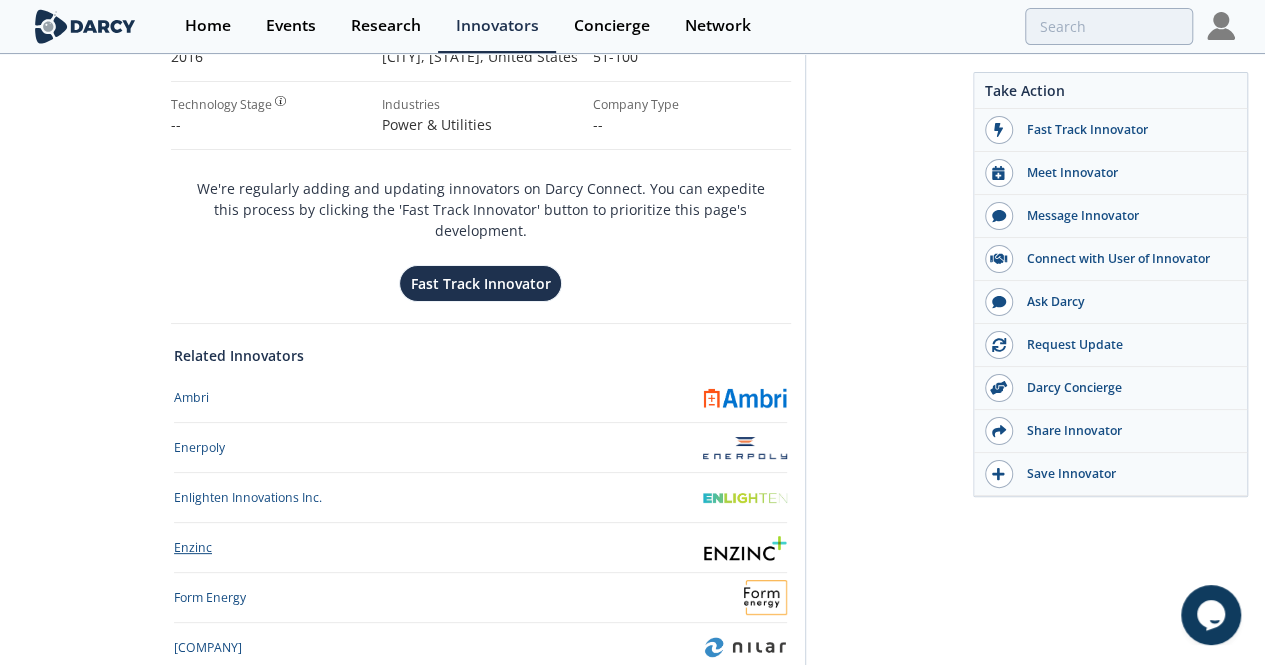 click on "Enzinc" at bounding box center [193, 548] 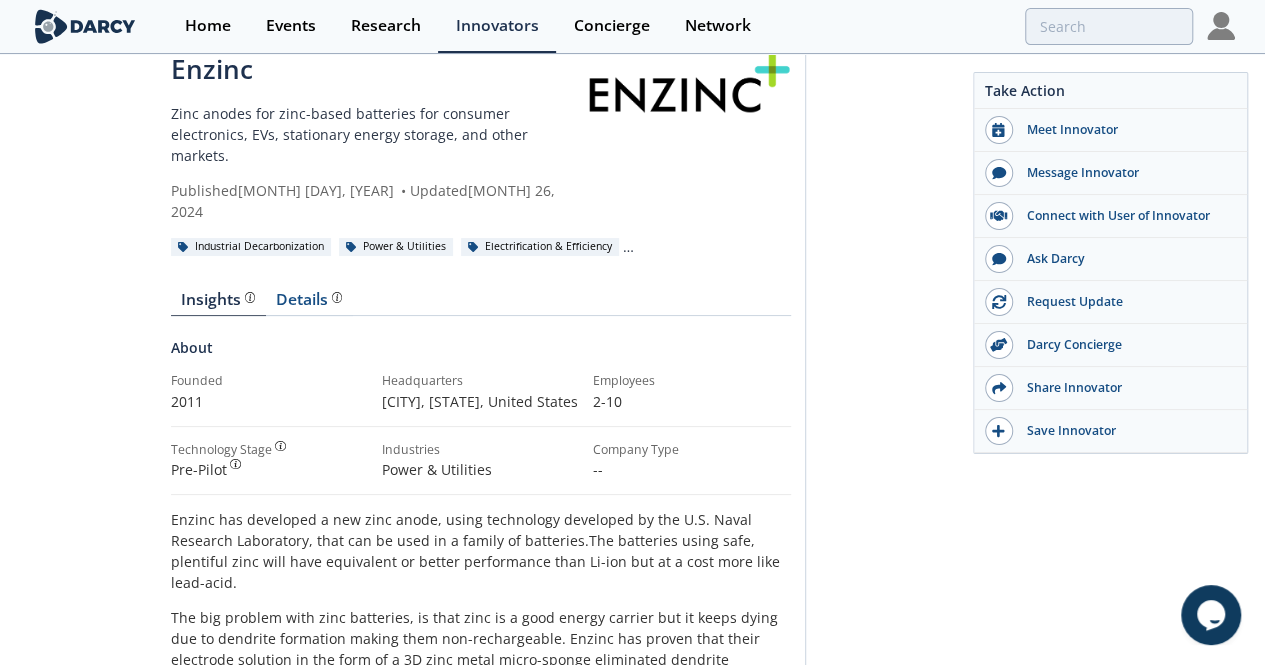 scroll, scrollTop: 0, scrollLeft: 0, axis: both 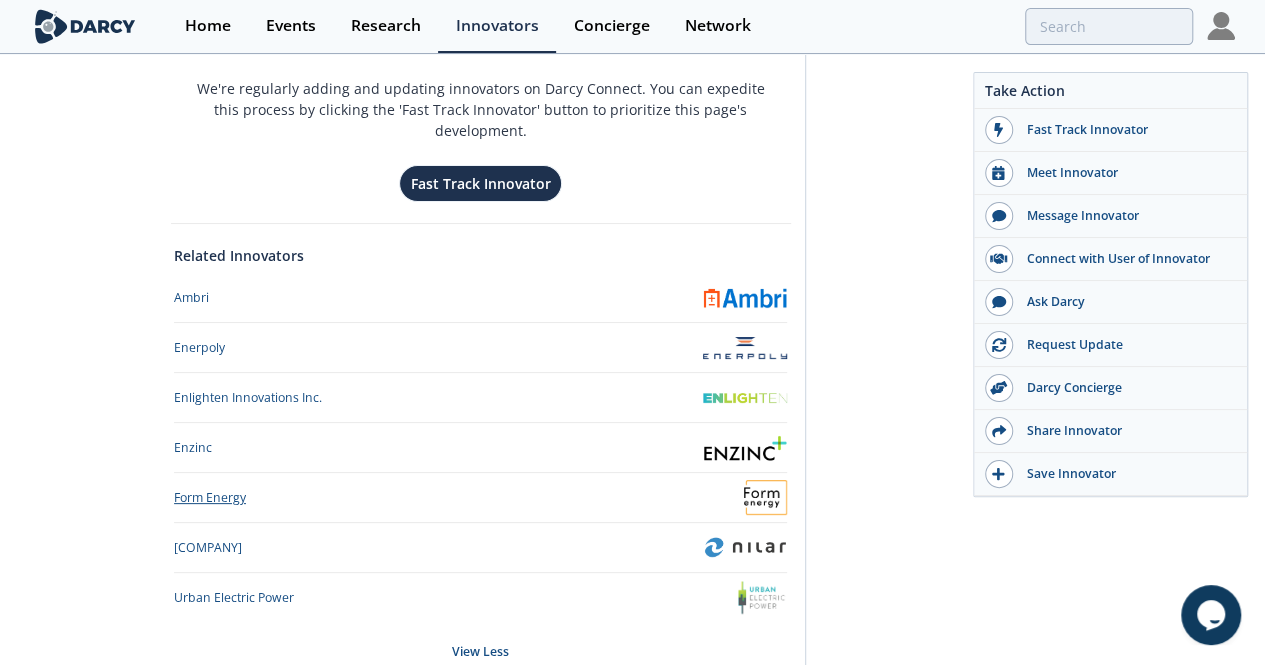 click on "Form Energy" at bounding box center (210, 498) 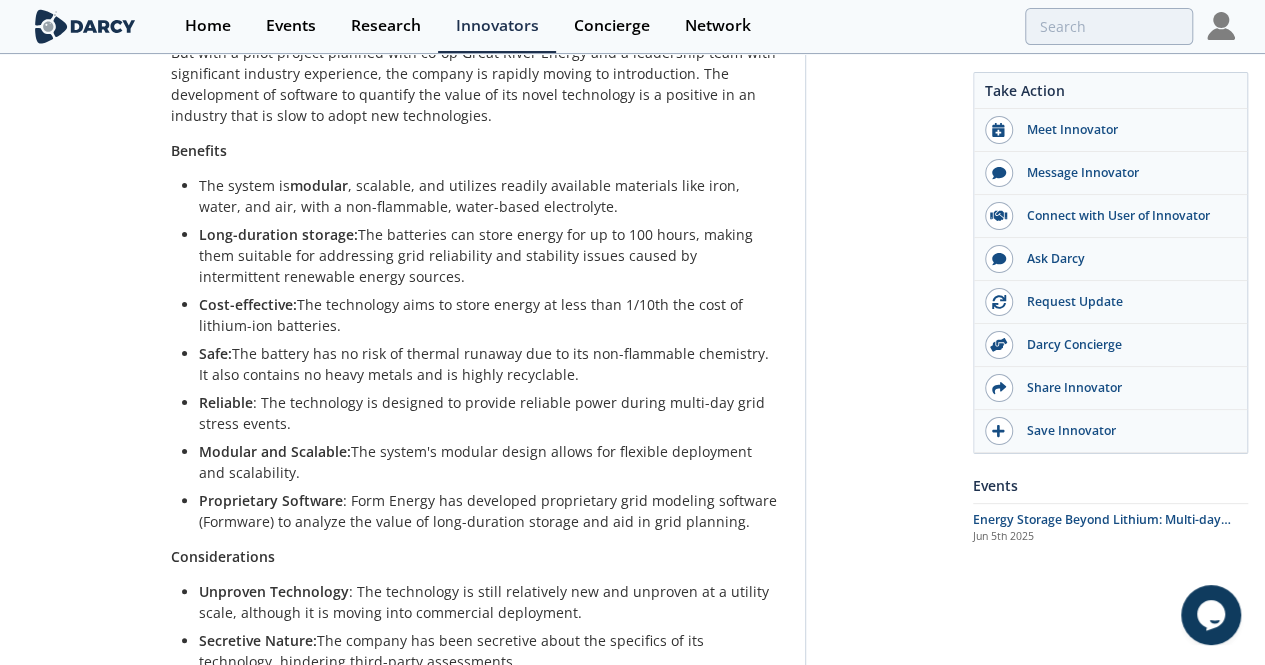 scroll, scrollTop: 800, scrollLeft: 0, axis: vertical 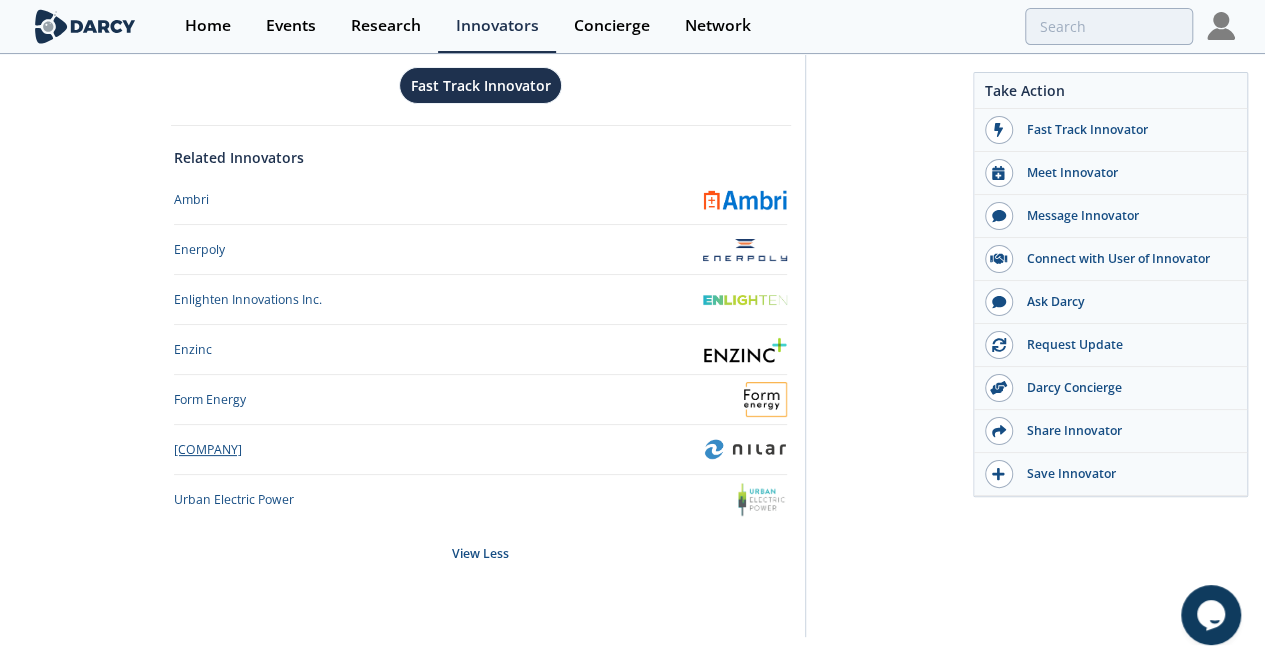 click on "[COMPANY]" at bounding box center (208, 450) 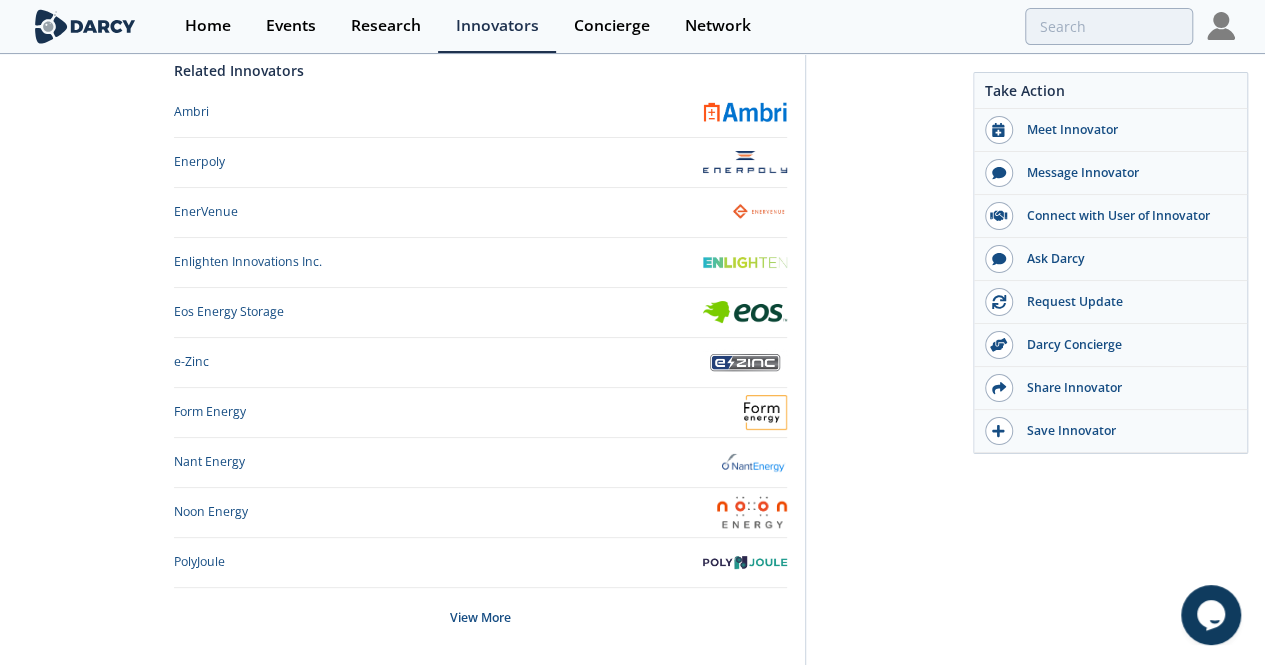 scroll, scrollTop: 1192, scrollLeft: 0, axis: vertical 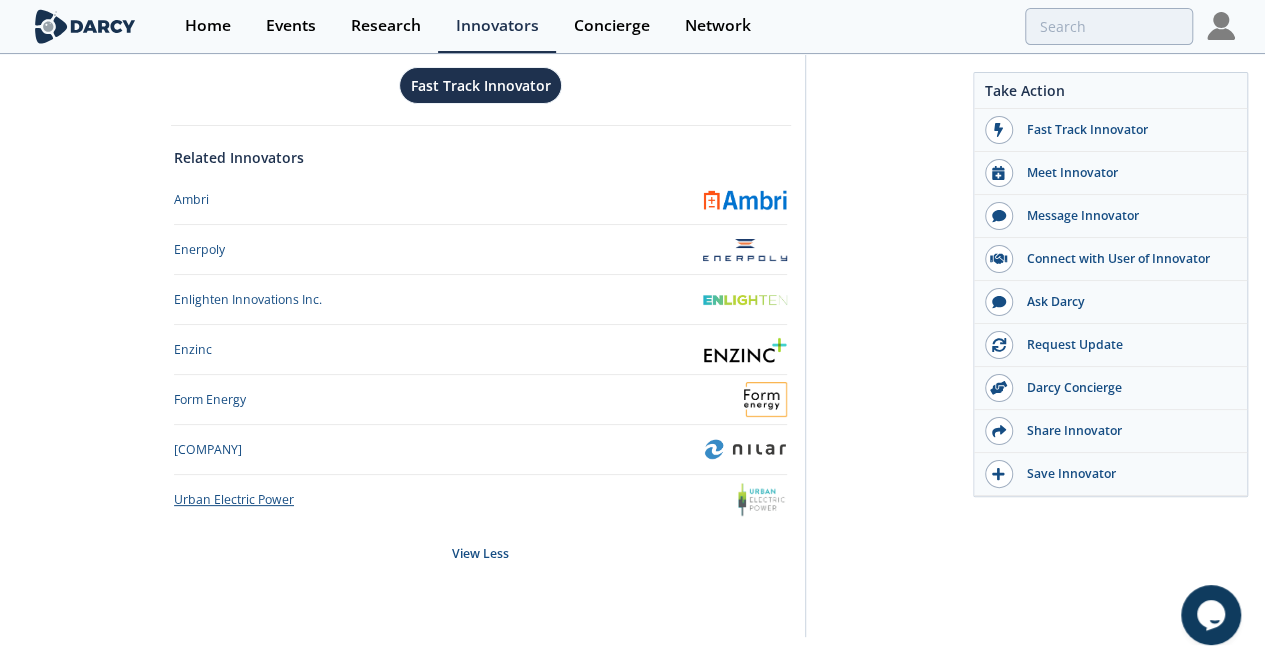 click on "Urban Electric Power" at bounding box center (234, 500) 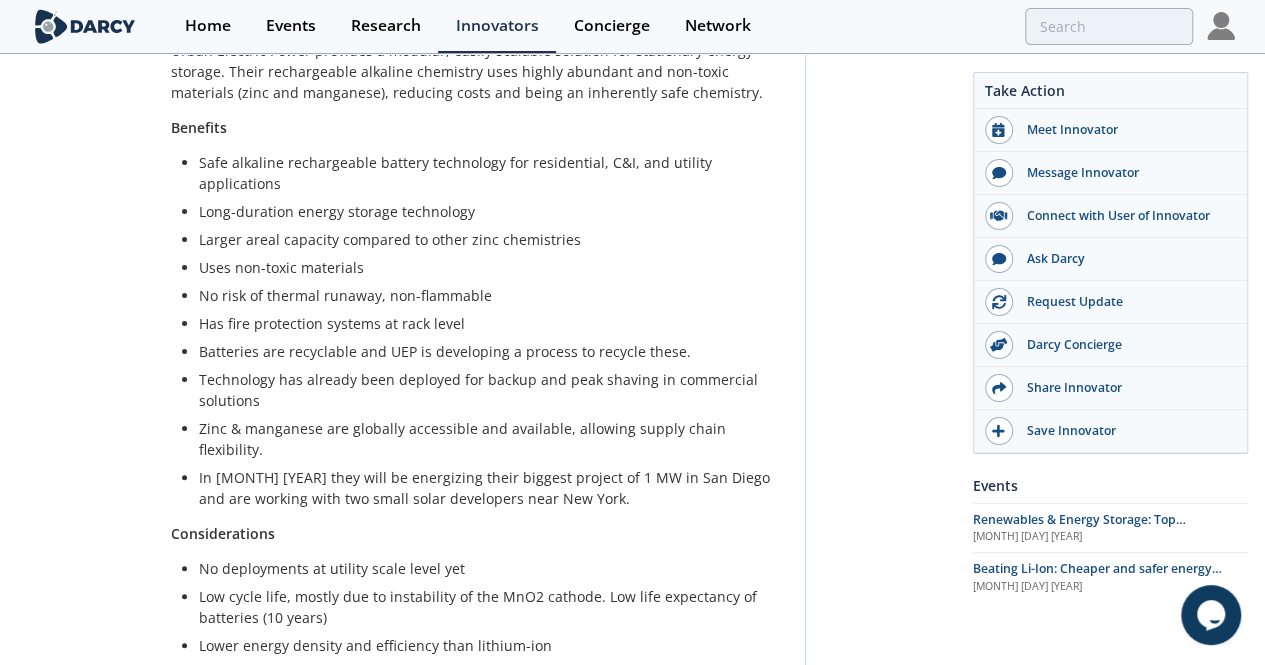 scroll, scrollTop: 500, scrollLeft: 0, axis: vertical 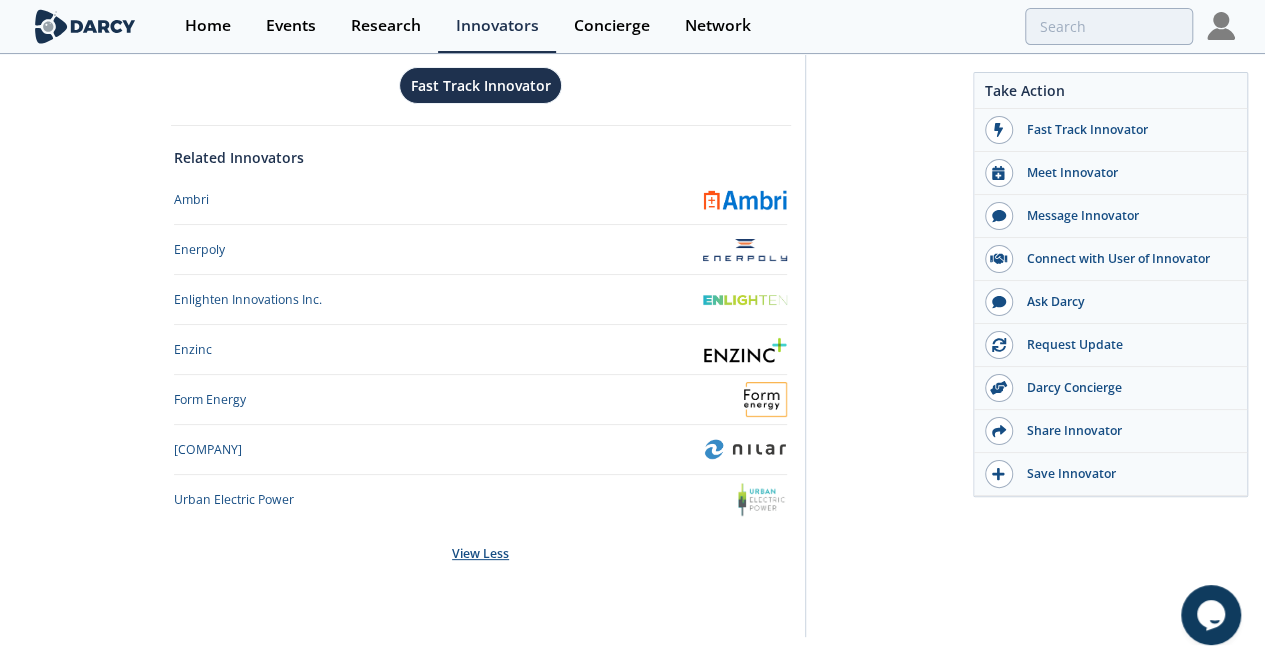 click on "View Less" at bounding box center (480, 554) 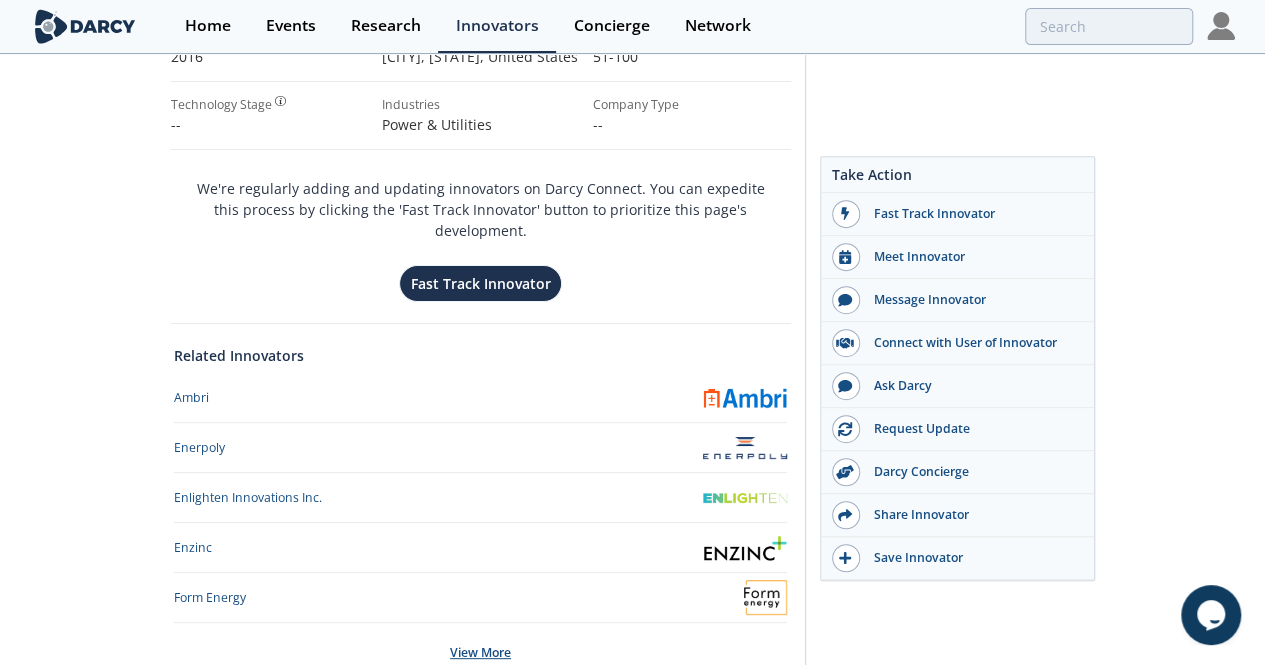 scroll, scrollTop: 486, scrollLeft: 0, axis: vertical 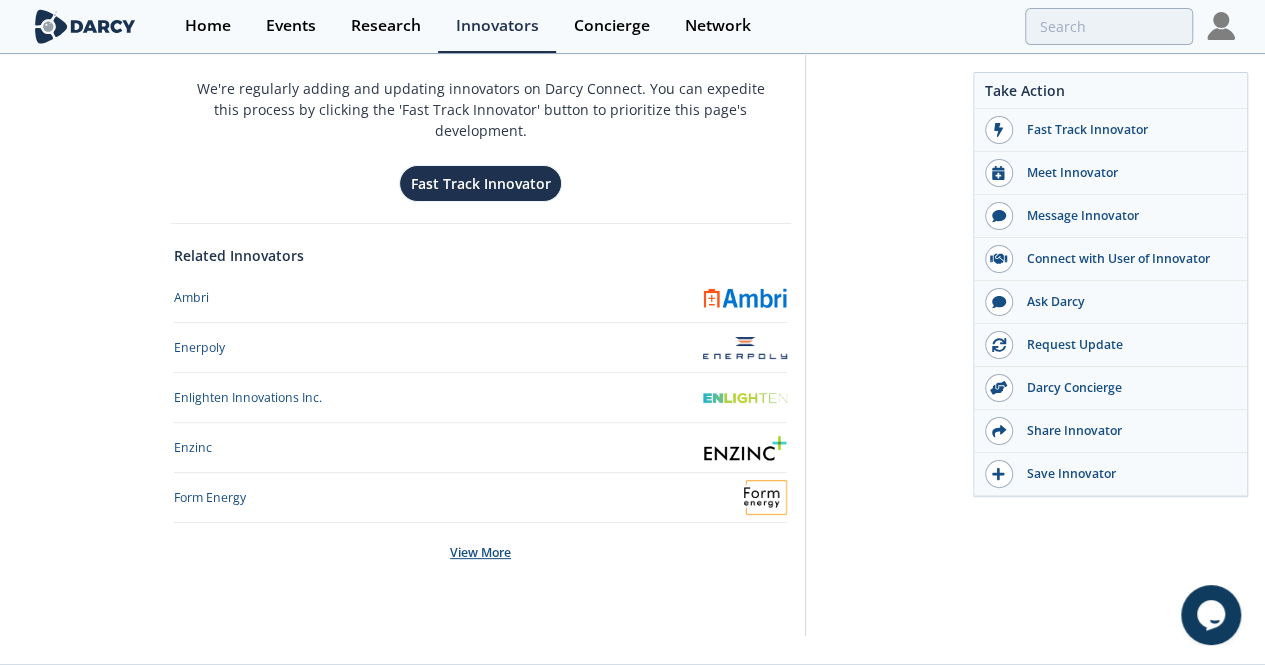 click on "View More" at bounding box center [480, 553] 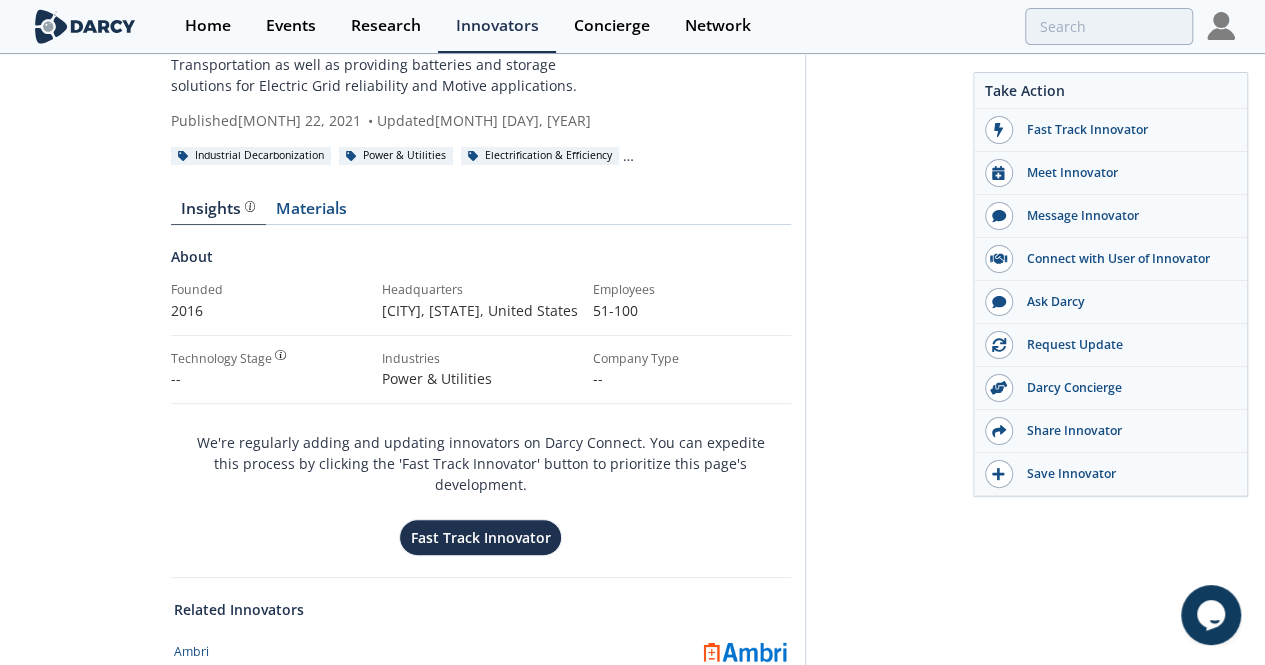 scroll, scrollTop: 0, scrollLeft: 0, axis: both 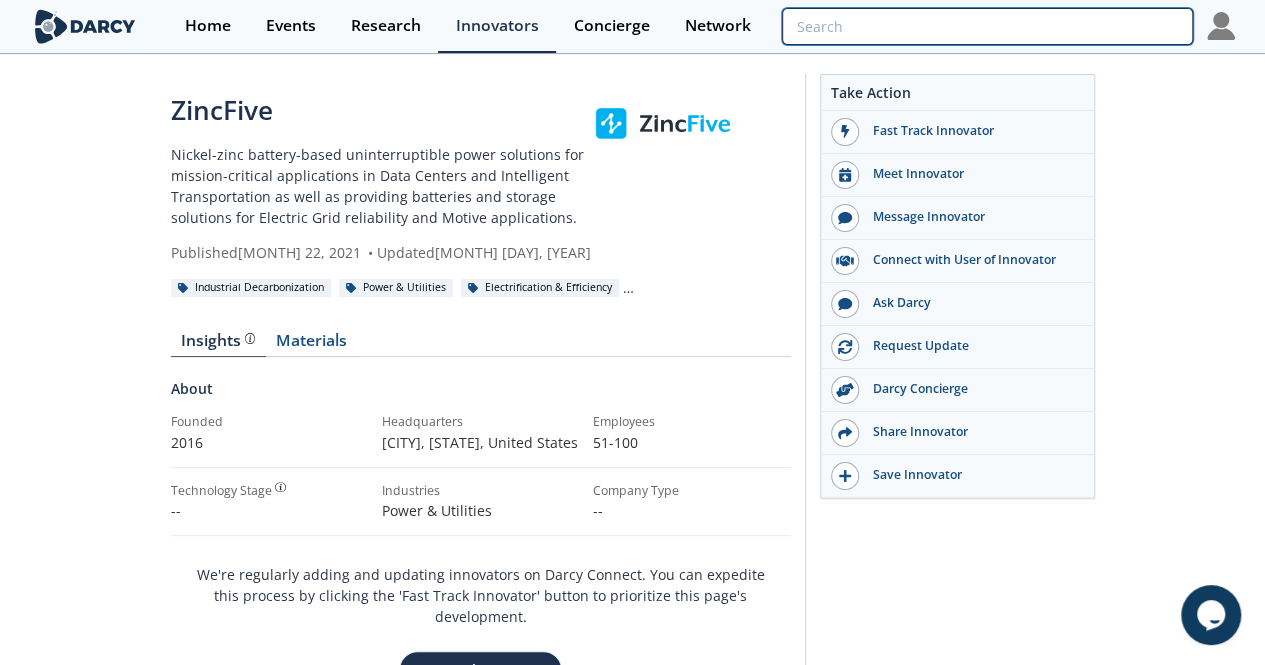 click at bounding box center (987, 26) 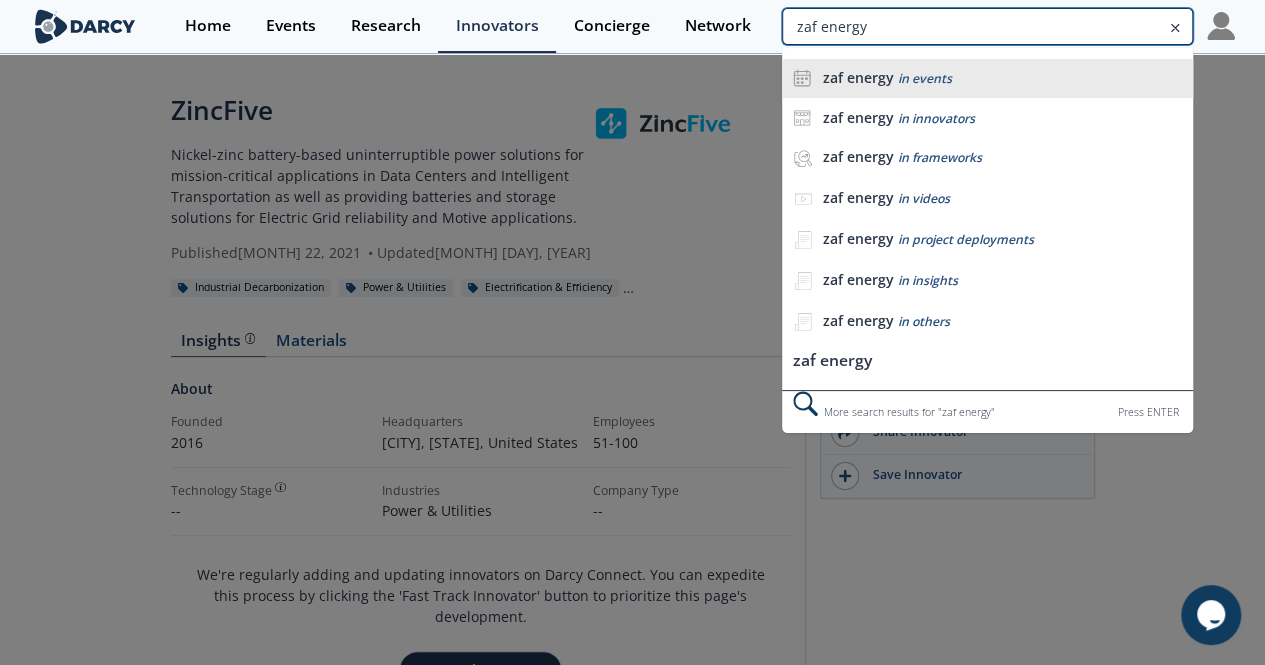 type on "zaf energy" 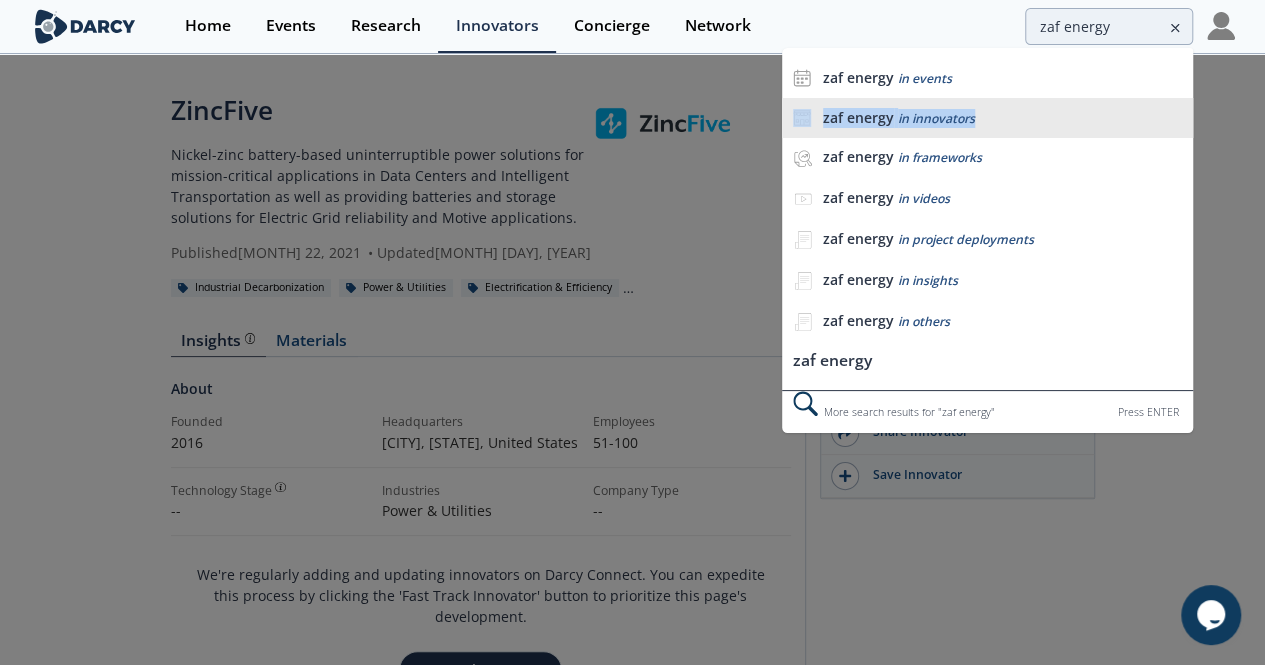 drag, startPoint x: 971, startPoint y: 81, endPoint x: 977, endPoint y: 110, distance: 29.614185 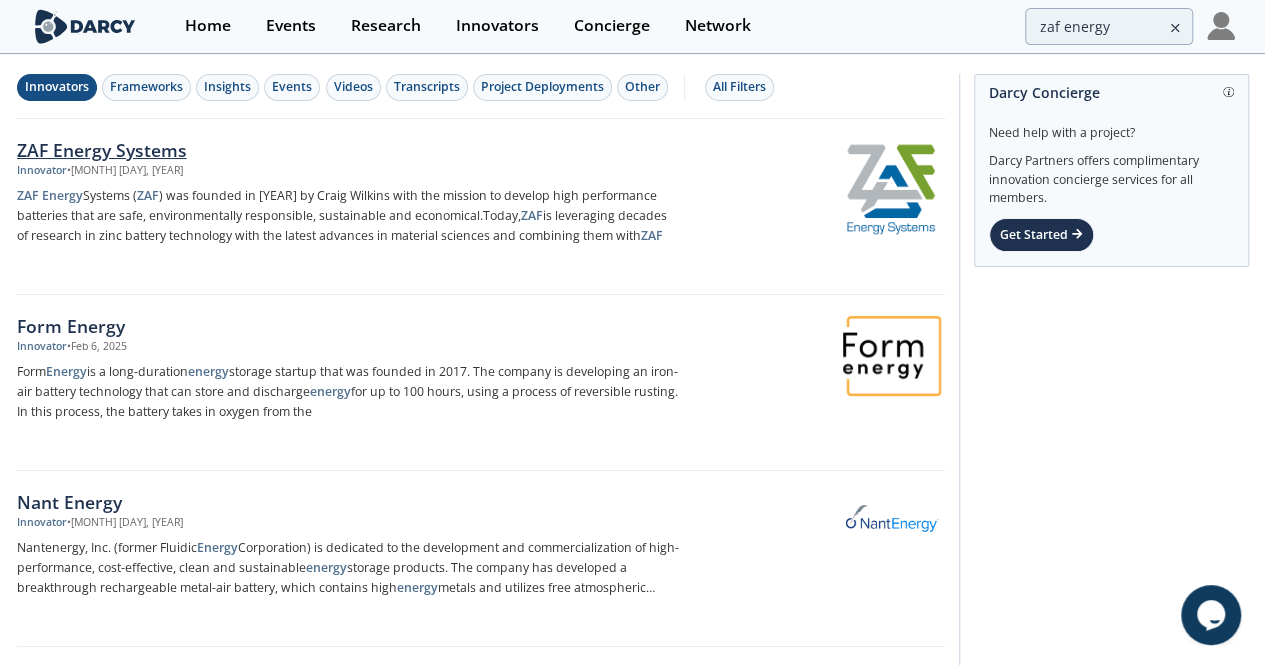 click on "ZAF Energy Systems" at bounding box center (348, 150) 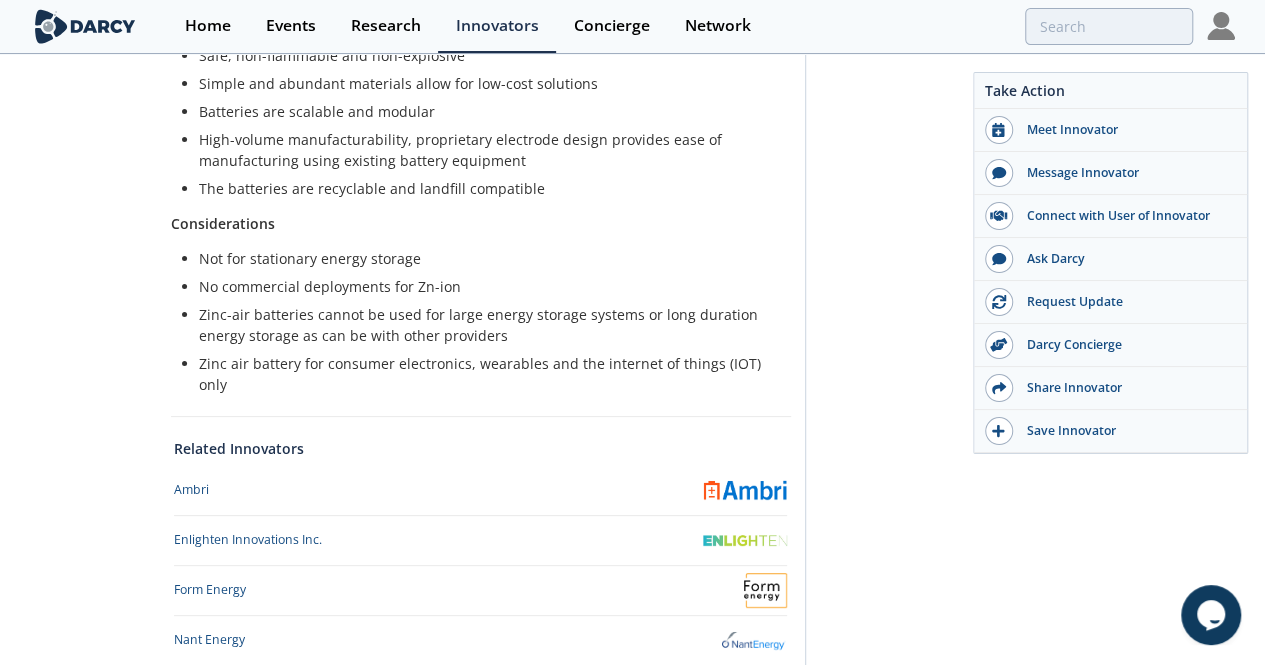 scroll, scrollTop: 859, scrollLeft: 0, axis: vertical 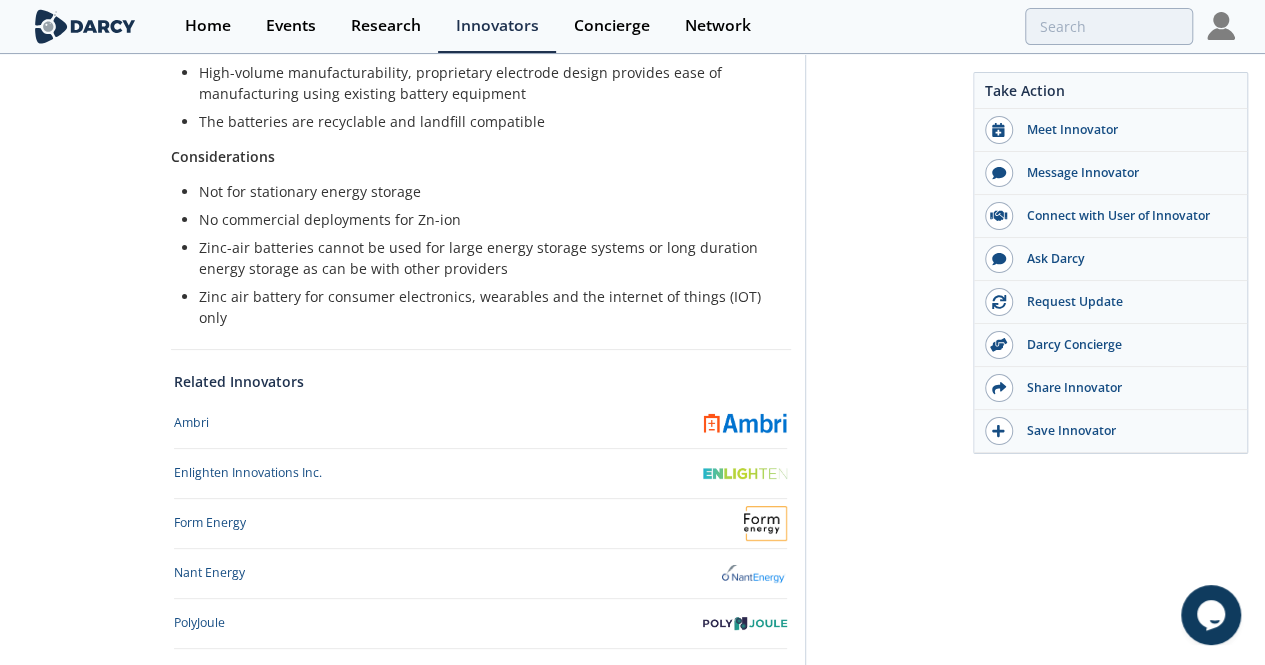 click on "View More" at bounding box center (480, 679) 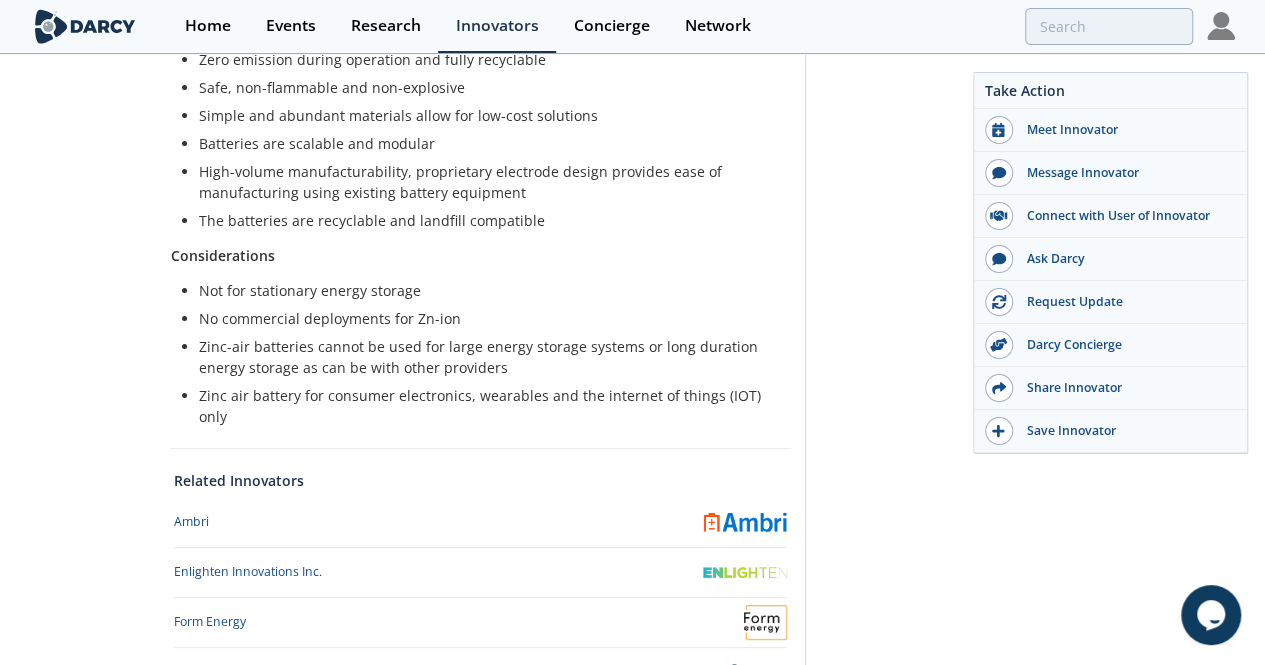 scroll, scrollTop: 859, scrollLeft: 0, axis: vertical 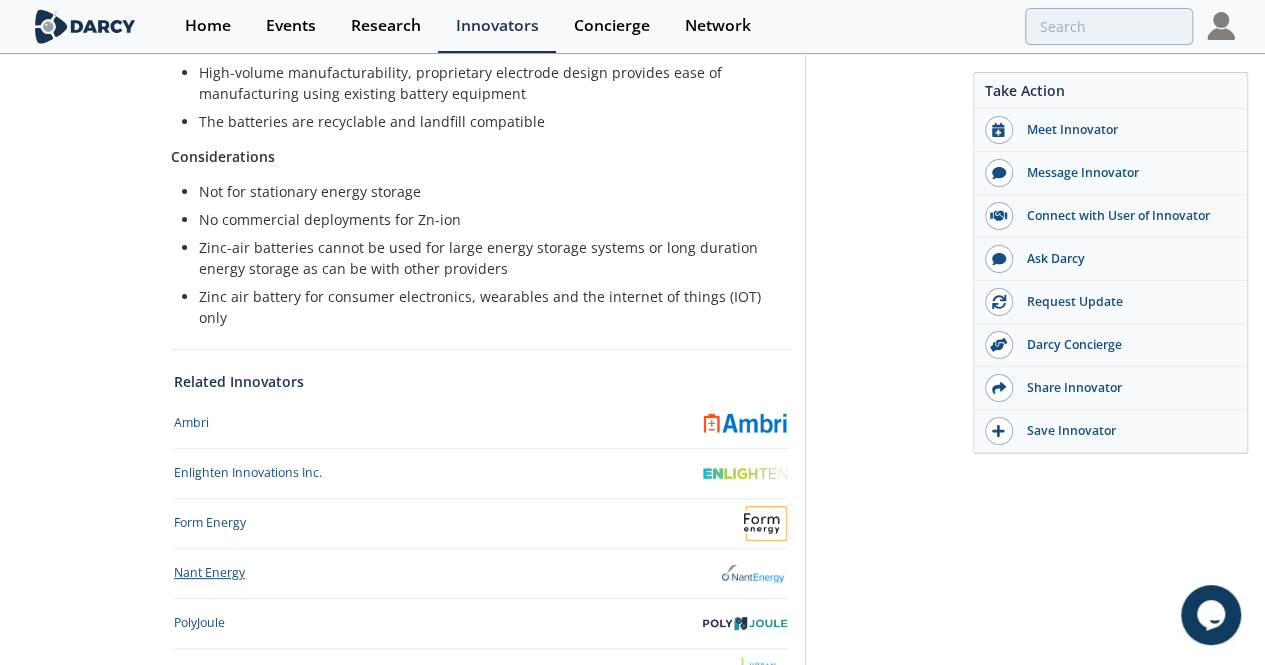 click on "Nant Energy" at bounding box center [209, 573] 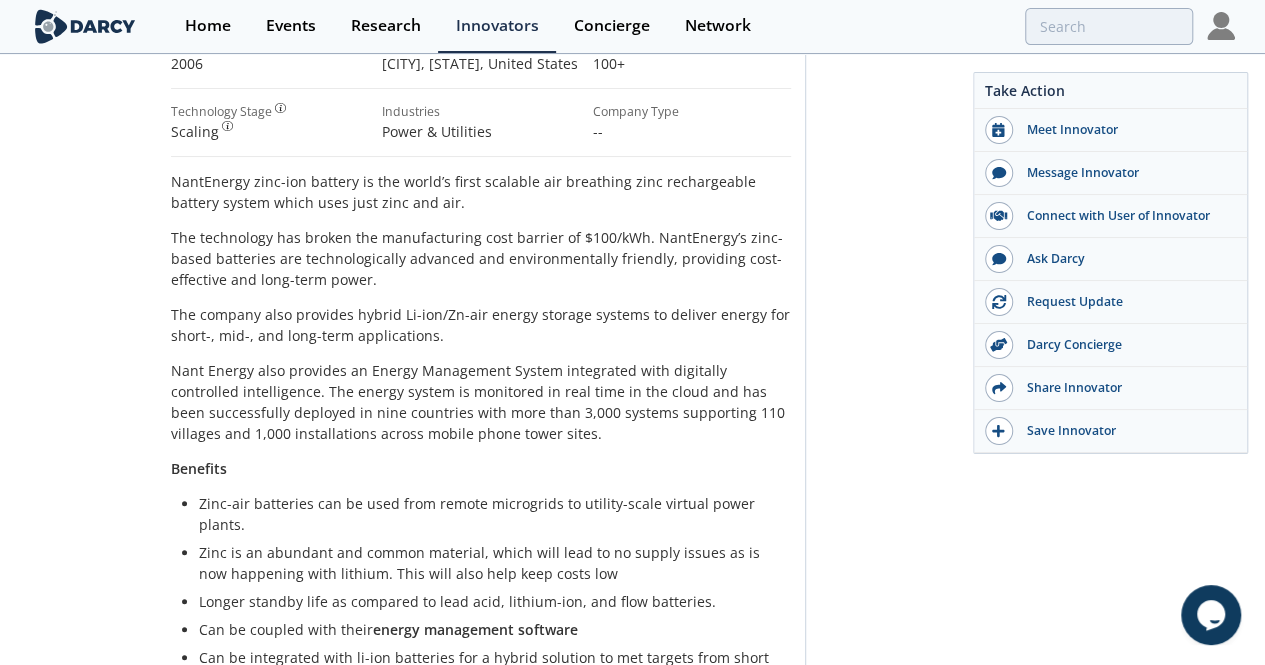 scroll, scrollTop: 0, scrollLeft: 0, axis: both 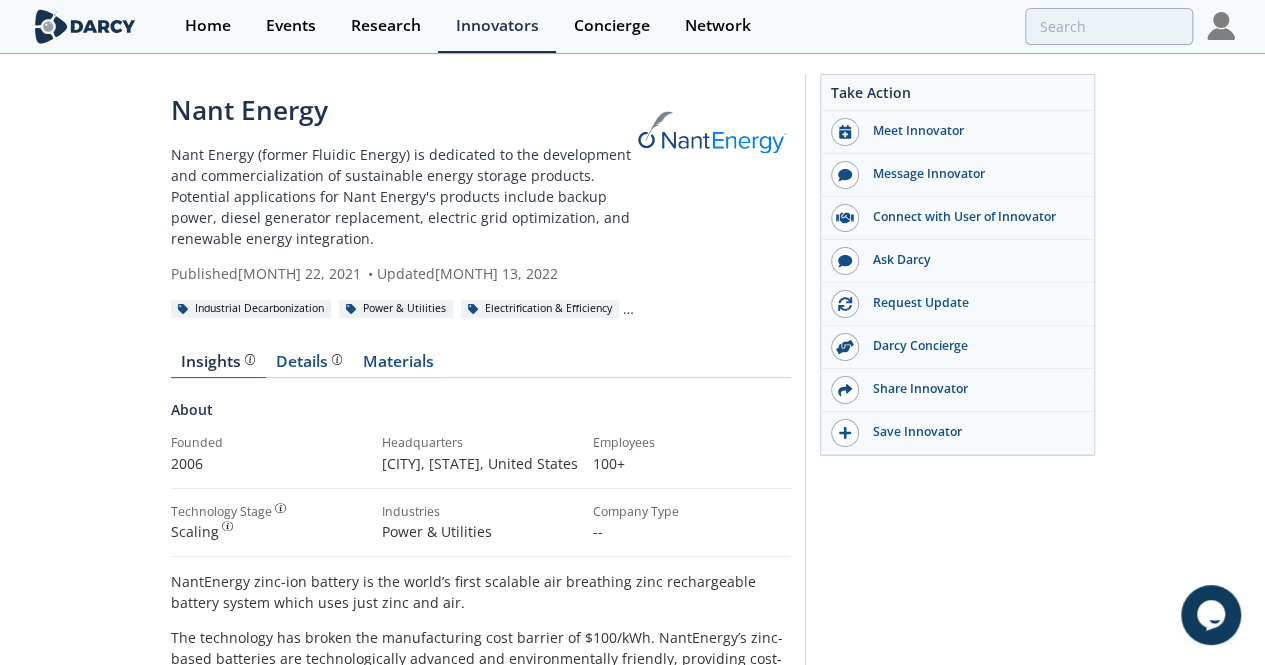 click on "The technology has broken the manufacturing cost barrier of $100/kWh. NantEnergy’s zinc-based batteries are technologically advanced and environmentally friendly, providing cost-effective and long-term power." at bounding box center [481, 658] 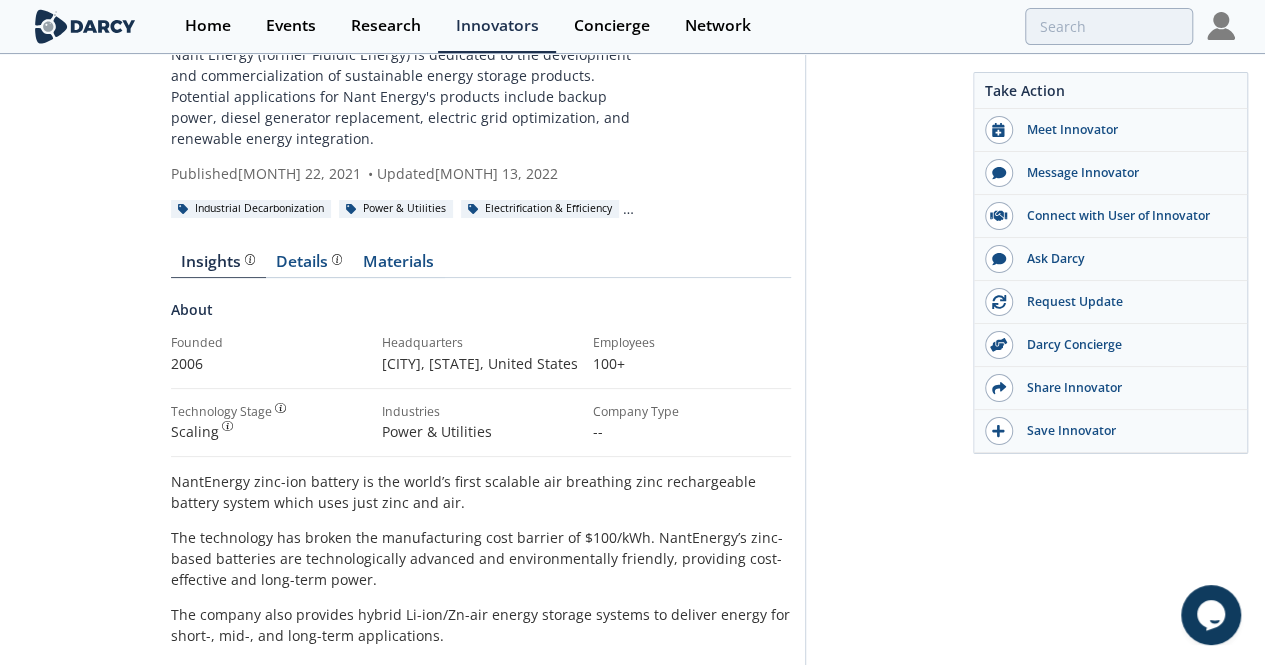 scroll, scrollTop: 0, scrollLeft: 0, axis: both 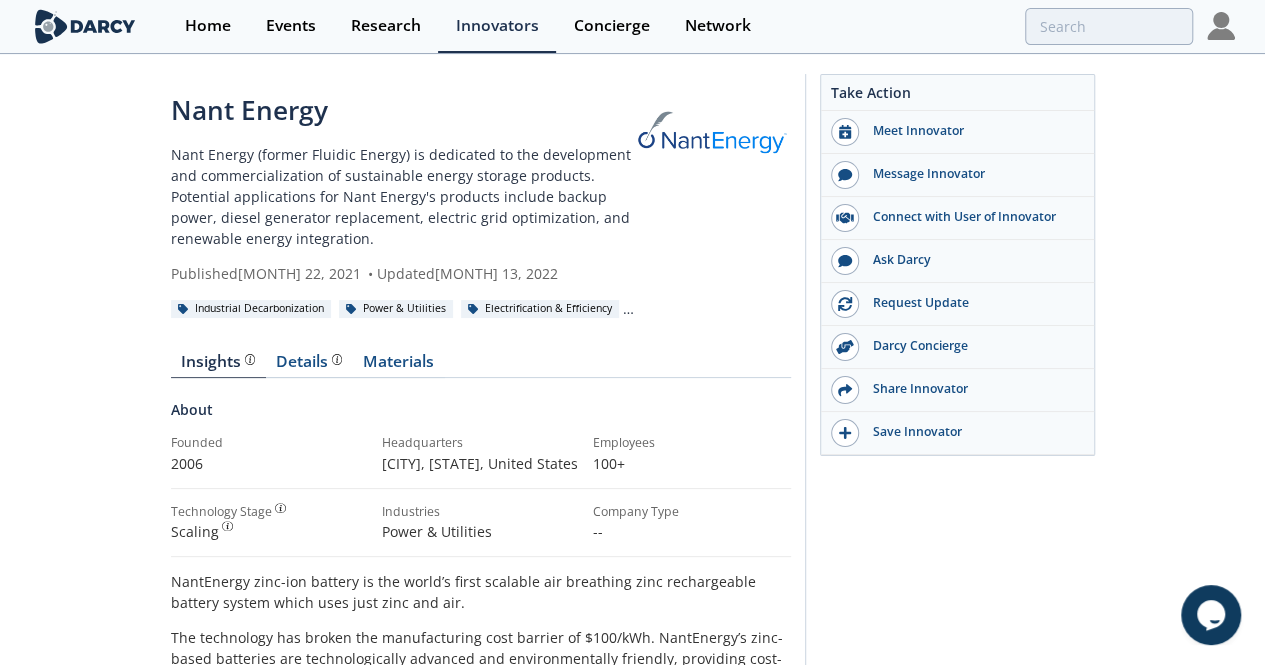 click on "The company also provides hybrid Li-ion/Zn-air energy storage systems to deliver energy for short-, mid-, and long-term applications." at bounding box center [481, 725] 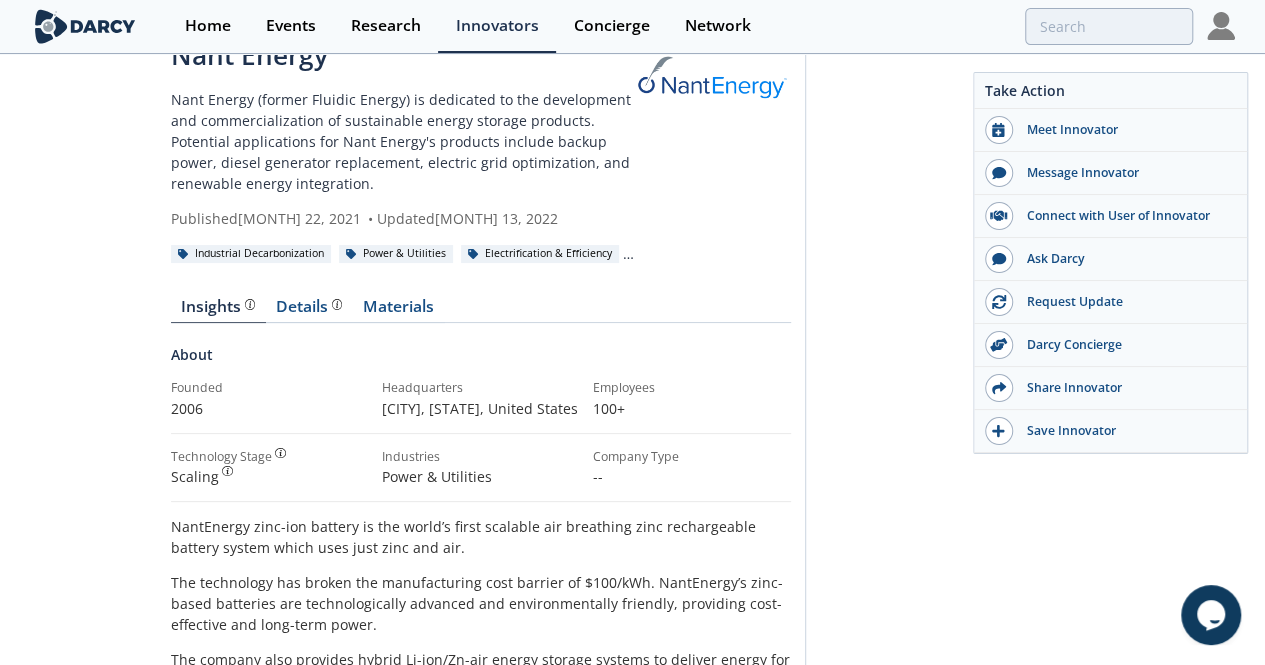 scroll, scrollTop: 100, scrollLeft: 0, axis: vertical 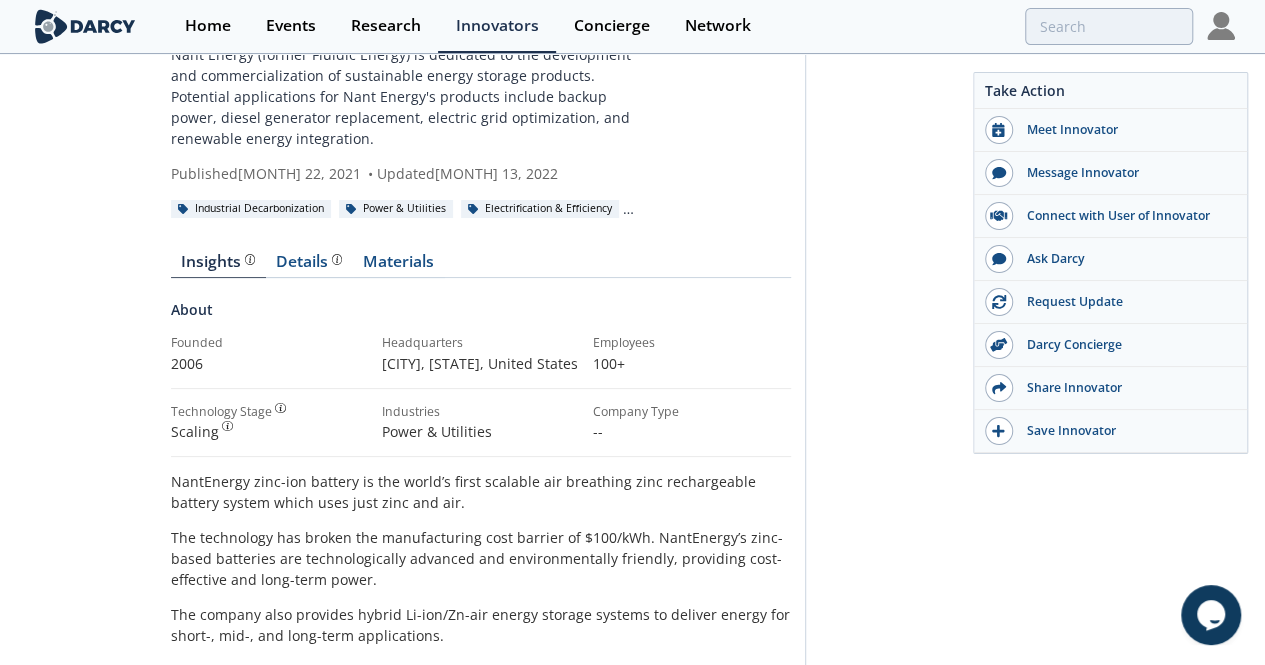 click on "NantEnergy zinc-ion battery is the world’s first scalable air breathing zinc rechargeable battery system which uses just zinc and air.
The technology has broken the manufacturing cost barrier of $100/kWh. NantEnergy’s zinc-based batteries are technologically advanced and environmentally friendly, providing cost-effective and long-term power.
The company also provides hybrid Li-ion/Zn-air energy storage systems to deliver energy for short-, mid-, and long-term applications.
Nant Energy also provides an Energy Management System integrated with digitally controlled intelligence. The energy system is monitored in real time in the cloud and has been successfully deployed in nine countries with more than 3,000 systems supporting 110 villages and 1,000 installations across mobile phone tower sites.
Benefits
Zinc-air batteries can be used from remote microgrids to utility-scale virtual power plants.
Longer standby life as compared to lead acid, lithium-ion, and flow batteries." at bounding box center (481, 849) 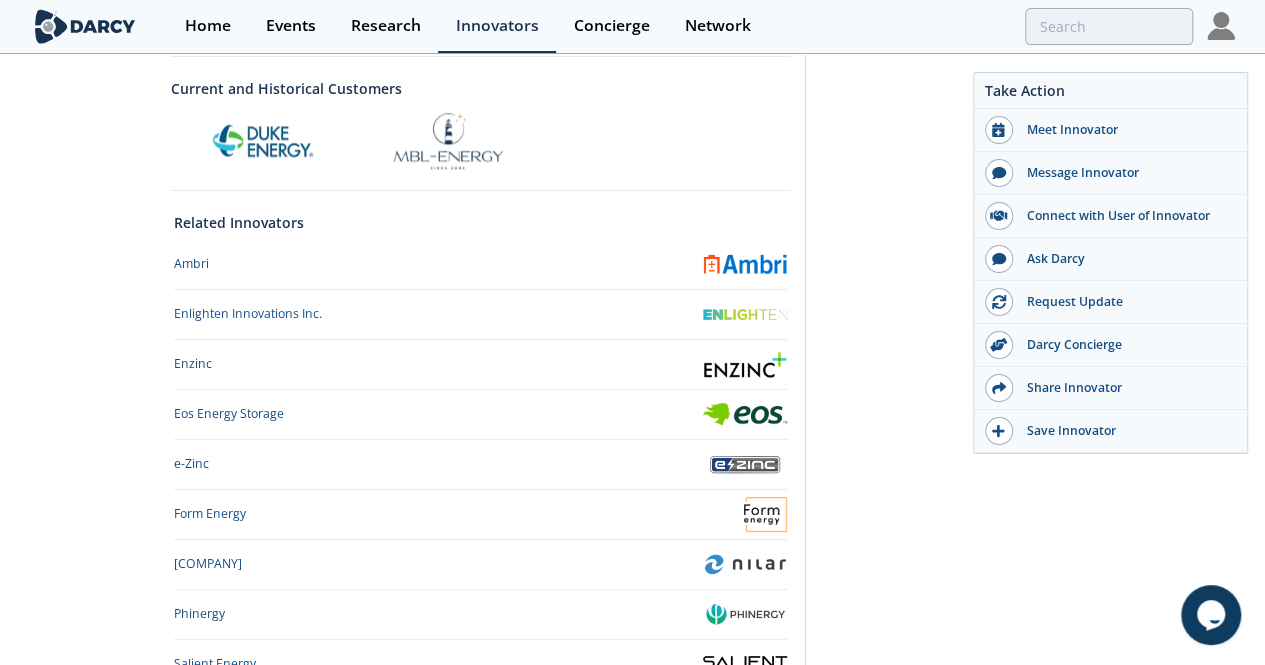 scroll, scrollTop: 1300, scrollLeft: 0, axis: vertical 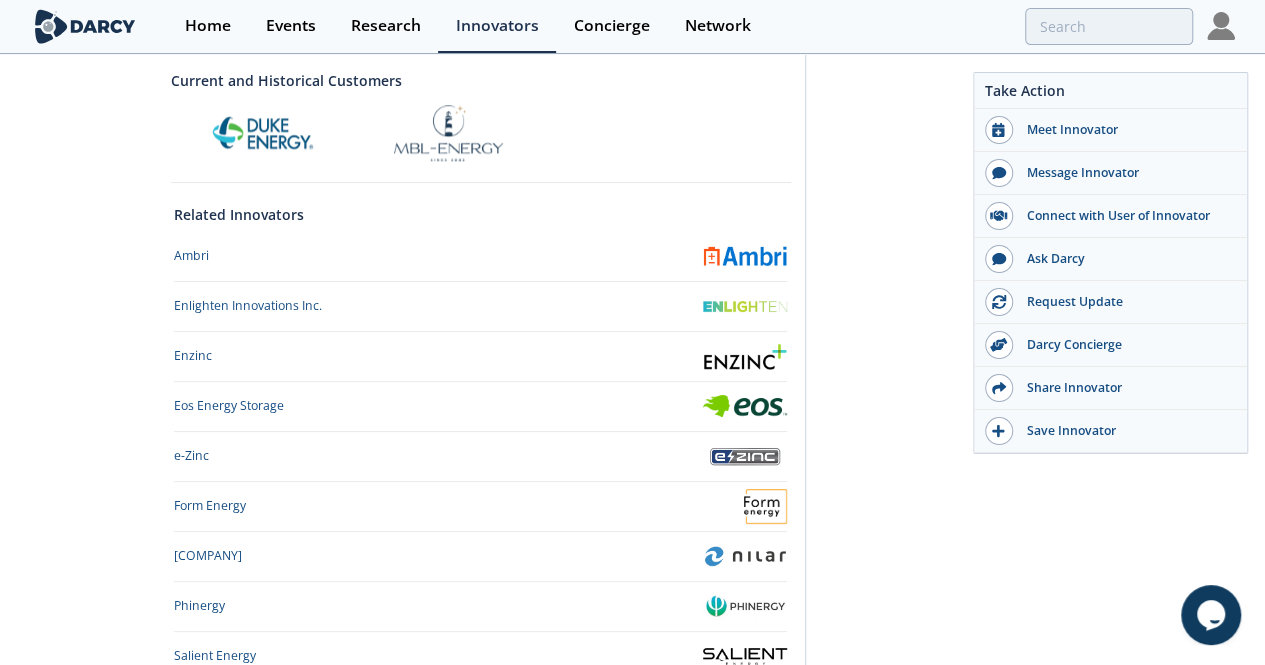 click on "View More" at bounding box center (480, 762) 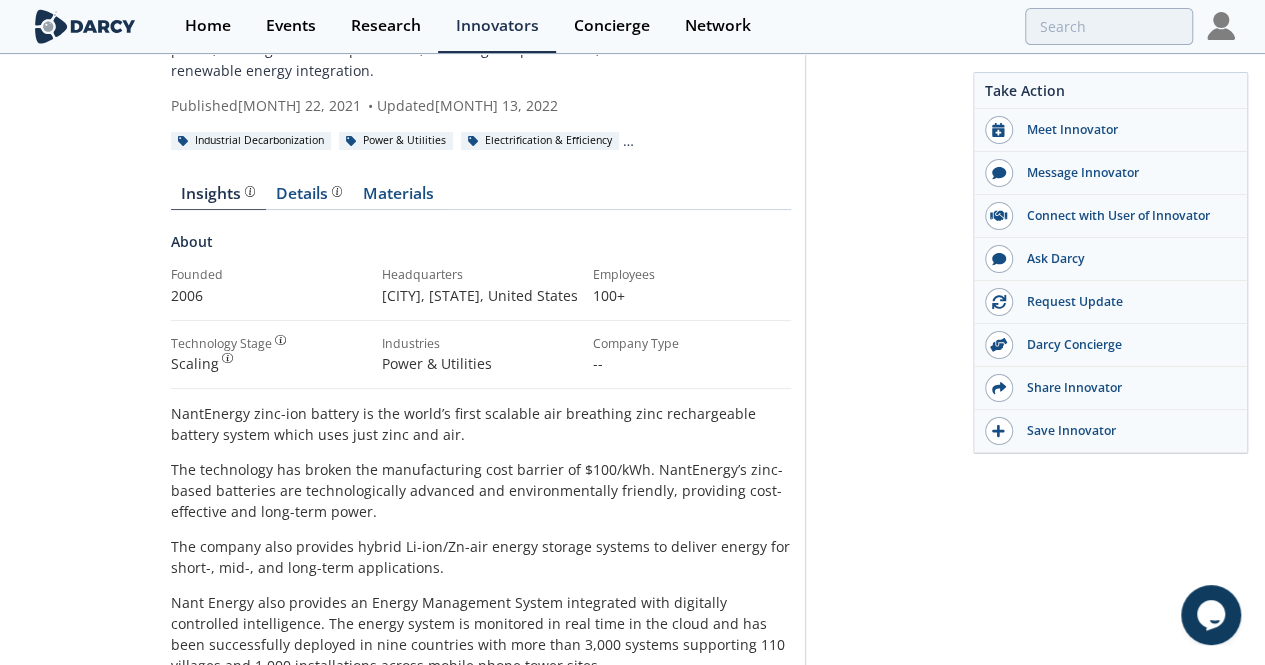 scroll, scrollTop: 158, scrollLeft: 0, axis: vertical 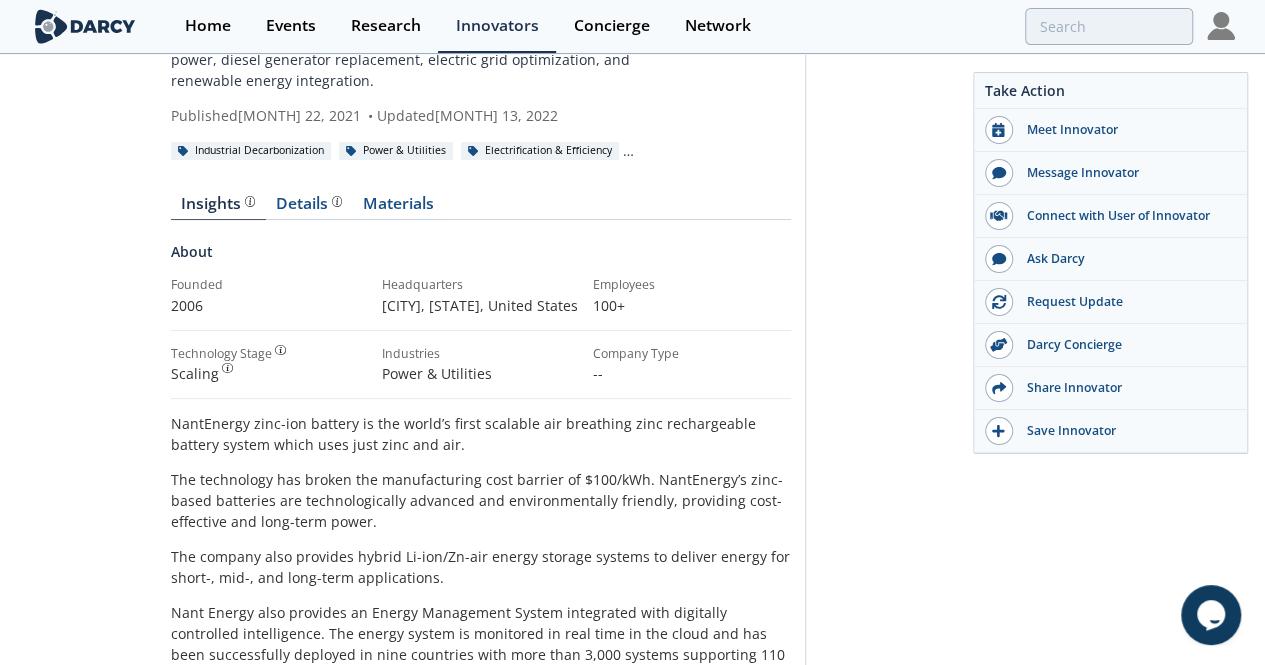 click on "The company also provides hybrid Li-ion/Zn-air energy storage systems to deliver energy for short-, mid-, and long-term applications." at bounding box center [481, 567] 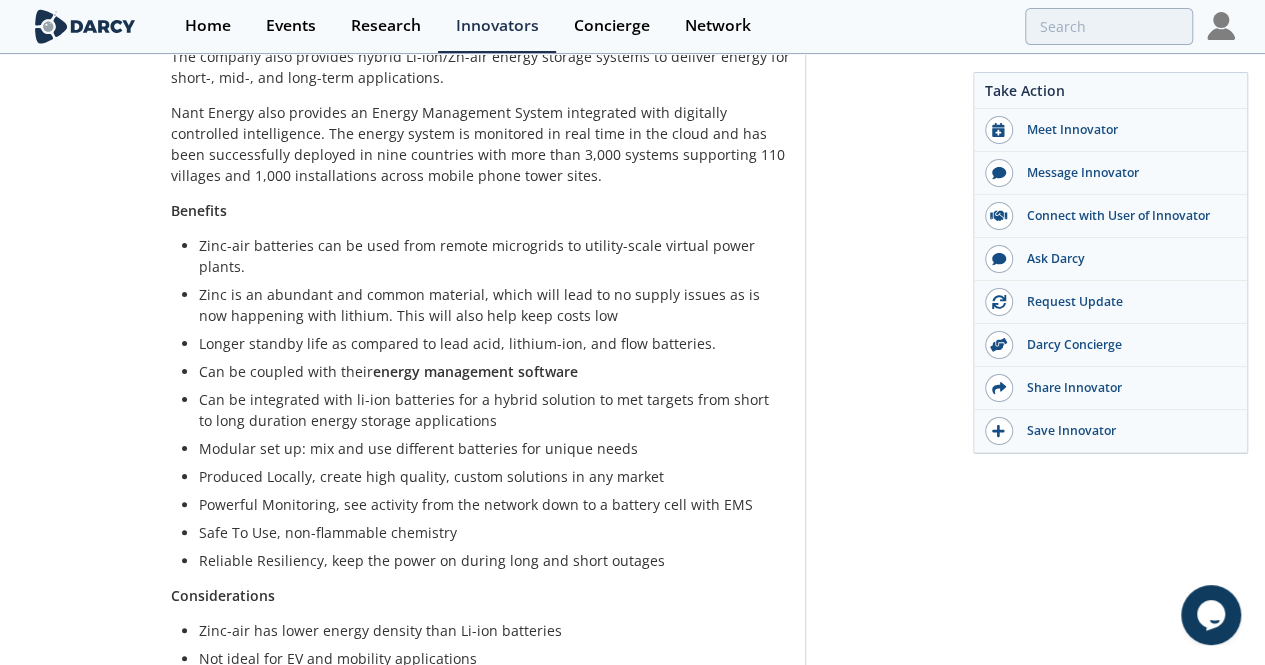 scroll, scrollTop: 558, scrollLeft: 0, axis: vertical 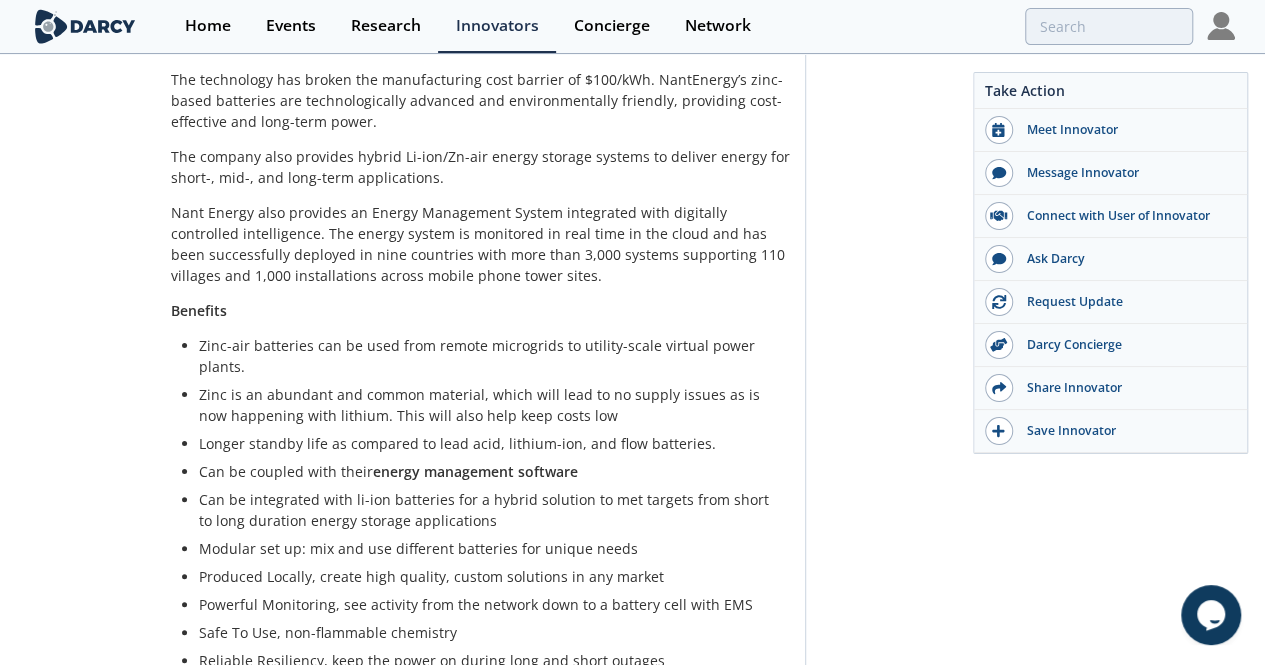 click on "NantEnergy zinc-ion battery is the world’s first scalable air breathing zinc rechargeable battery system which uses just zinc and air.
The technology has broken the manufacturing cost barrier of $100/kWh. NantEnergy’s zinc-based batteries are technologically advanced and environmentally friendly, providing cost-effective and long-term power.
The company also provides hybrid Li-ion/Zn-air energy storage systems to deliver energy for short-, mid-, and long-term applications.
Nant Energy also provides an Energy Management System integrated with digitally controlled intelligence. The energy system is monitored in real time in the cloud and has been successfully deployed in nine countries with more than 3,000 systems supporting 110 villages and 1,000 installations across mobile phone tower sites.
Benefits
Zinc-air batteries can be used from remote microgrids to utility-scale virtual power plants.
Longer standby life as compared to lead acid, lithium-ion, and flow batteries." at bounding box center (481, 391) 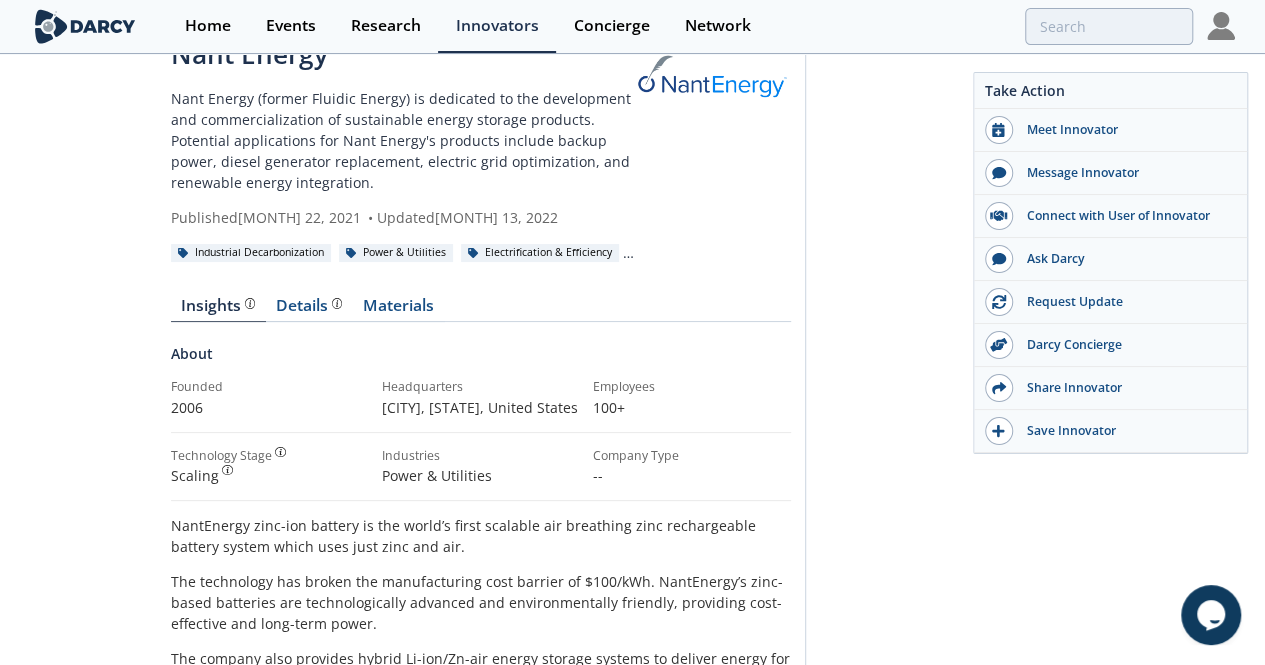 scroll, scrollTop: 0, scrollLeft: 0, axis: both 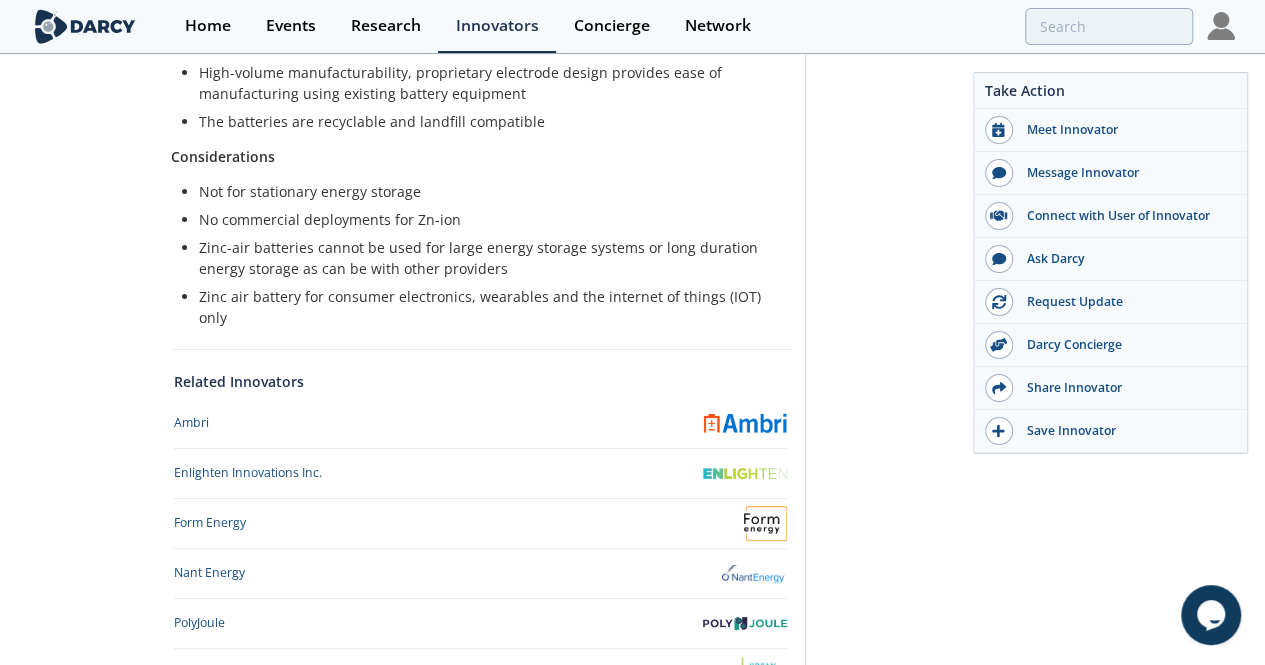 click on "PolyJoule" at bounding box center (480, 623) 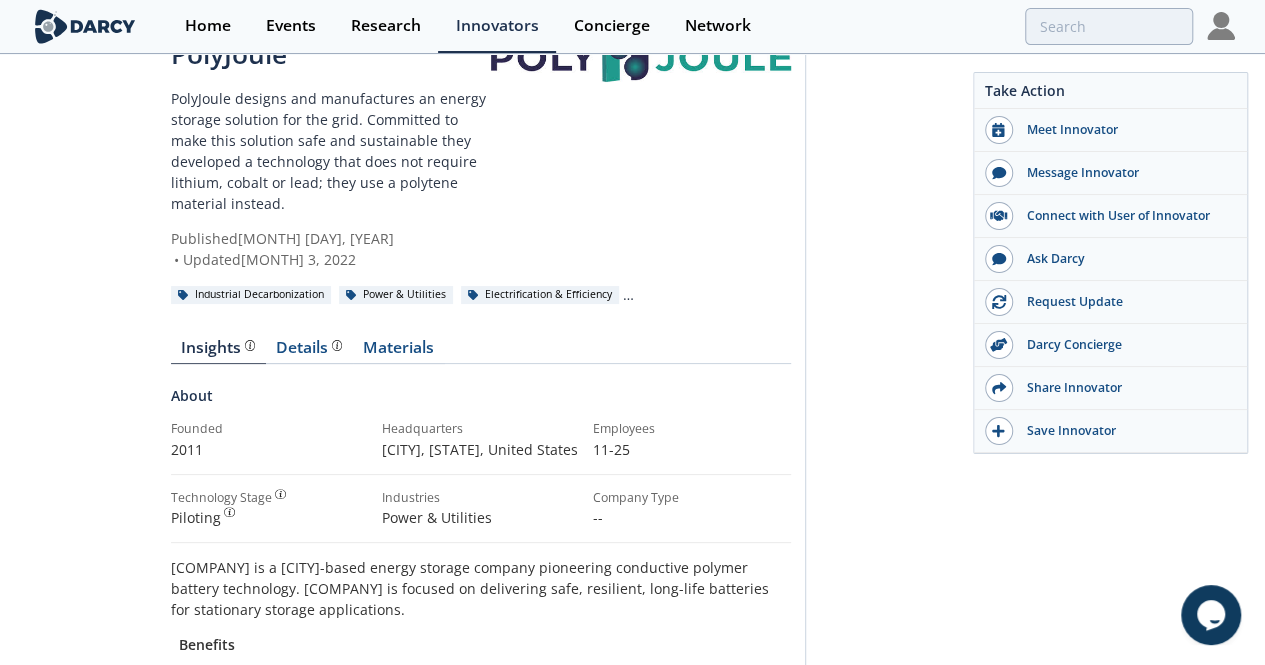 scroll, scrollTop: 100, scrollLeft: 0, axis: vertical 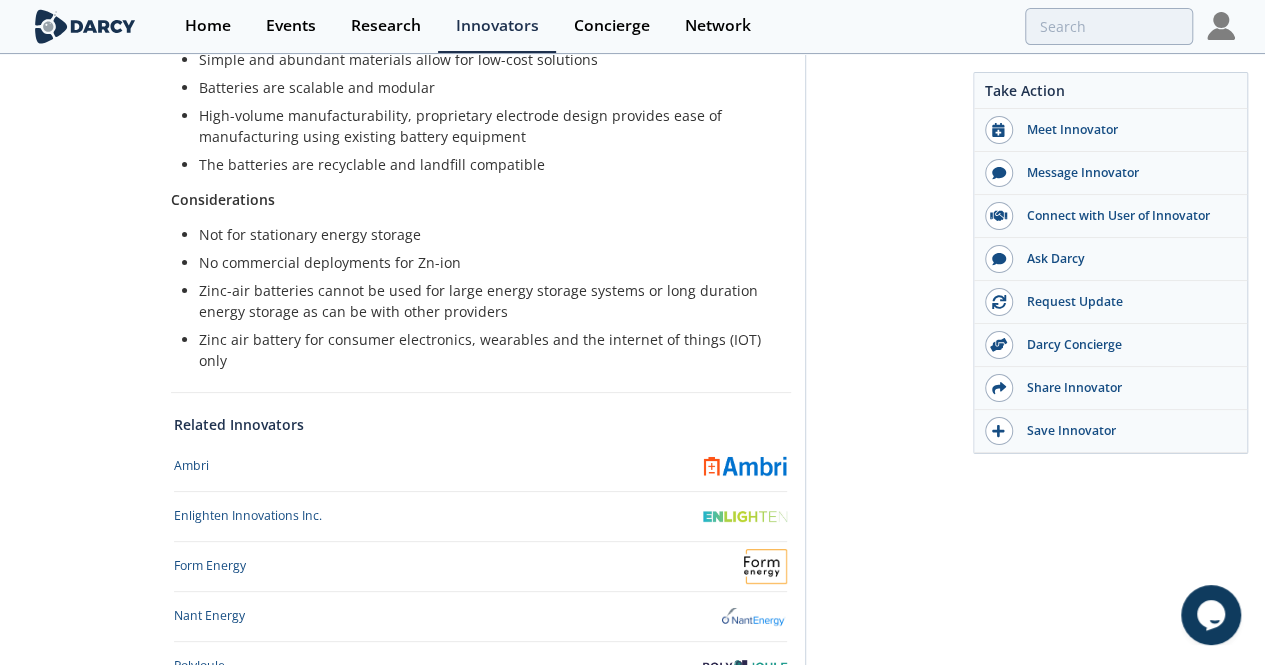 click on "Urban Electric Power" at bounding box center (234, 716) 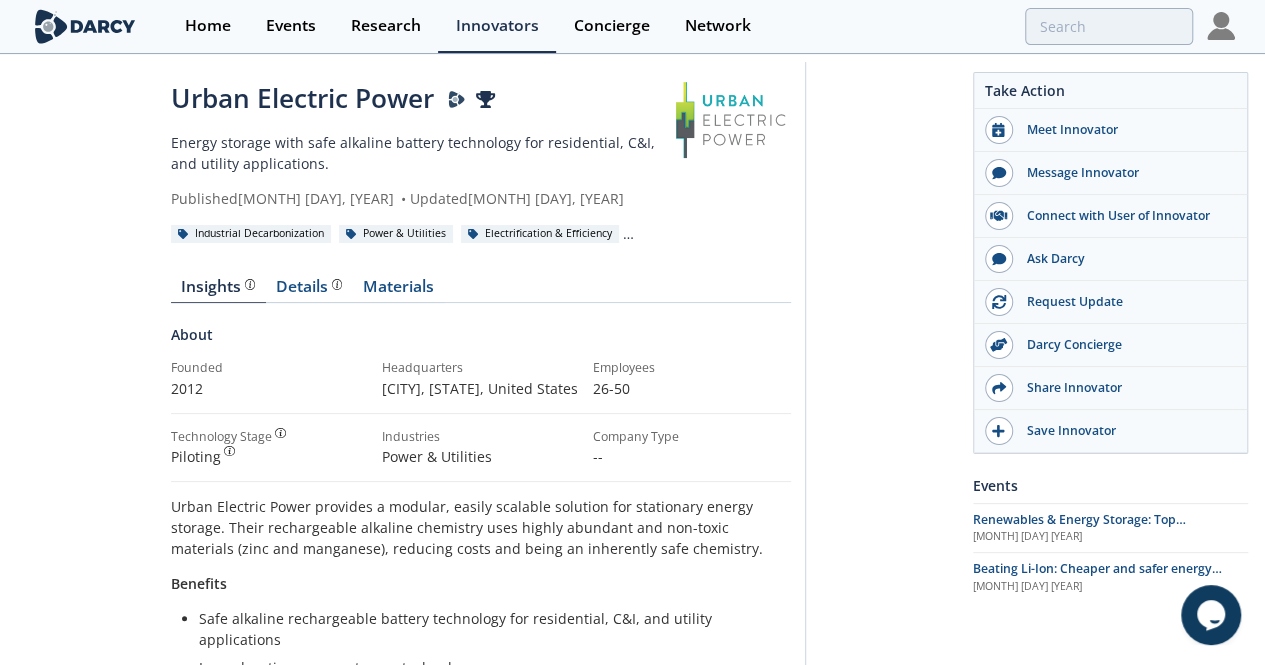 scroll, scrollTop: 0, scrollLeft: 0, axis: both 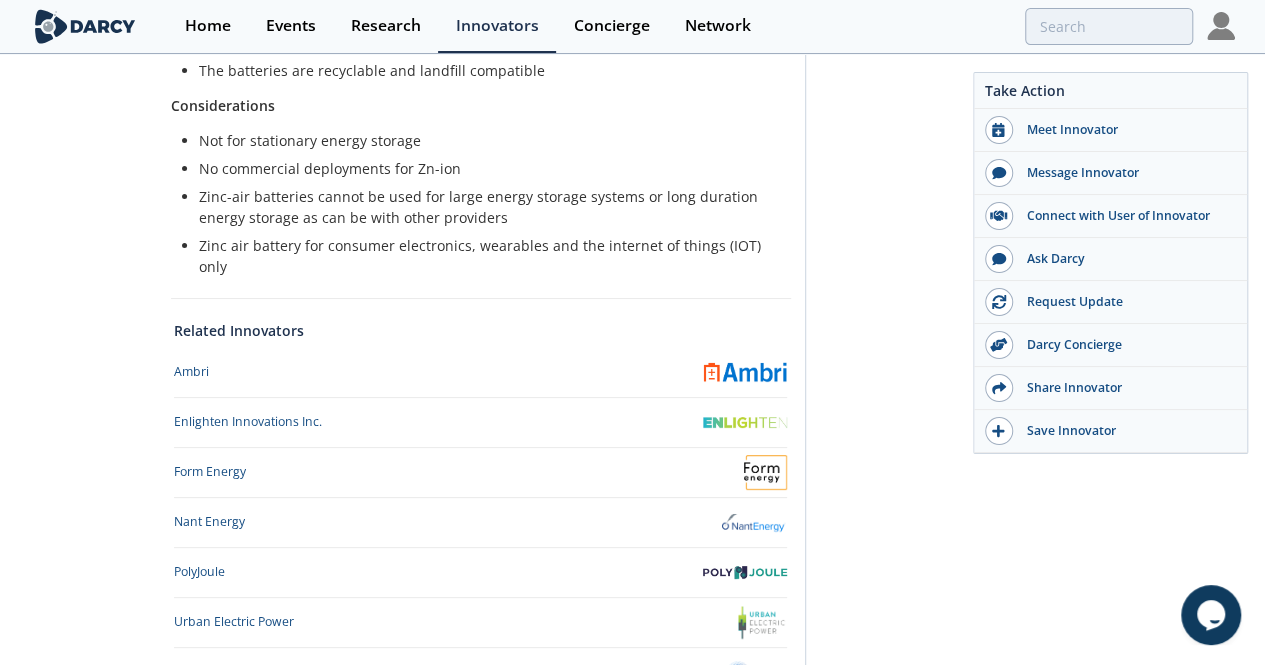 click on "View Less" at bounding box center [480, 727] 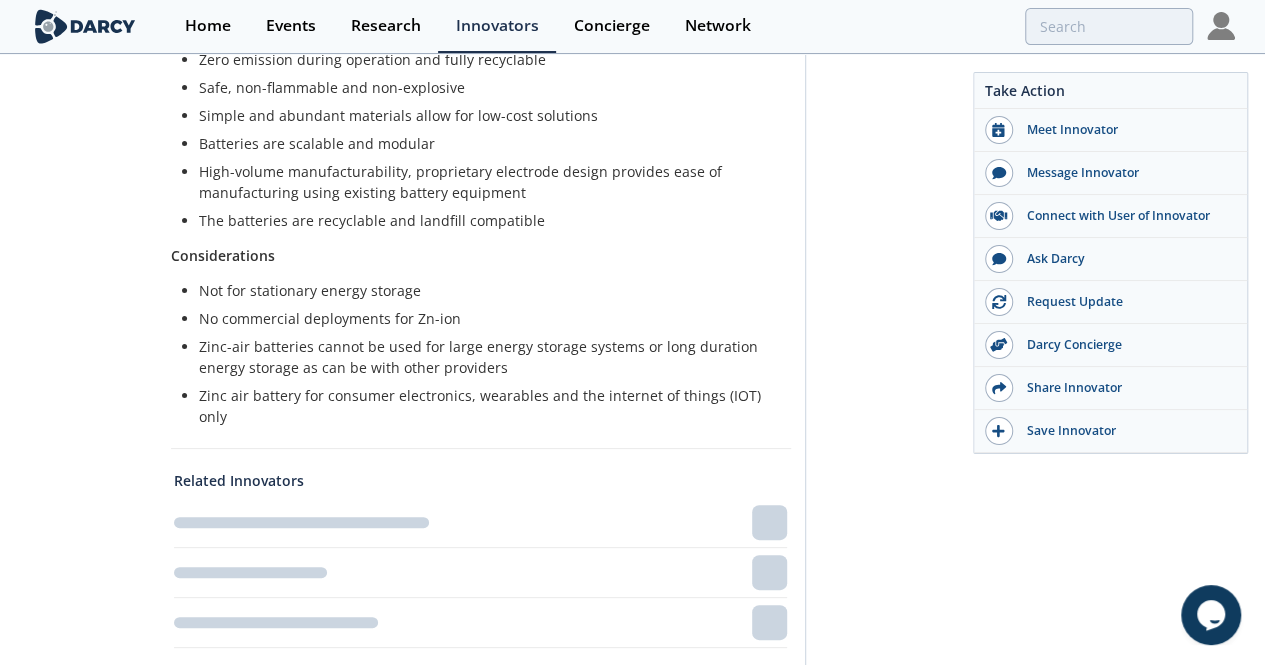 scroll, scrollTop: 859, scrollLeft: 0, axis: vertical 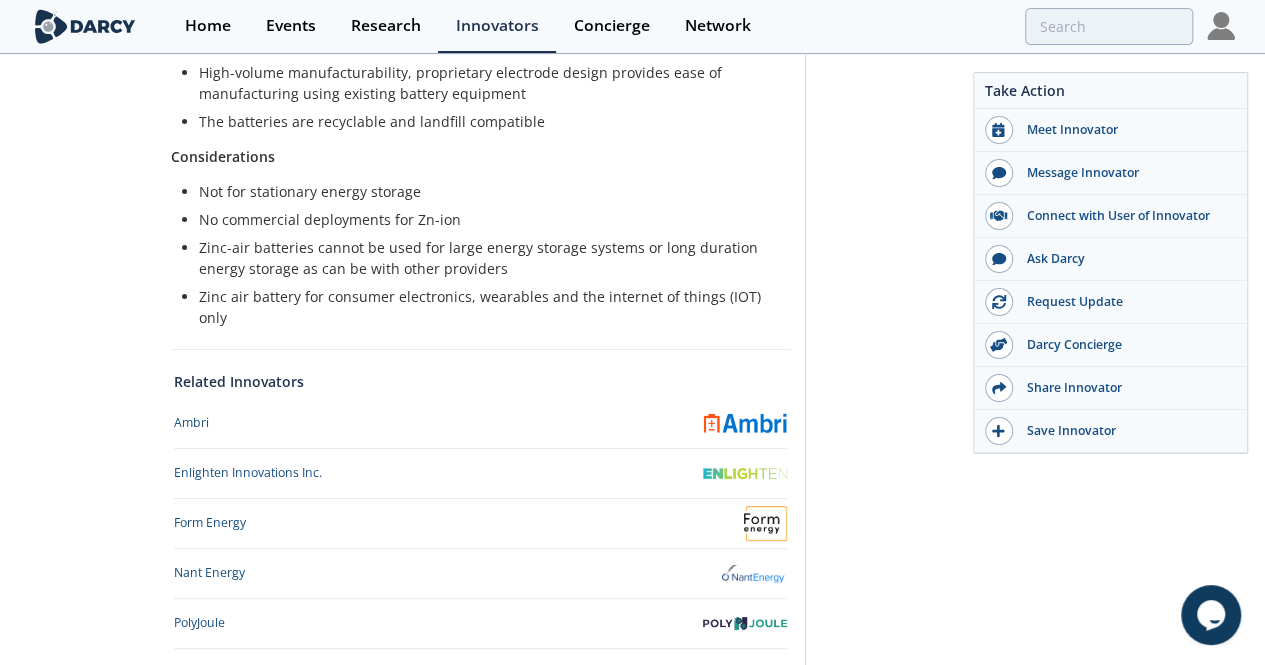 click on "Related Innovators
Ambri
Enlighten Innovations Inc.
Form Energy" at bounding box center (481, 545) 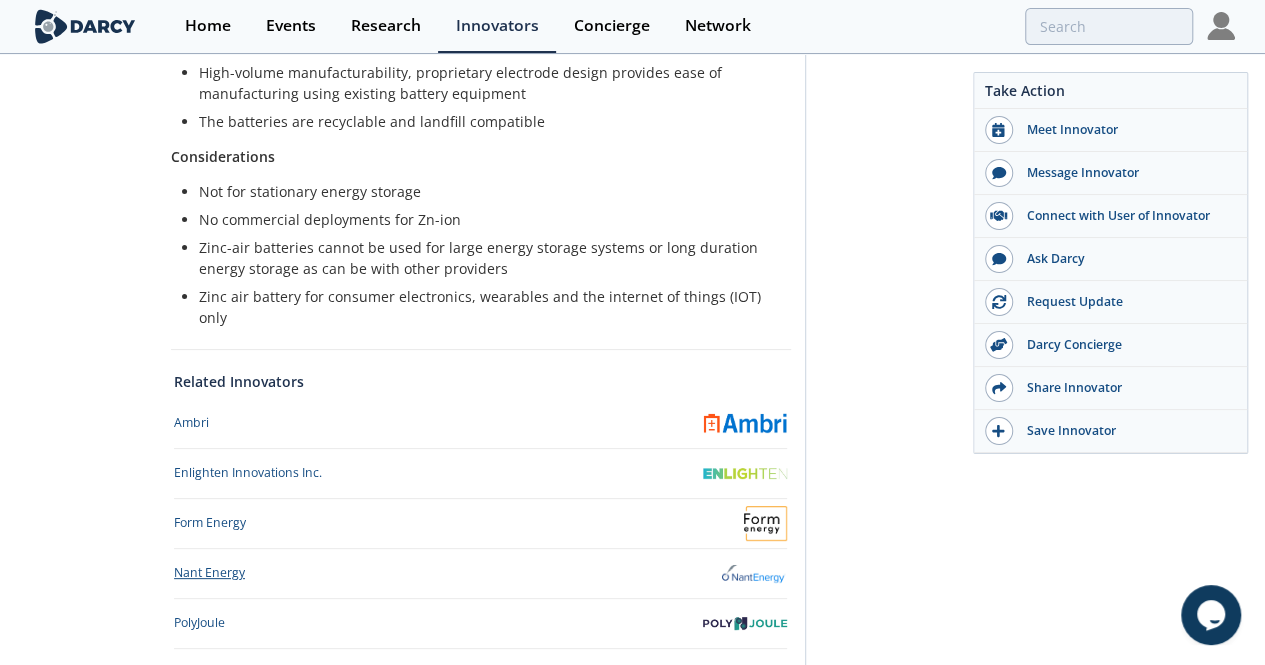 click on "Nant Energy" at bounding box center [209, 573] 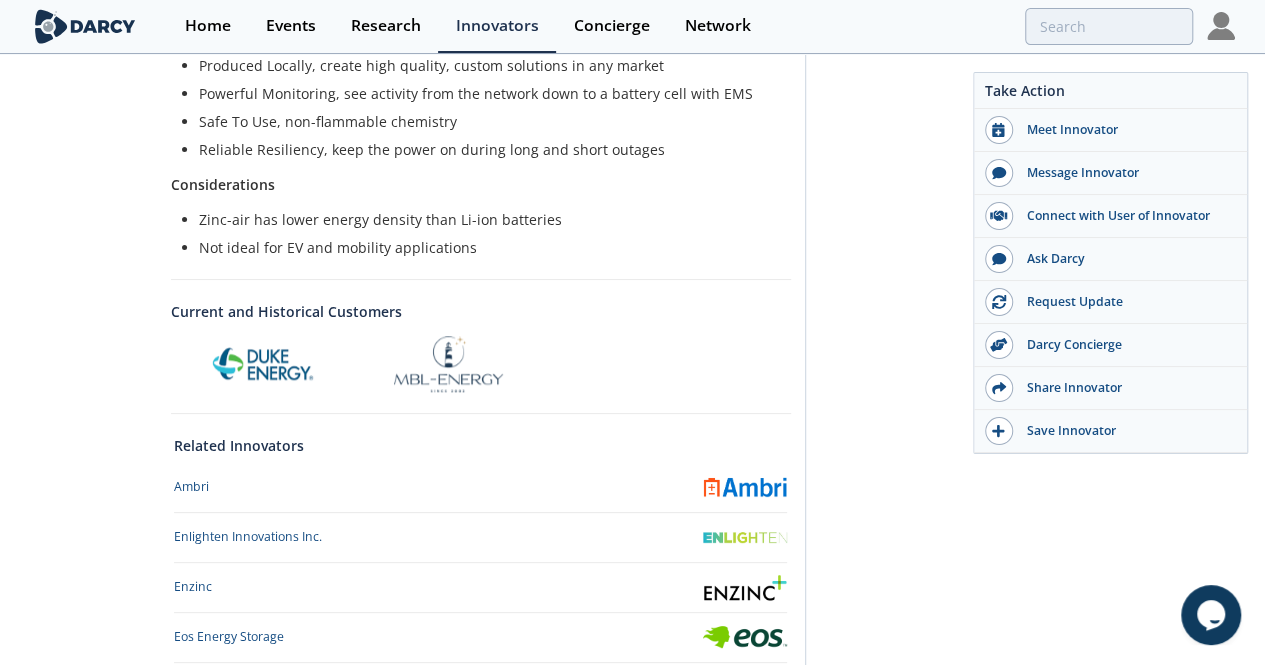 scroll, scrollTop: 1100, scrollLeft: 0, axis: vertical 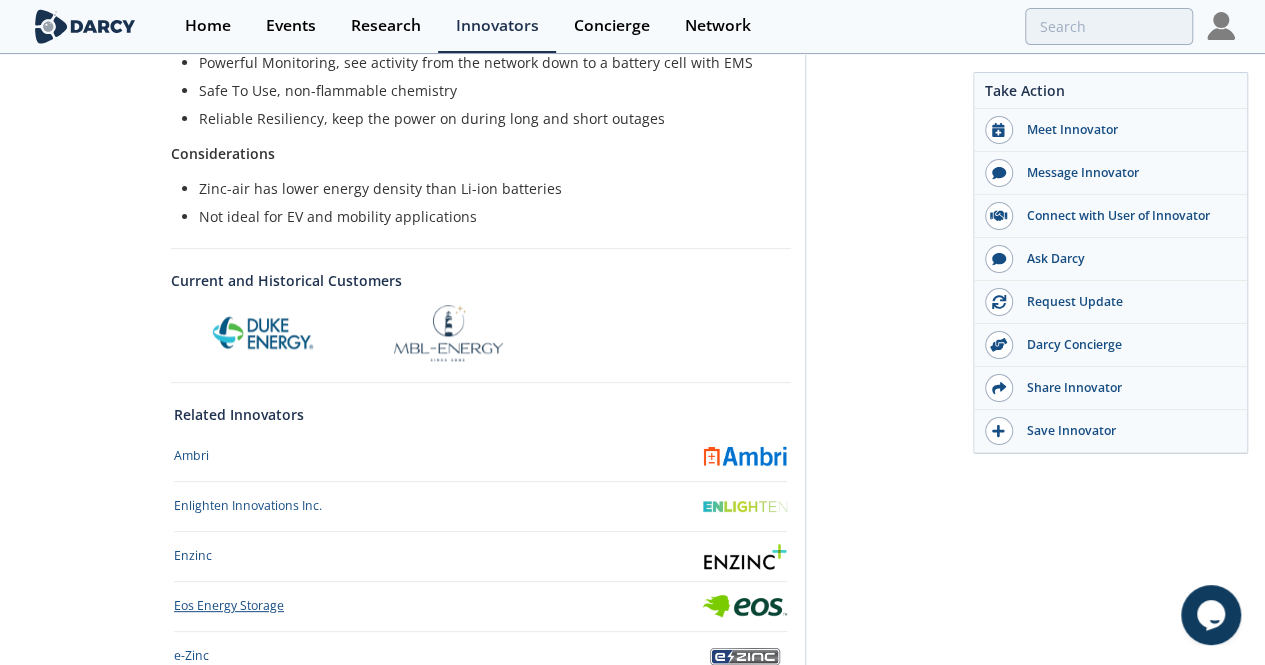 click on "Eos Energy Storage" at bounding box center [229, 606] 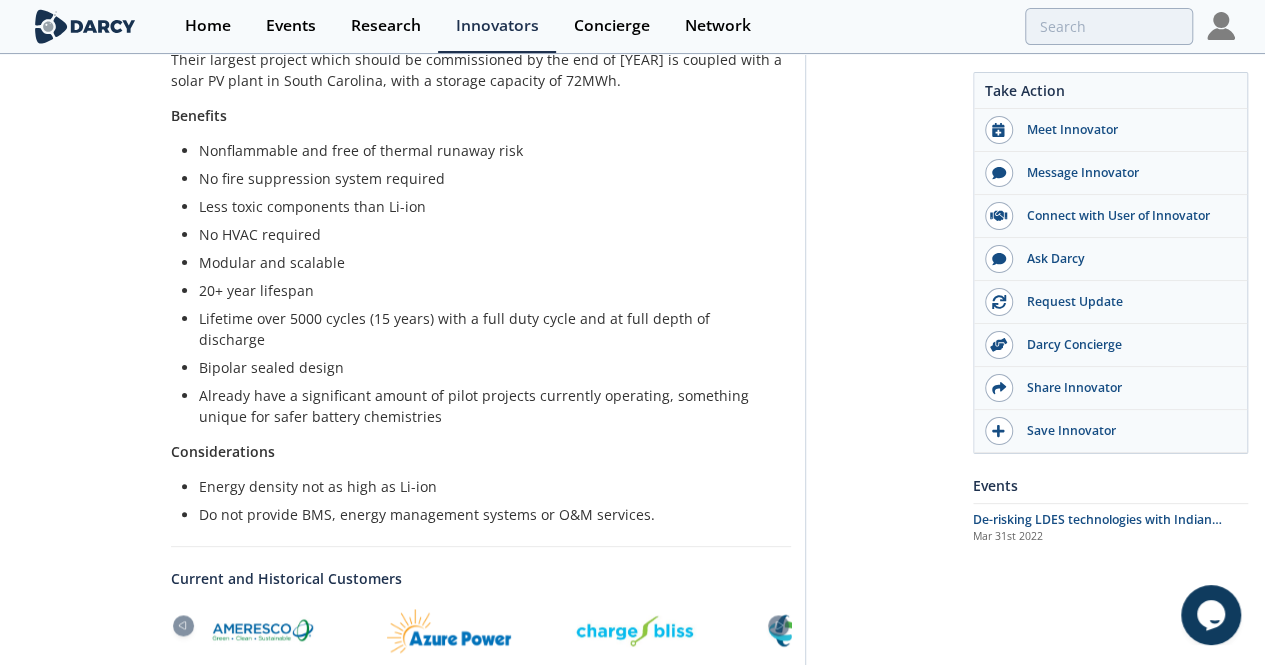 scroll, scrollTop: 1182, scrollLeft: 0, axis: vertical 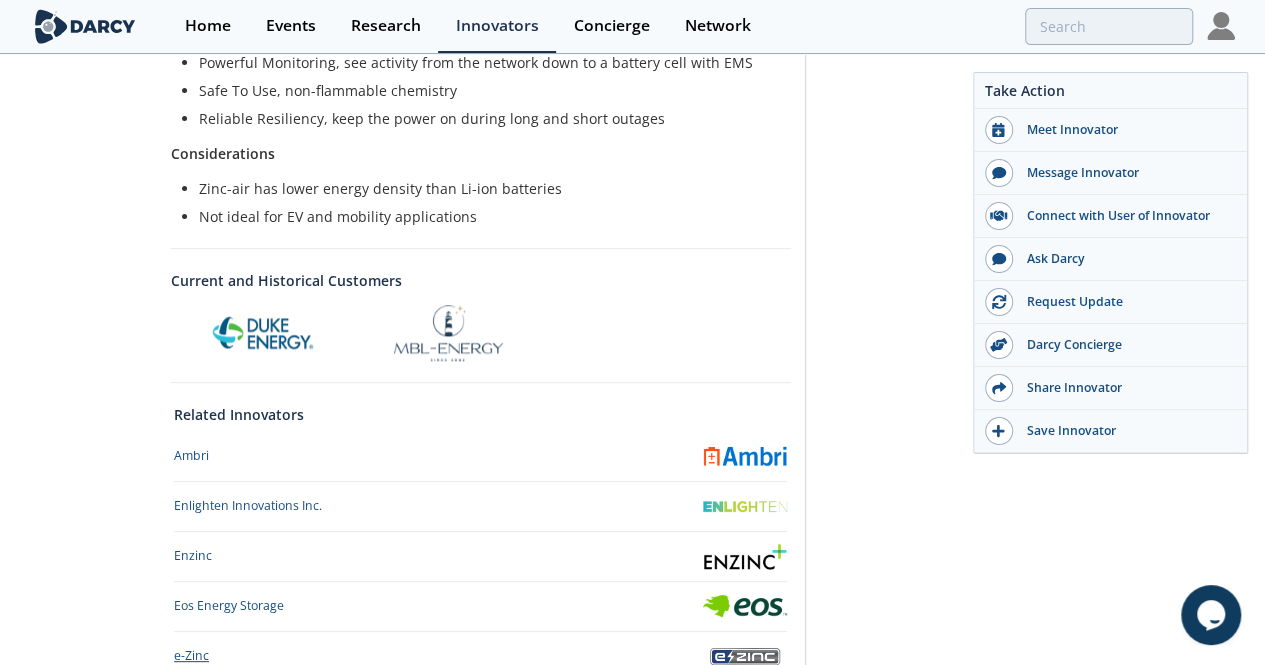 click on "e-Zinc" at bounding box center [191, 656] 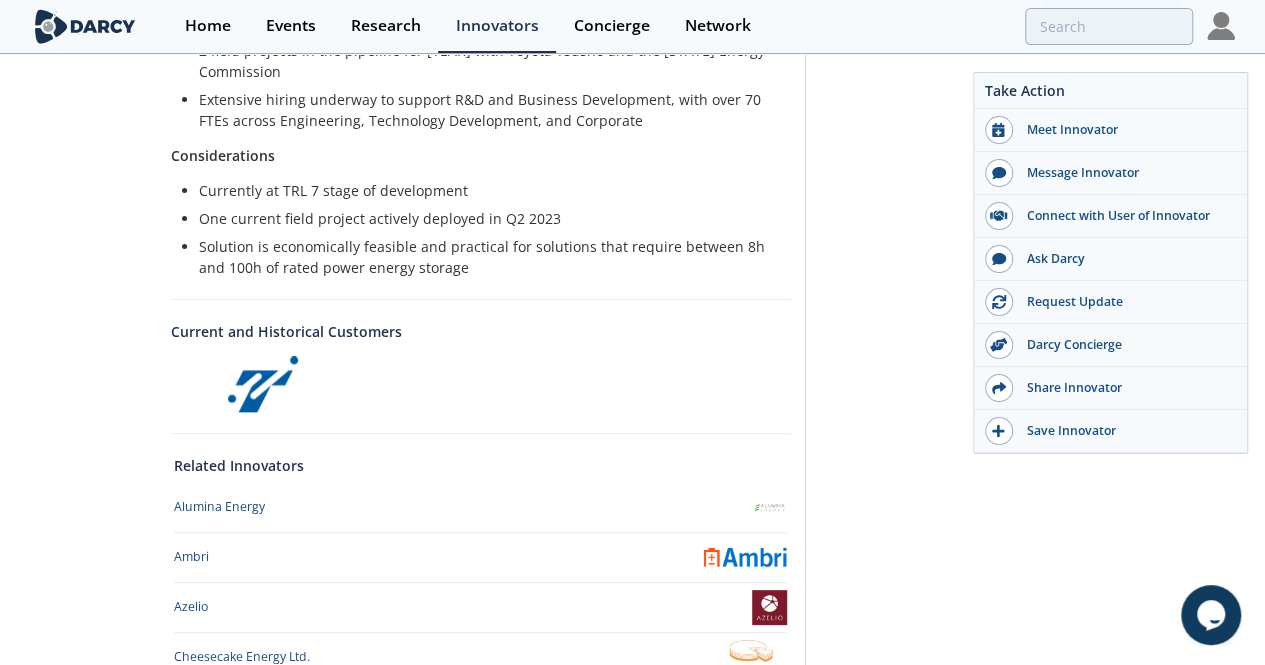 scroll, scrollTop: 1000, scrollLeft: 0, axis: vertical 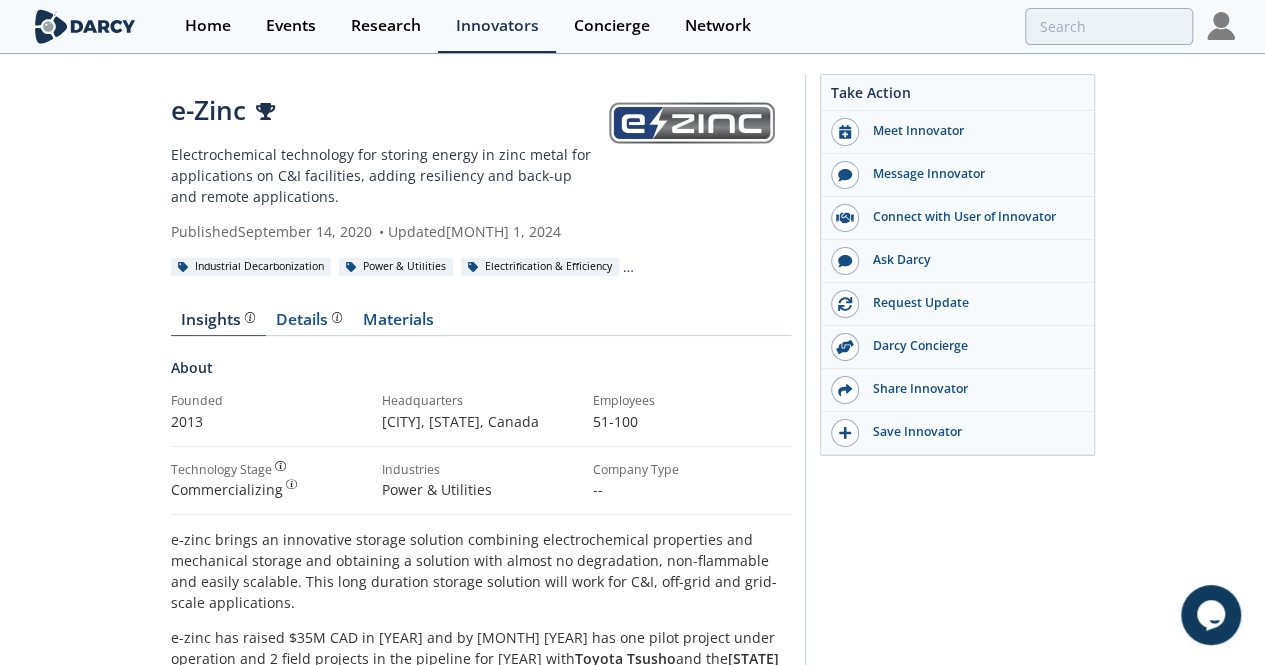 click on "Electrochemical technology for storing energy in zinc metal for applications on C&I facilities, adding resiliency and back-up and remote applications." at bounding box center [382, 175] 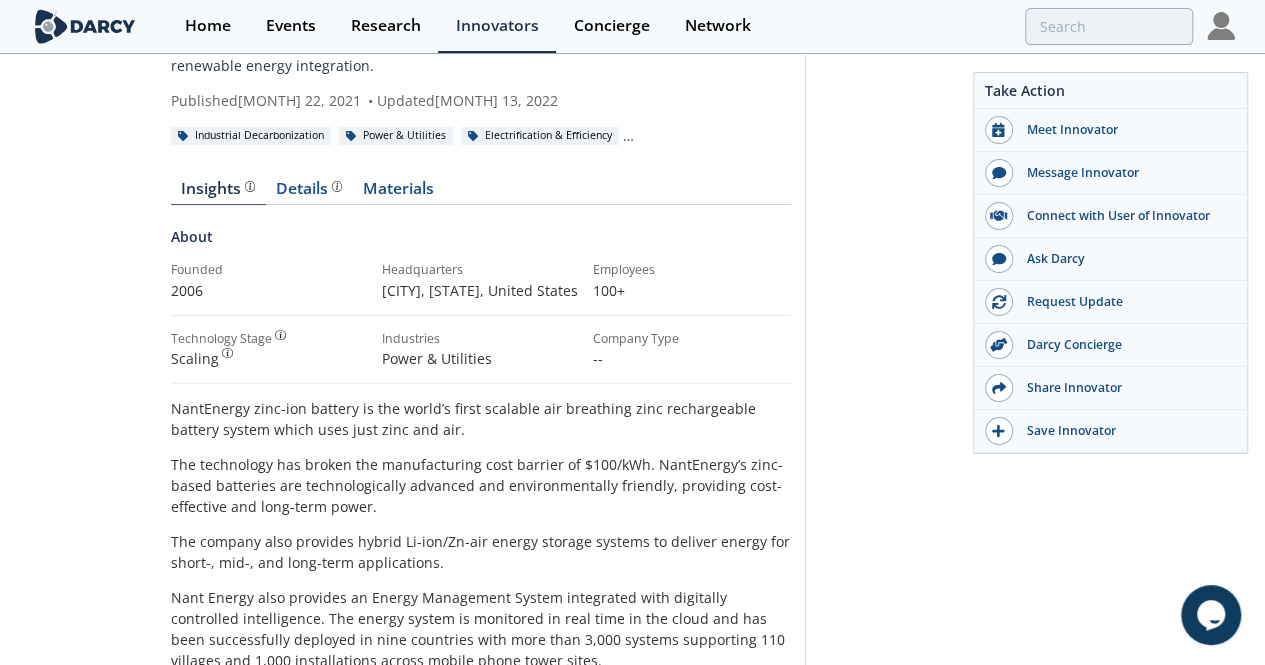 scroll, scrollTop: 0, scrollLeft: 0, axis: both 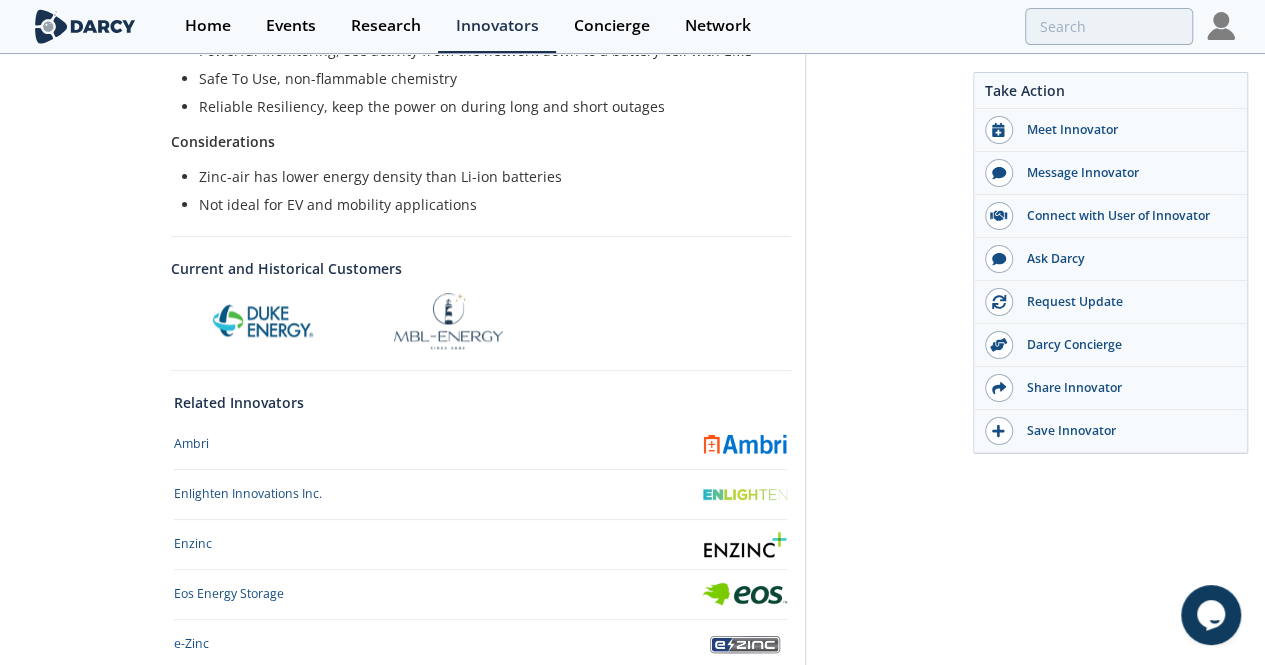click on "View More" at bounding box center (480, 700) 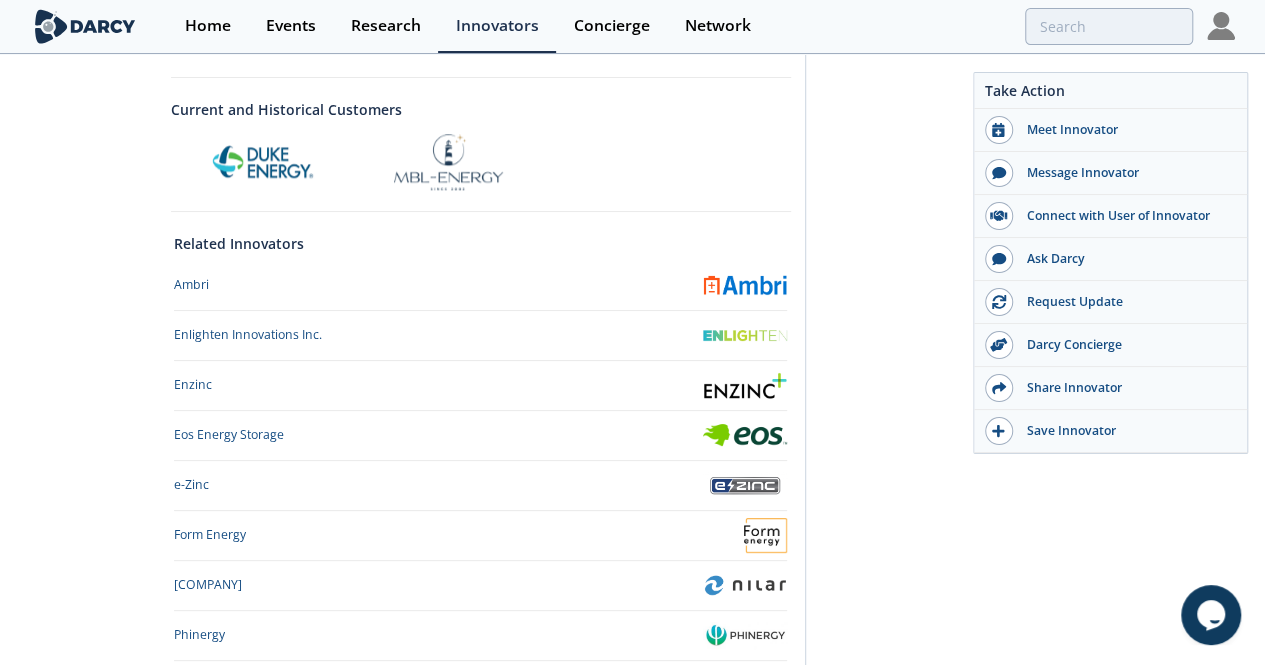 scroll, scrollTop: 1312, scrollLeft: 0, axis: vertical 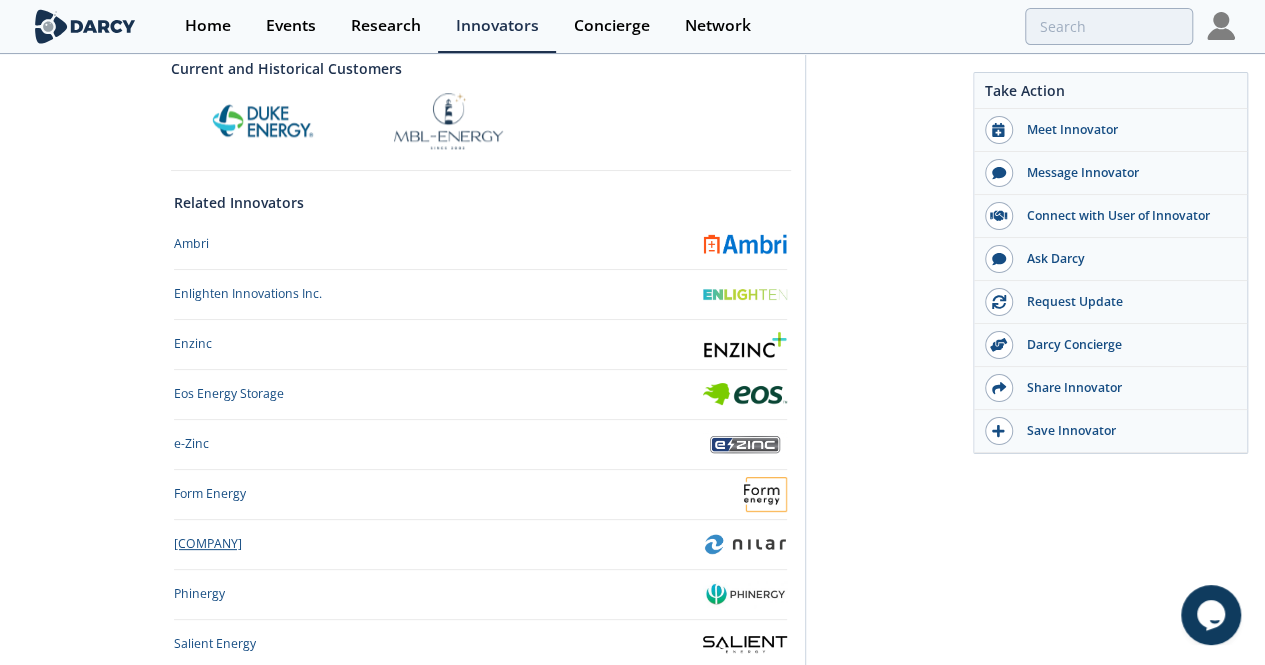 click on "[COMPANY]" at bounding box center (208, 544) 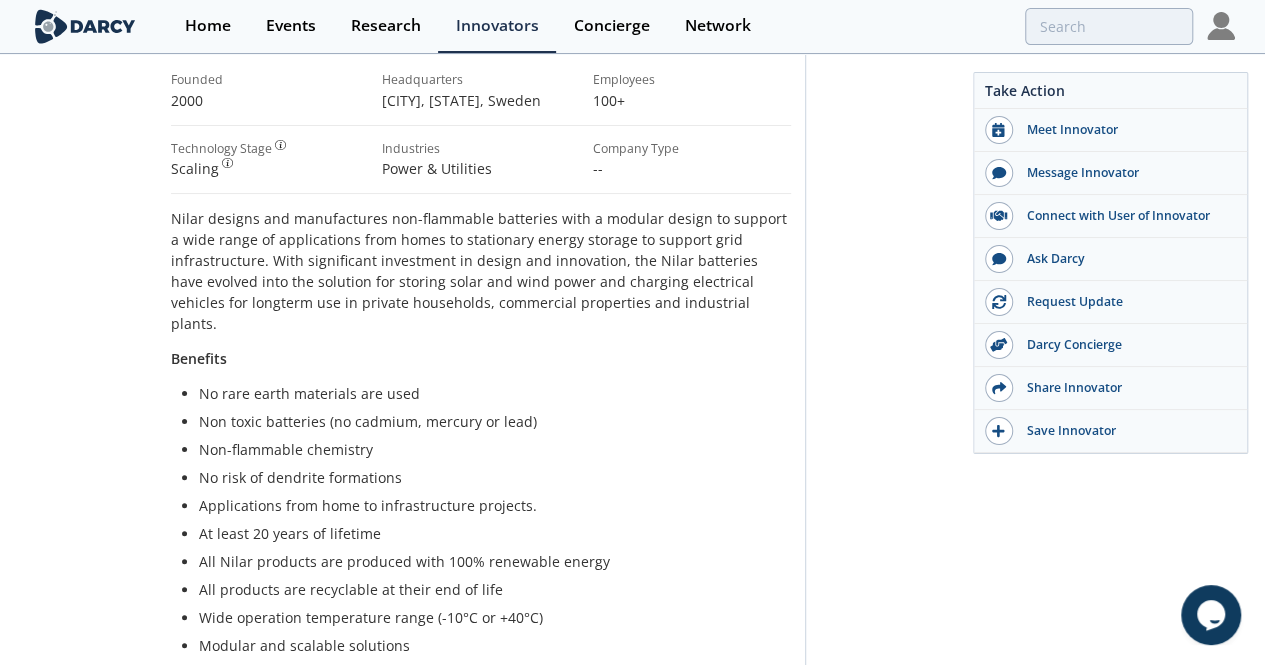scroll, scrollTop: 400, scrollLeft: 0, axis: vertical 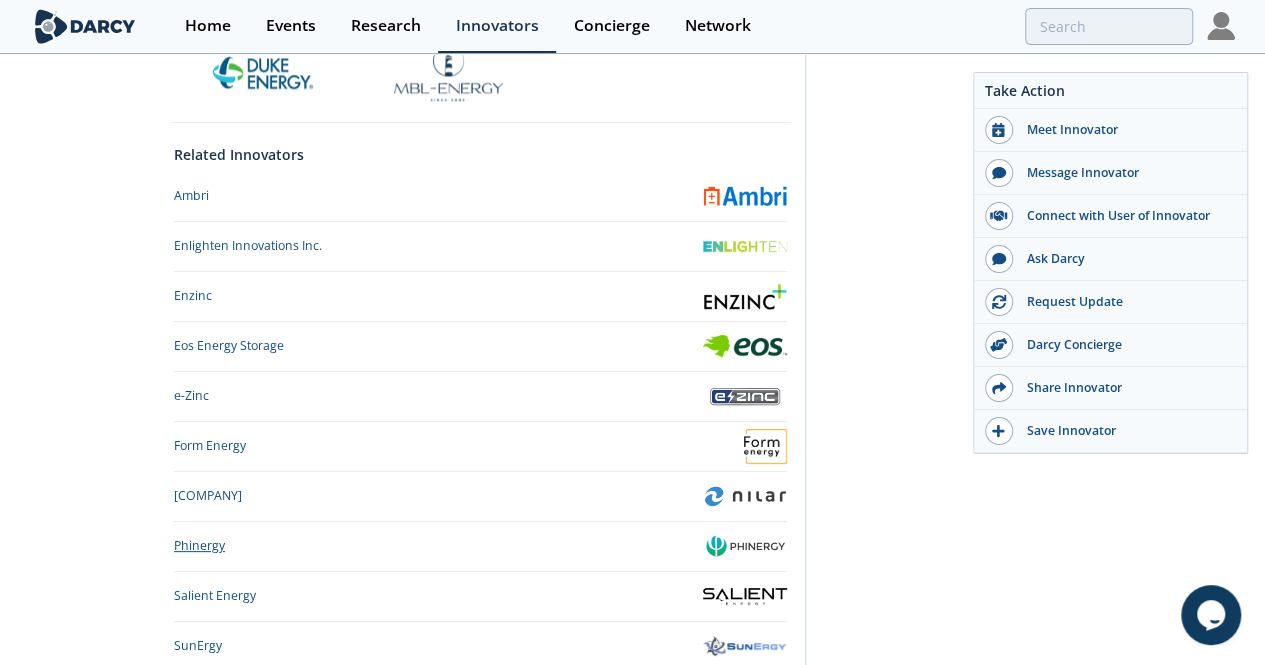 click on "Phinergy" at bounding box center [199, 546] 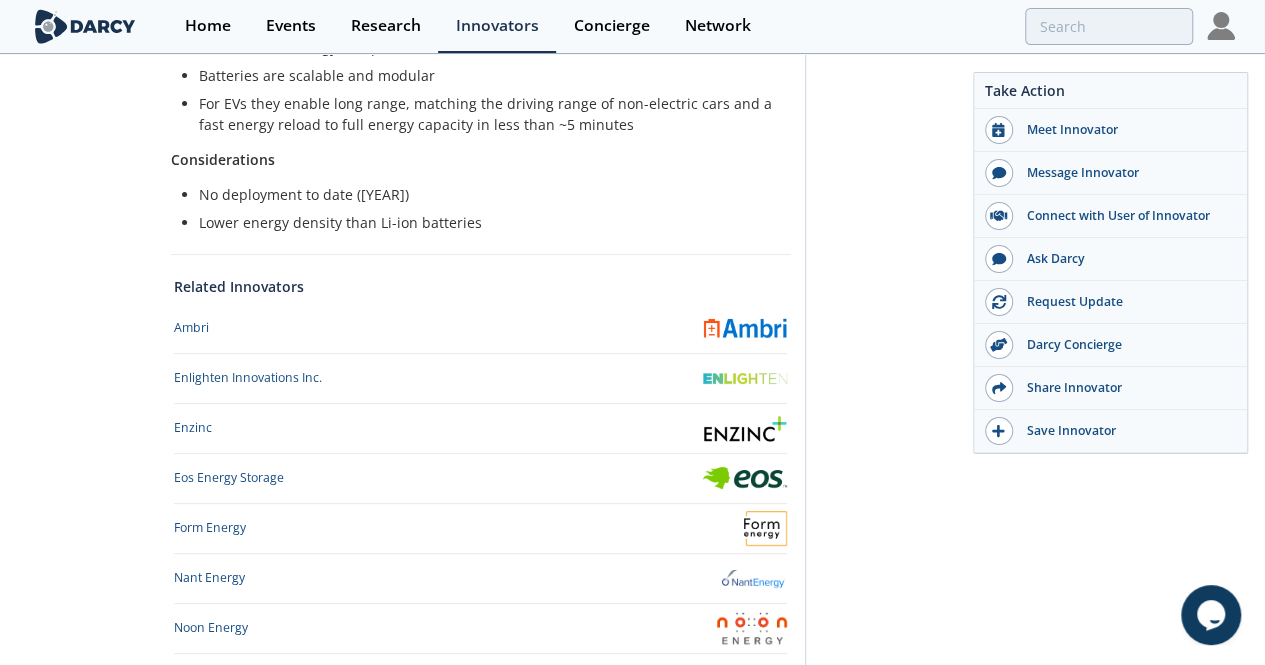 scroll, scrollTop: 1000, scrollLeft: 0, axis: vertical 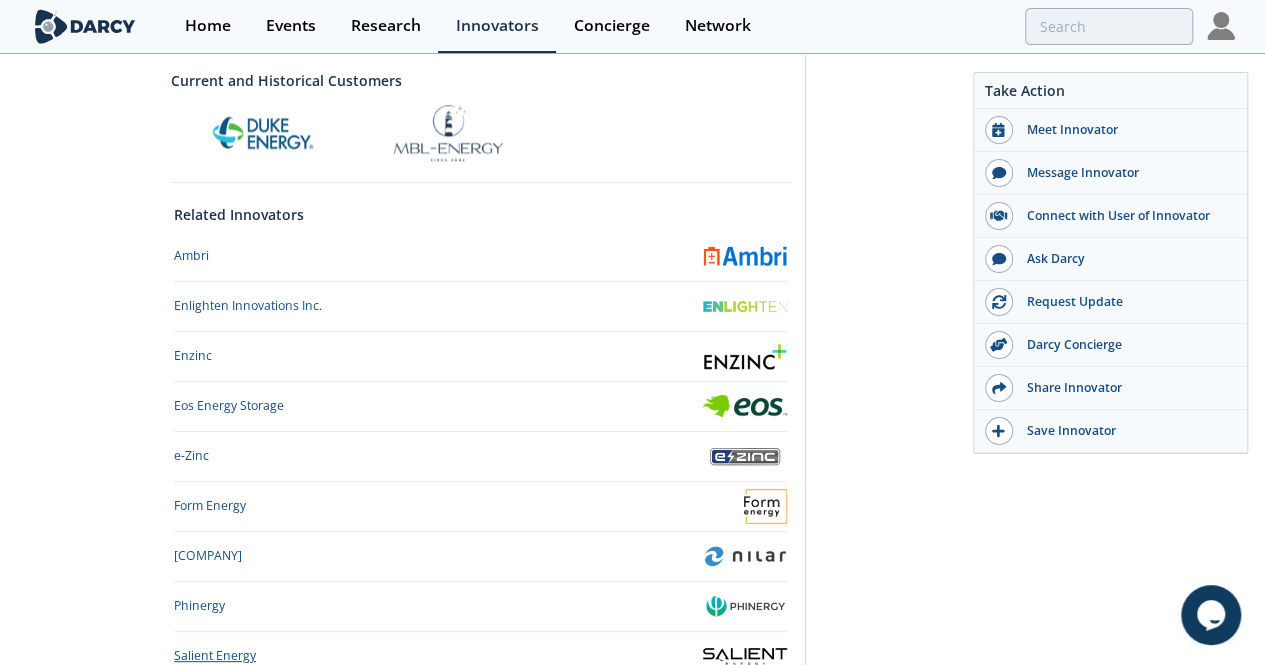 click on "Salient Energy" at bounding box center (215, 656) 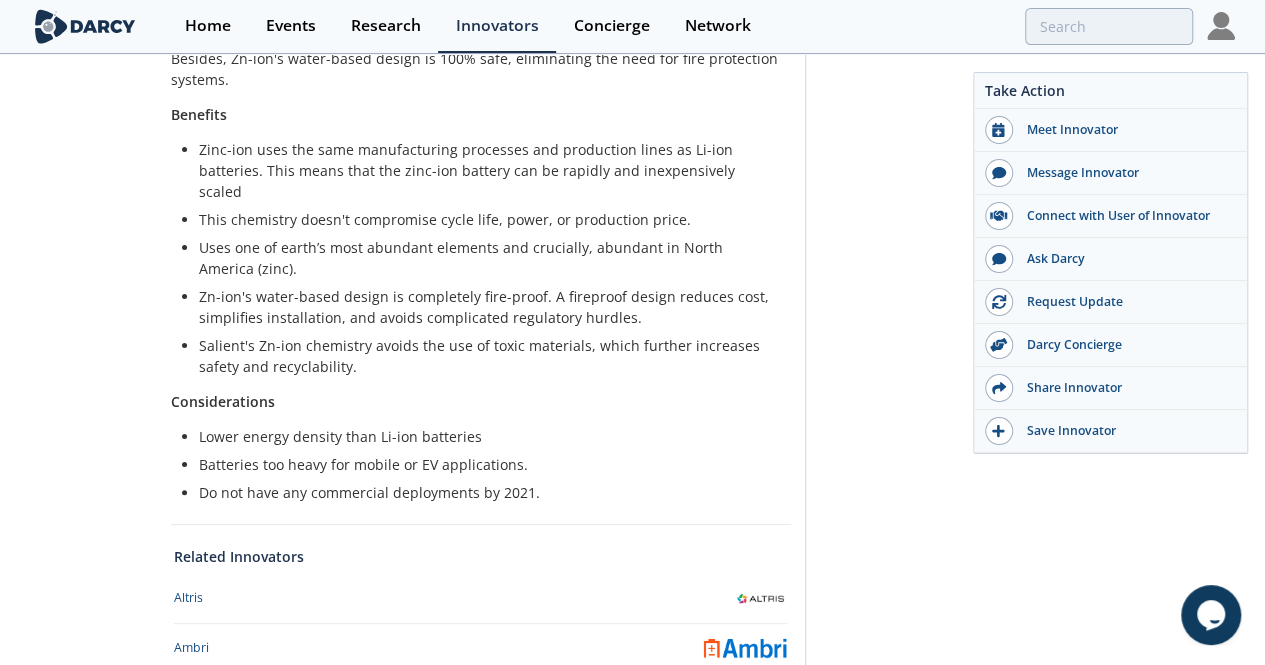 scroll, scrollTop: 700, scrollLeft: 0, axis: vertical 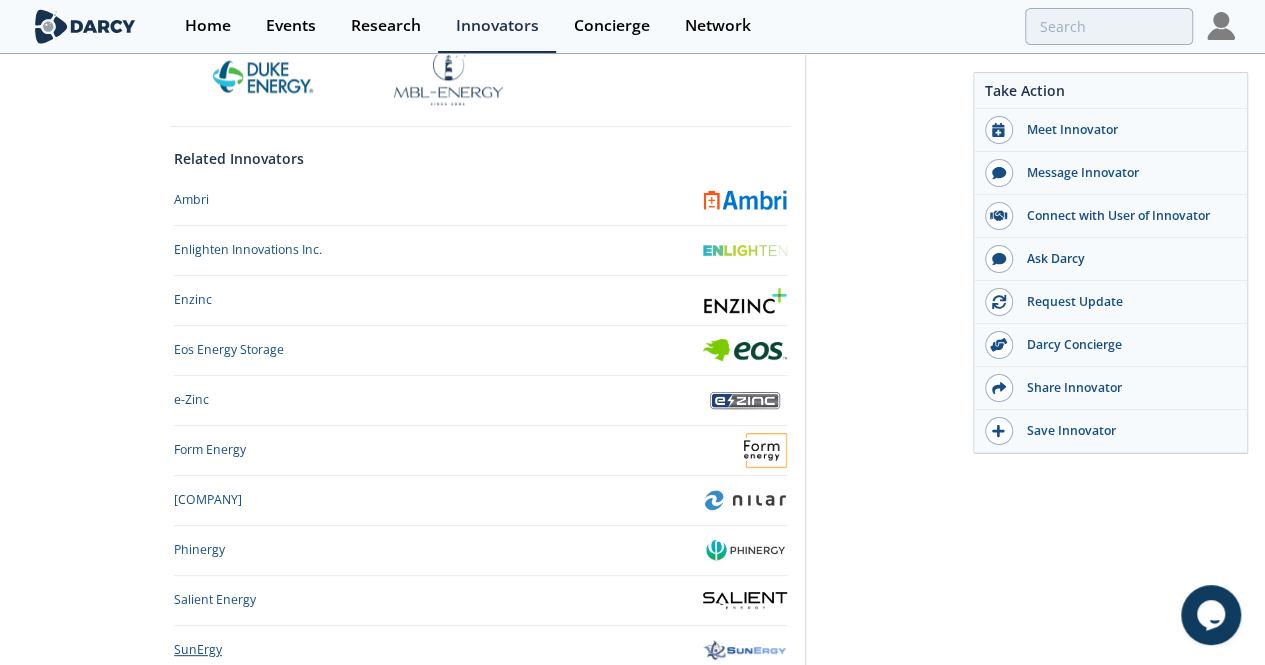 click on "SunErgy" at bounding box center (198, 650) 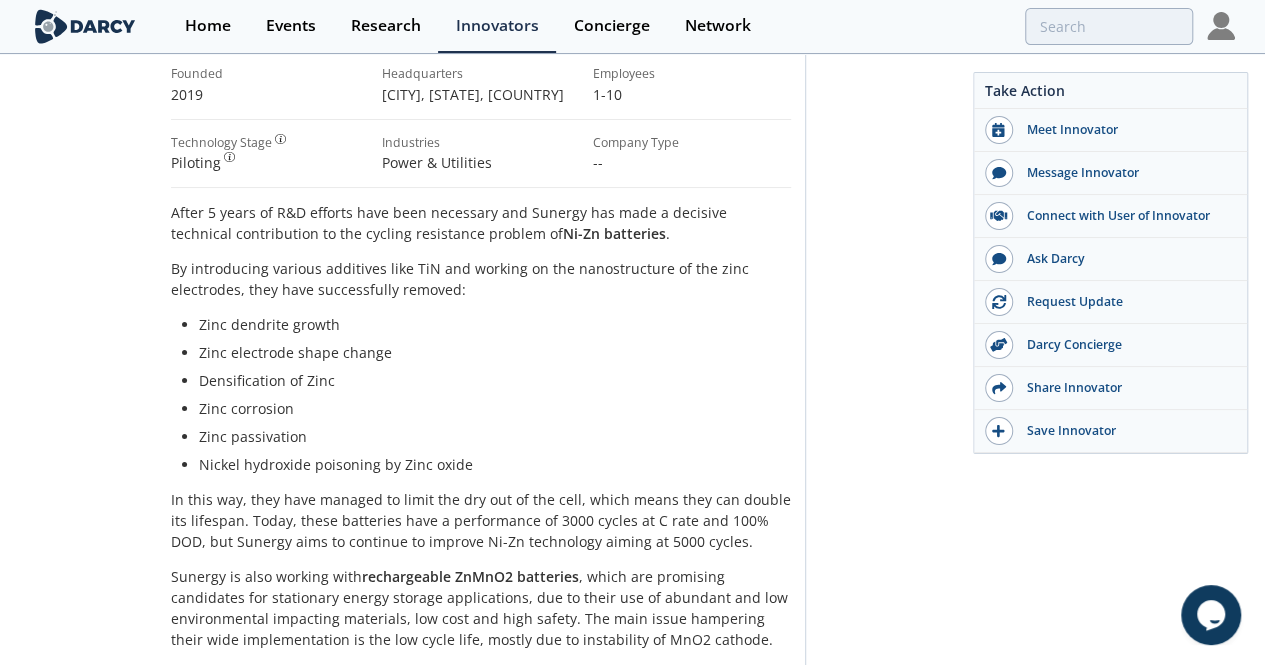 scroll, scrollTop: 400, scrollLeft: 0, axis: vertical 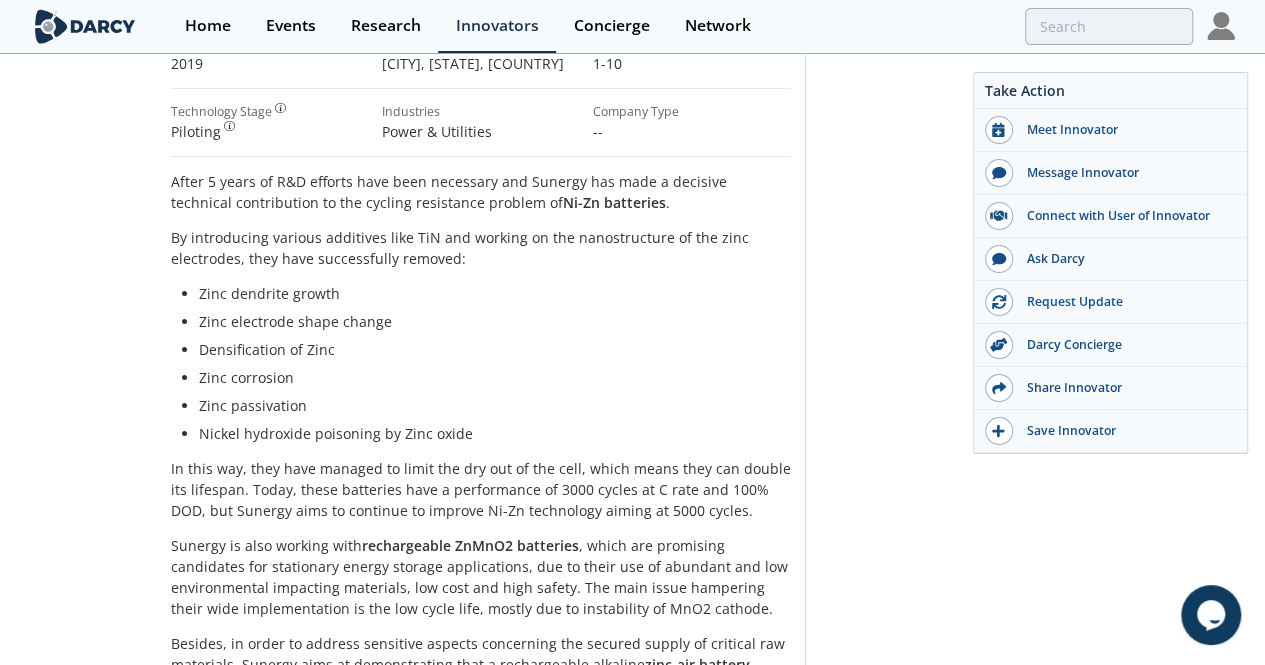 click on "Besides, in order to address sensitive aspects concerning the secured supply of critical raw materials, Sunergy aims at demonstrating that a rechargeable alkaline  zinc-air battery , made of : abundant, environmentally friendly, intrinisically safe and robust materials and entirely recyclable can be more advantageous that state-of-the-art Li-ion batteries for stationary electricity storage." at bounding box center (481, 685) 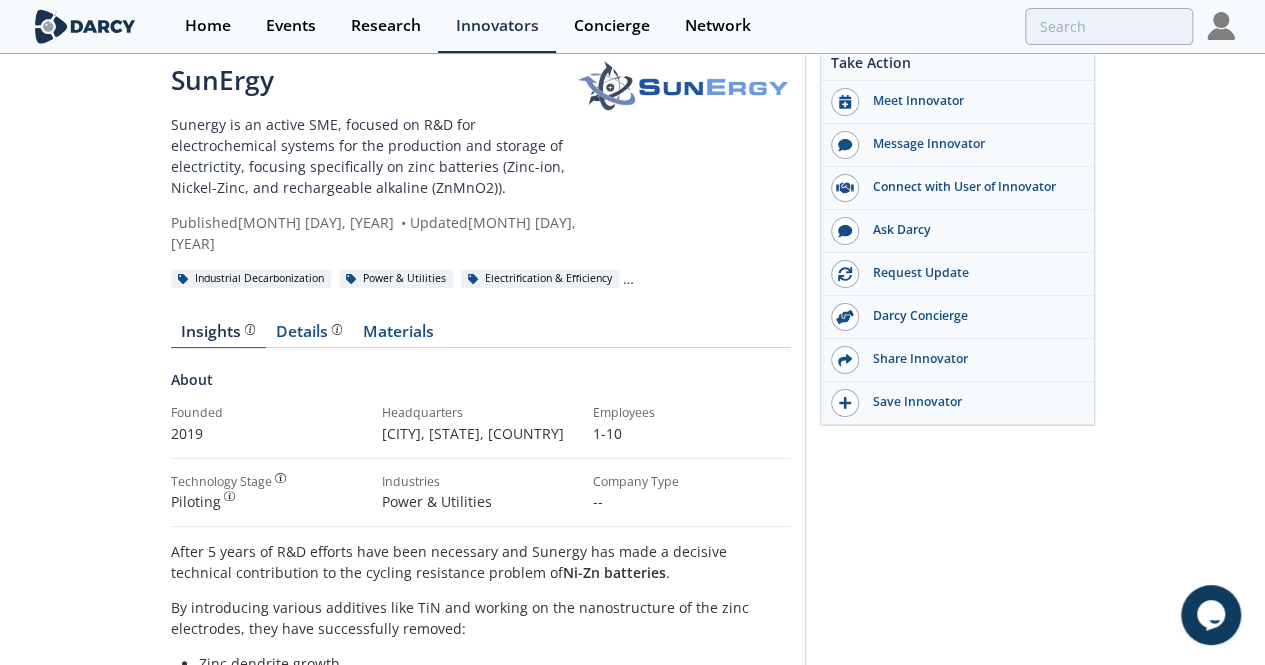 scroll, scrollTop: 0, scrollLeft: 0, axis: both 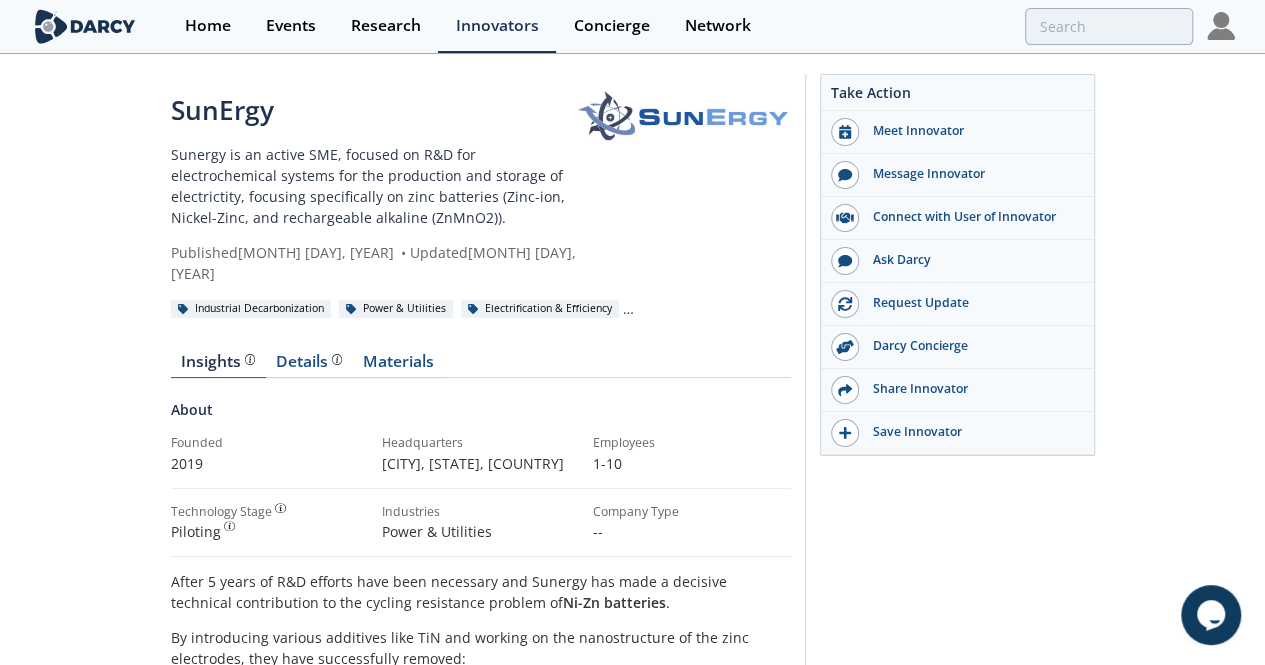 drag, startPoint x: 501, startPoint y: 411, endPoint x: 481, endPoint y: 407, distance: 20.396078 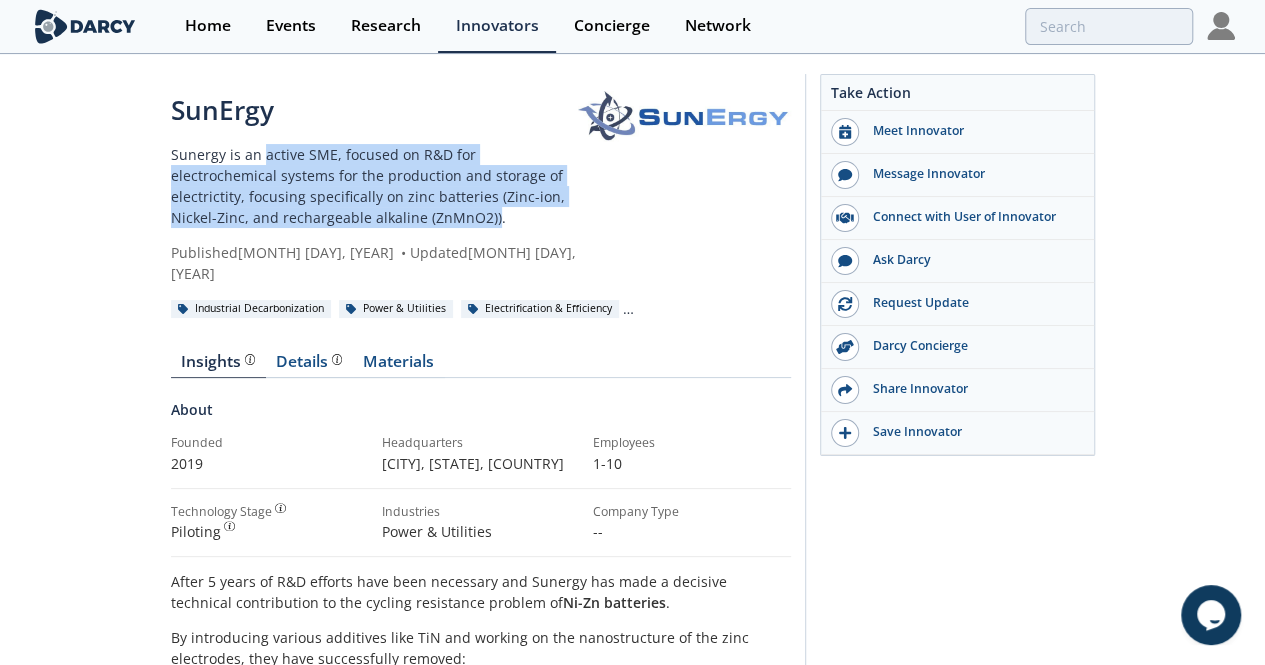 drag, startPoint x: 109, startPoint y: 154, endPoint x: 715, endPoint y: 173, distance: 606.2978 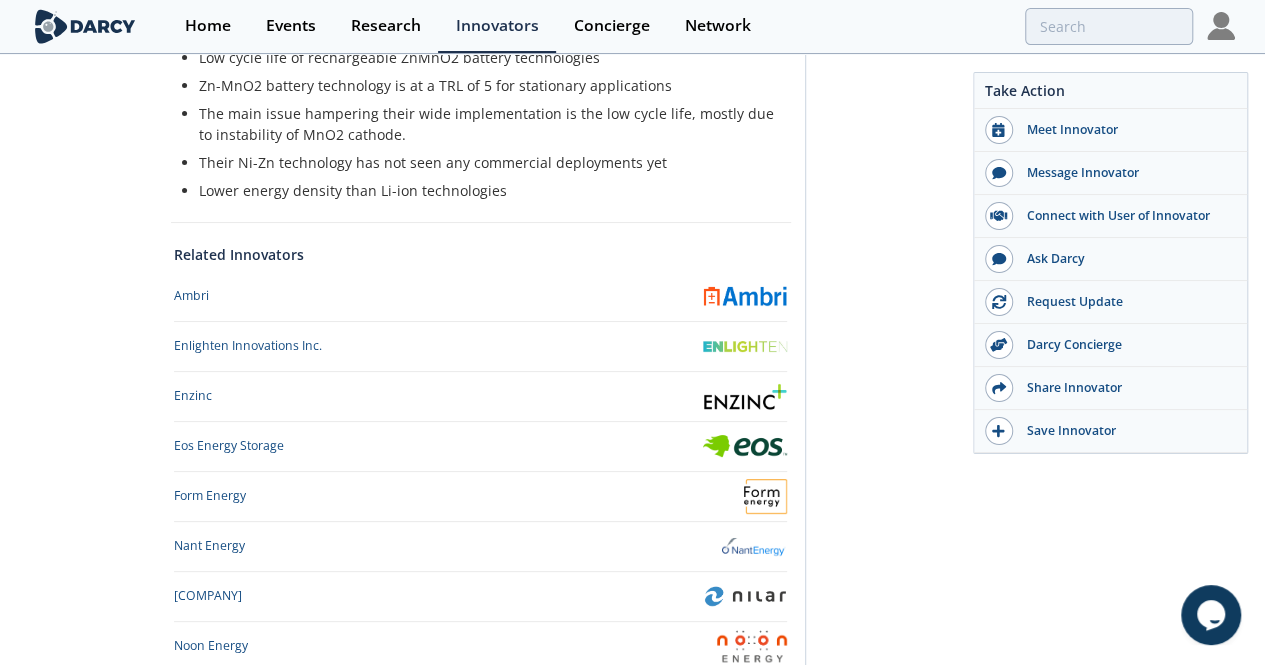 scroll, scrollTop: 1506, scrollLeft: 0, axis: vertical 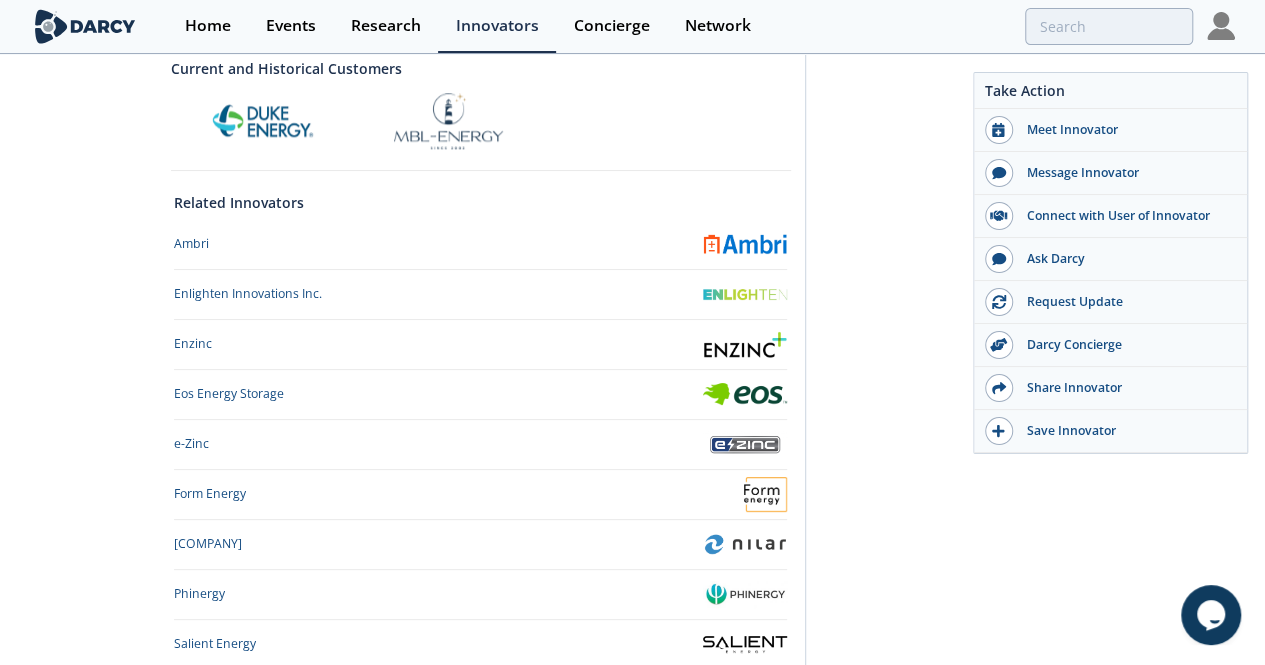 click on "View More" at bounding box center [480, 750] 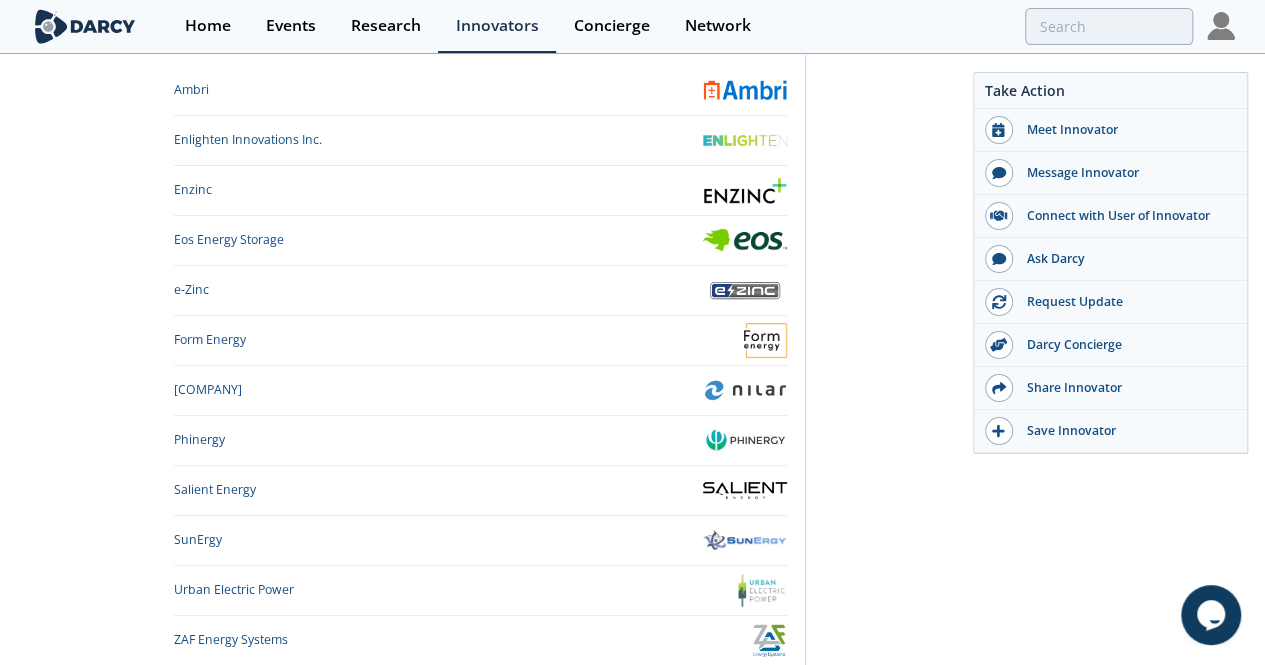 scroll, scrollTop: 1512, scrollLeft: 0, axis: vertical 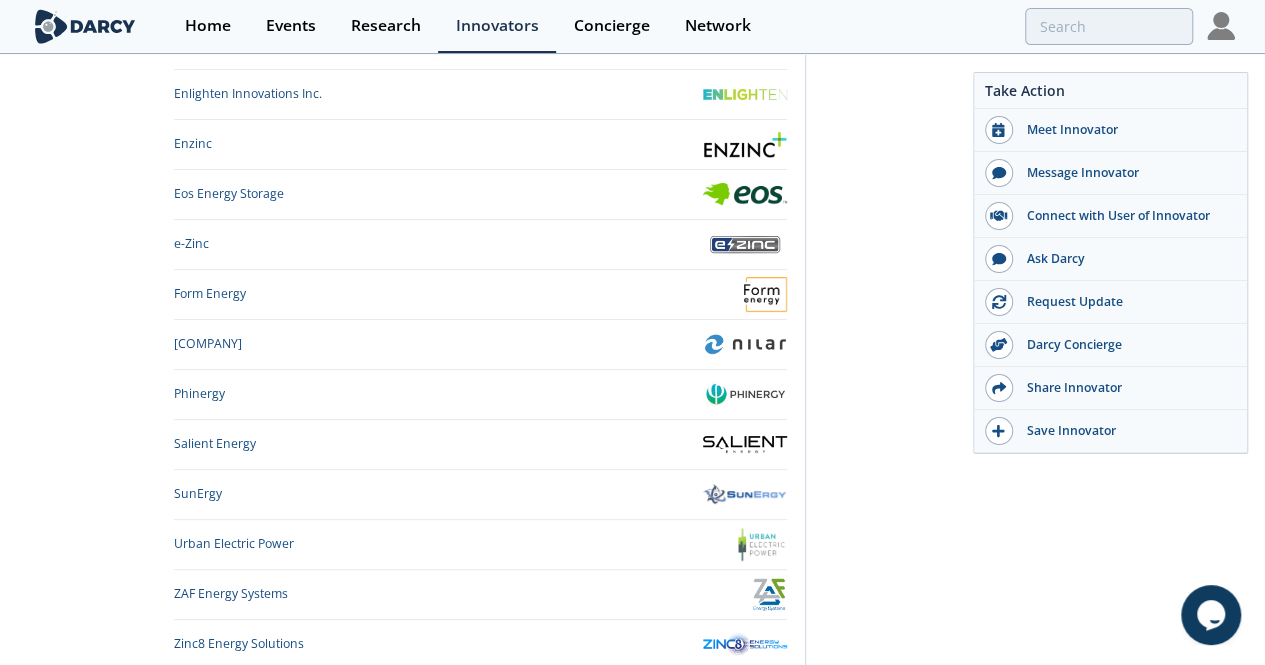 click on "Zinium" at bounding box center (194, 694) 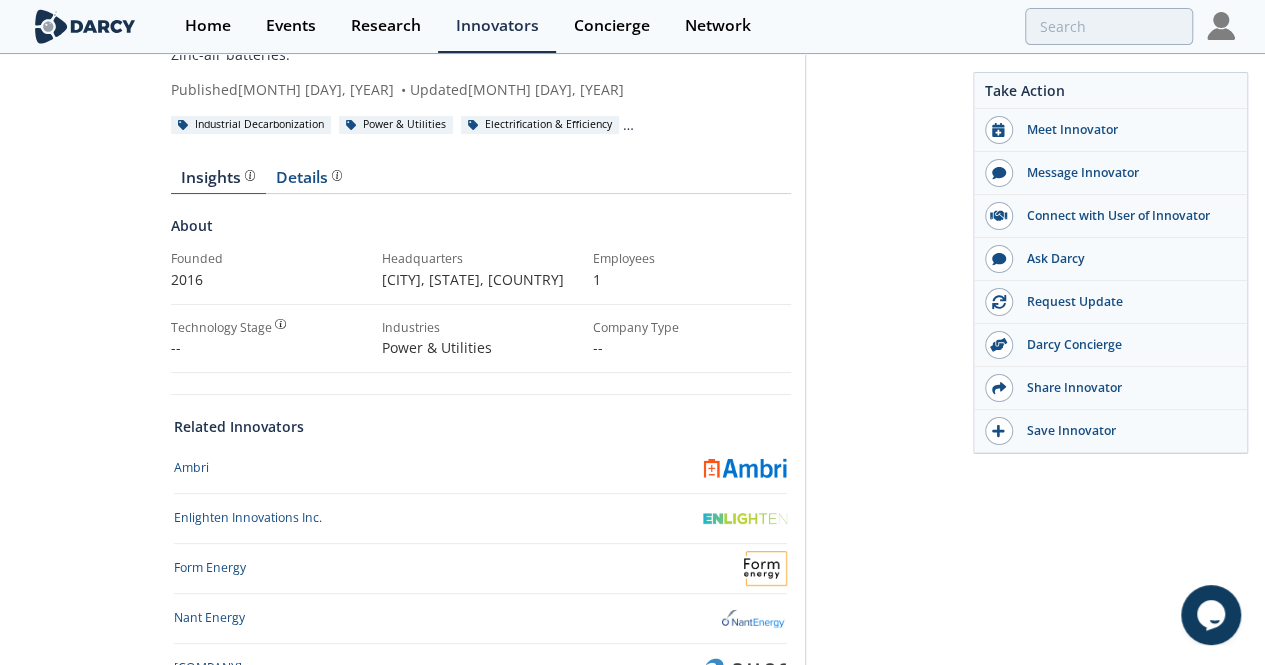 scroll, scrollTop: 200, scrollLeft: 0, axis: vertical 